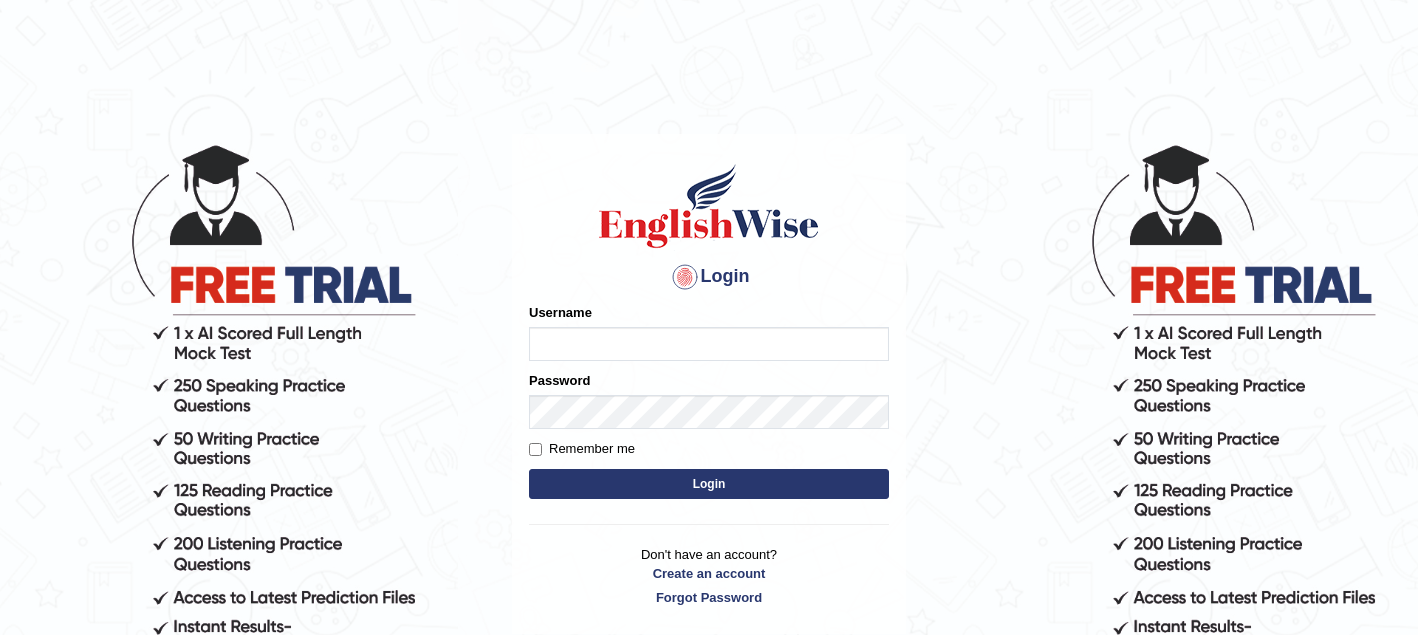 scroll, scrollTop: 0, scrollLeft: 0, axis: both 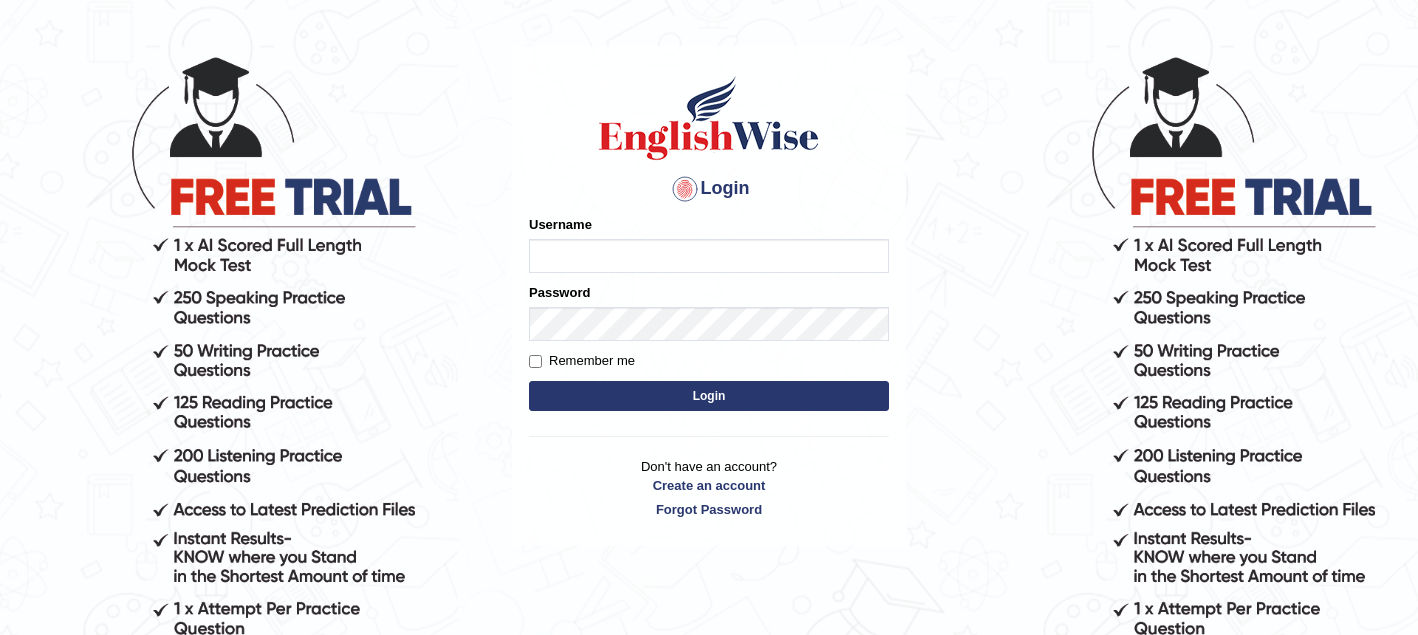 click on "Username" at bounding box center [709, 256] 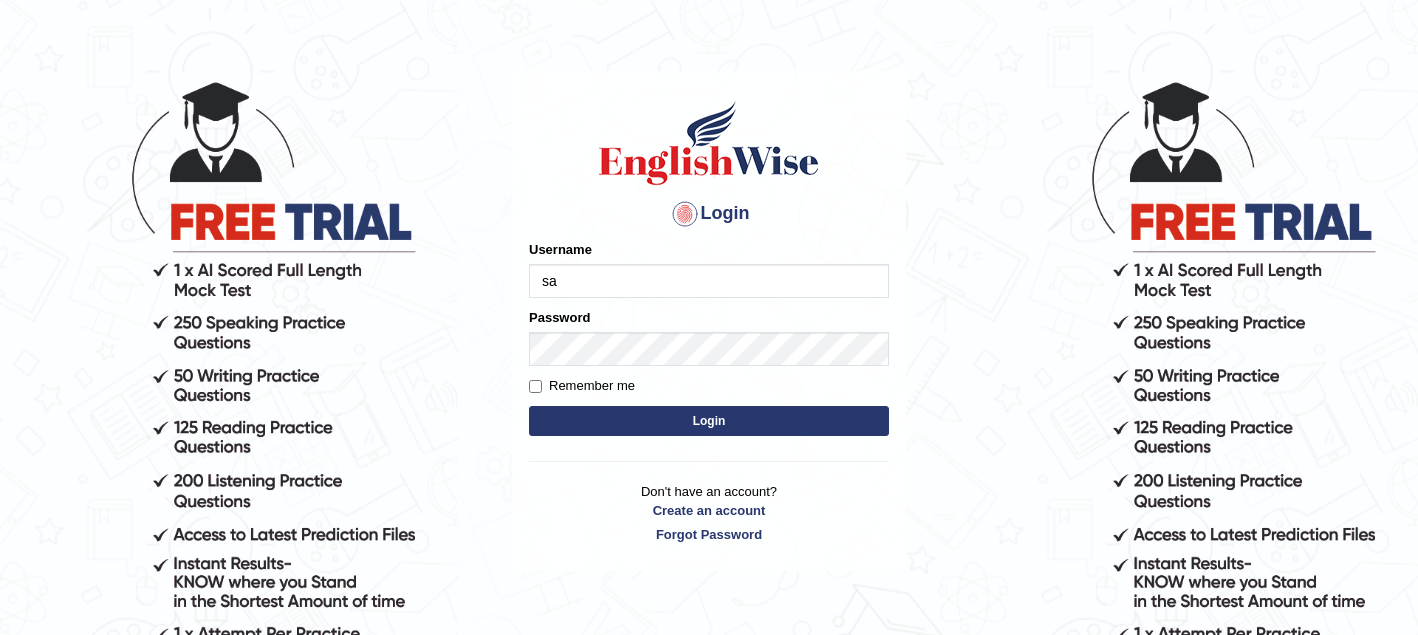 scroll, scrollTop: 52, scrollLeft: 0, axis: vertical 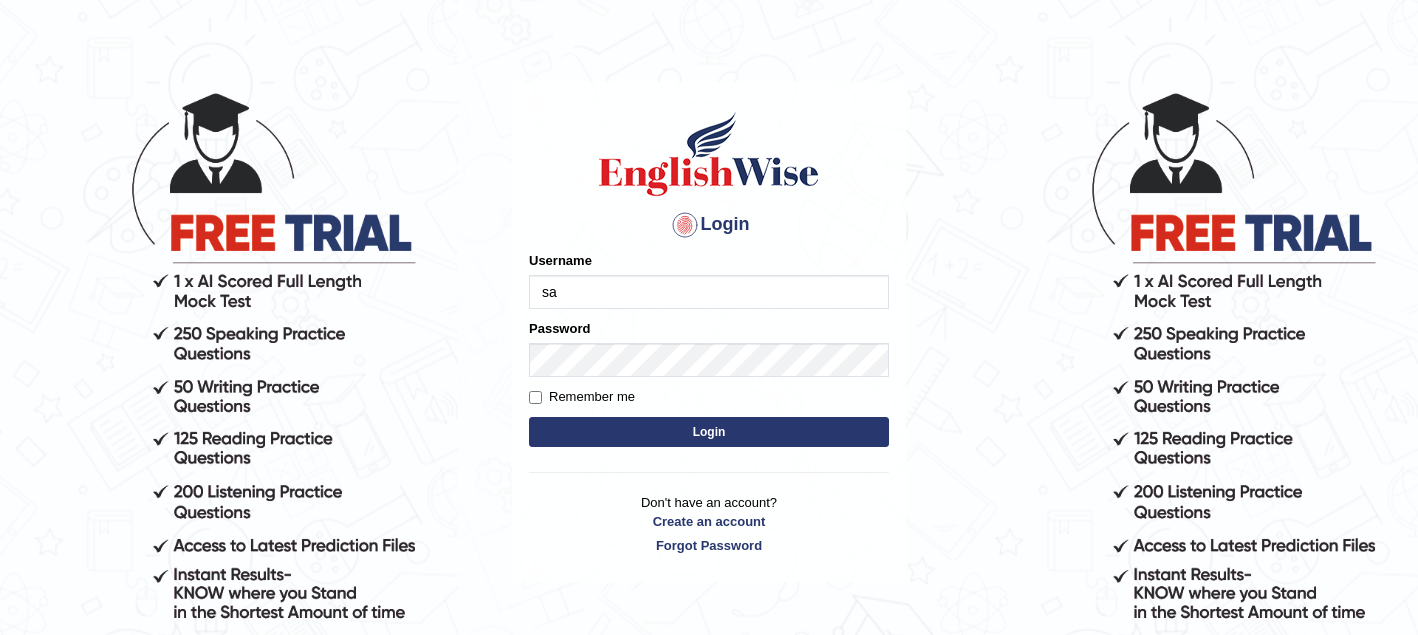 click on "sa" at bounding box center (709, 292) 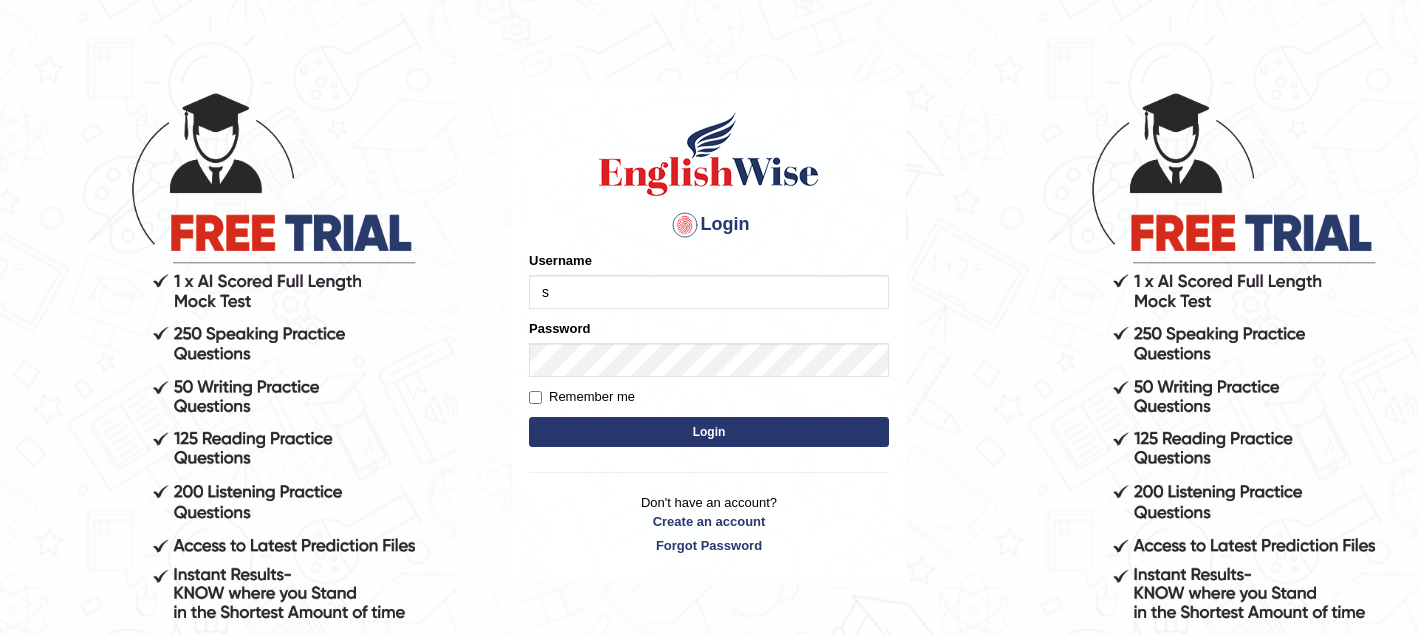 type 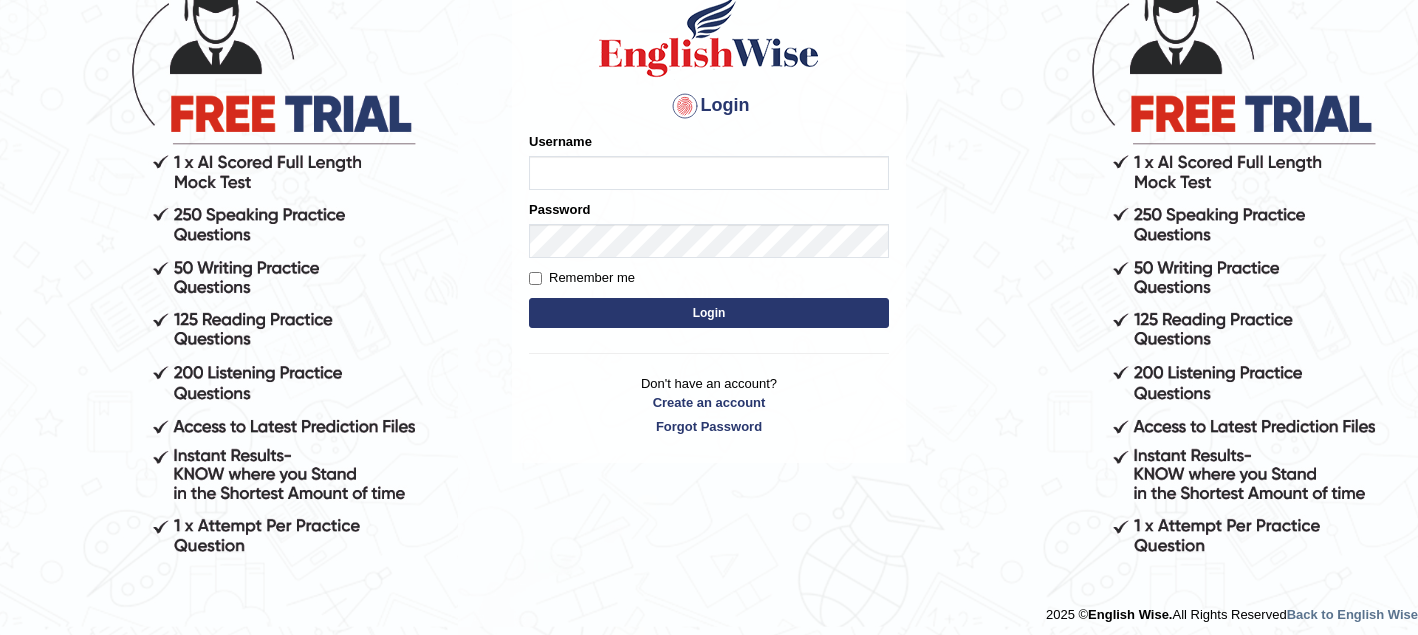 scroll, scrollTop: 0, scrollLeft: 0, axis: both 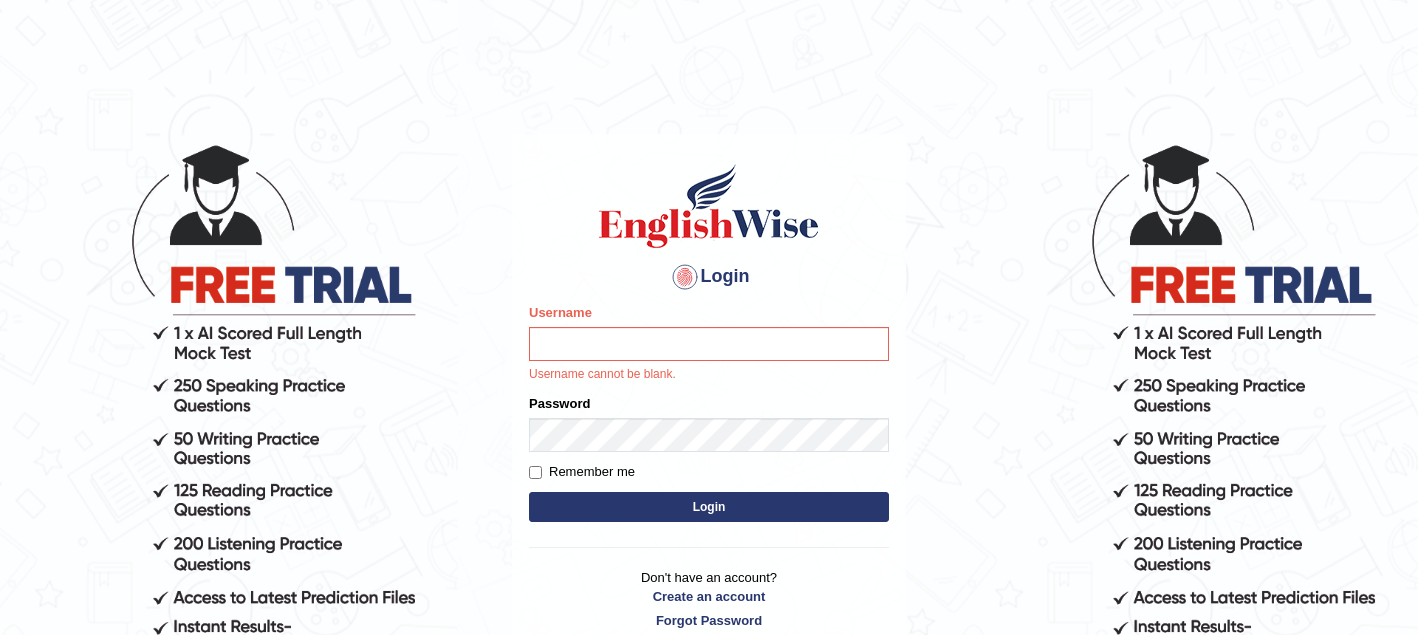 click on "Please fix the following errors:
Username
Username cannot be blank.
Password
Remember me
Login" at bounding box center [709, 415] 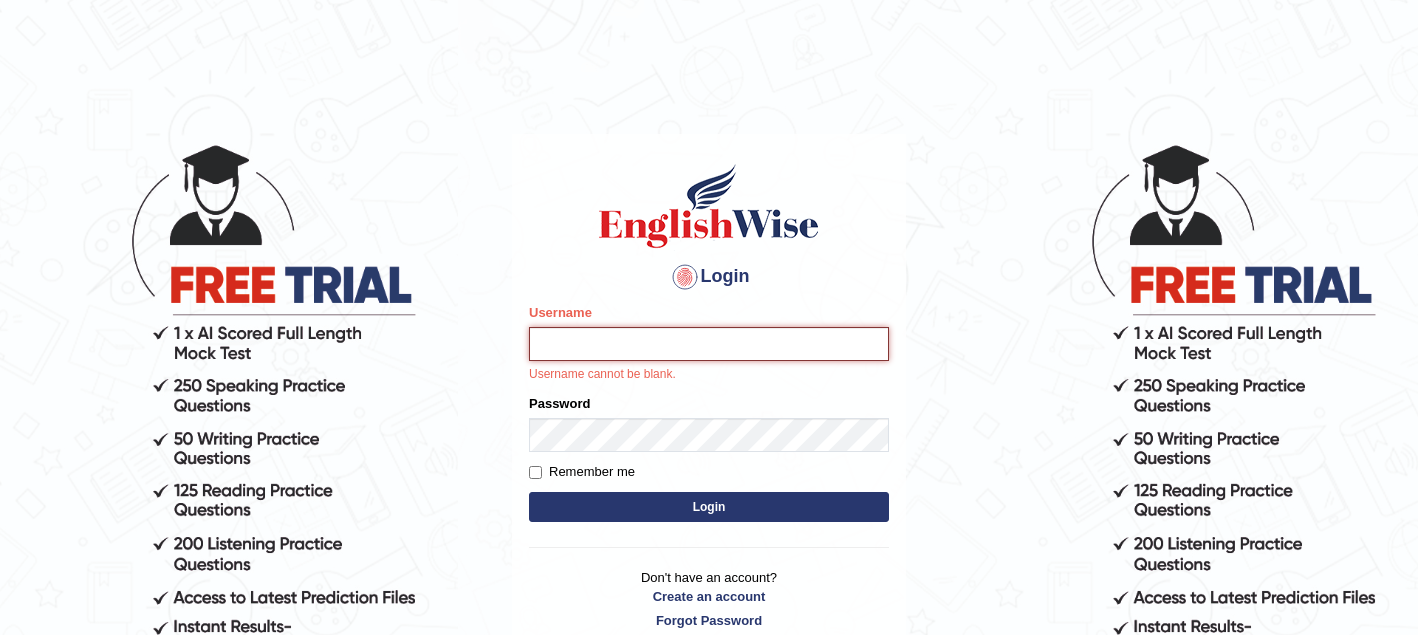 click on "Username" at bounding box center (709, 344) 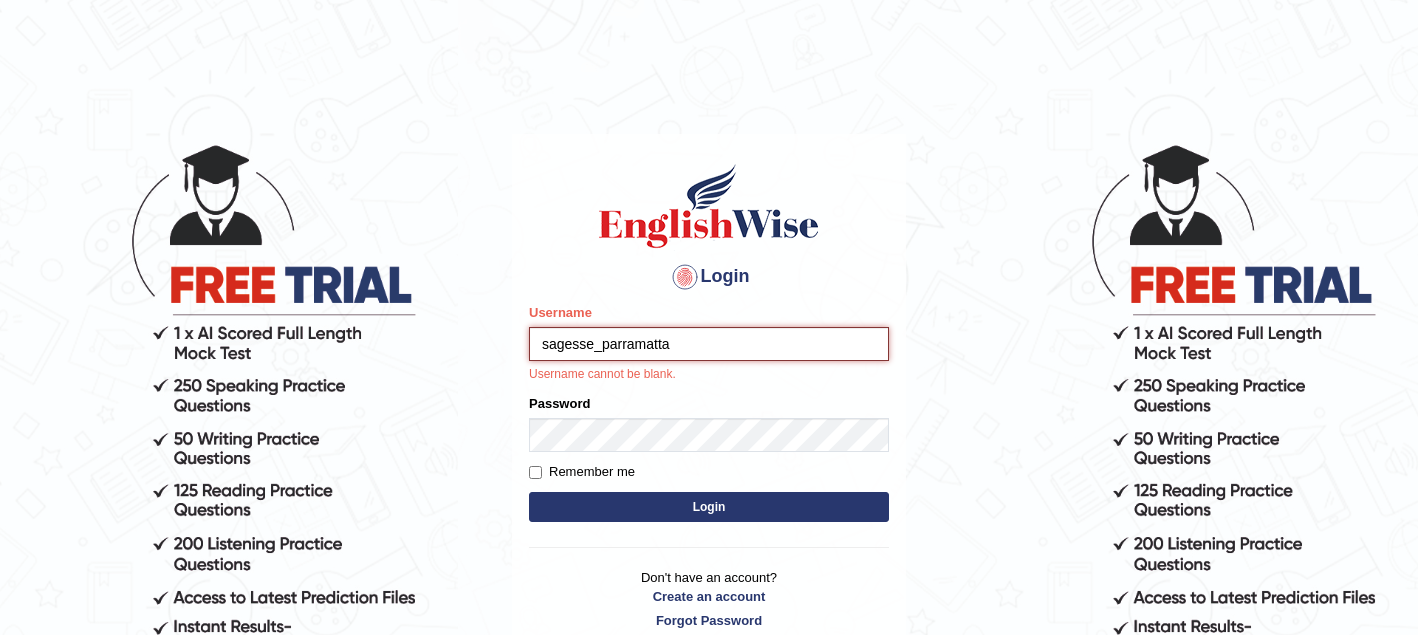 type on "sagesse_parramatta" 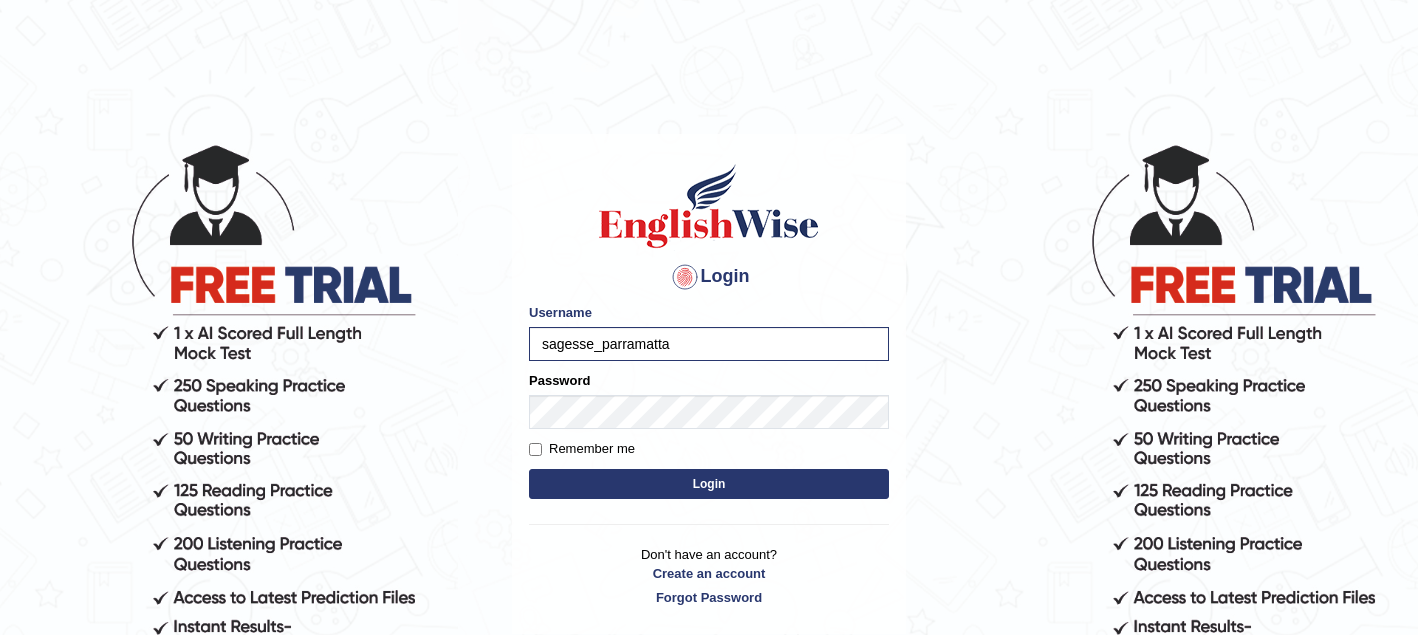 click on "Login" at bounding box center (709, 484) 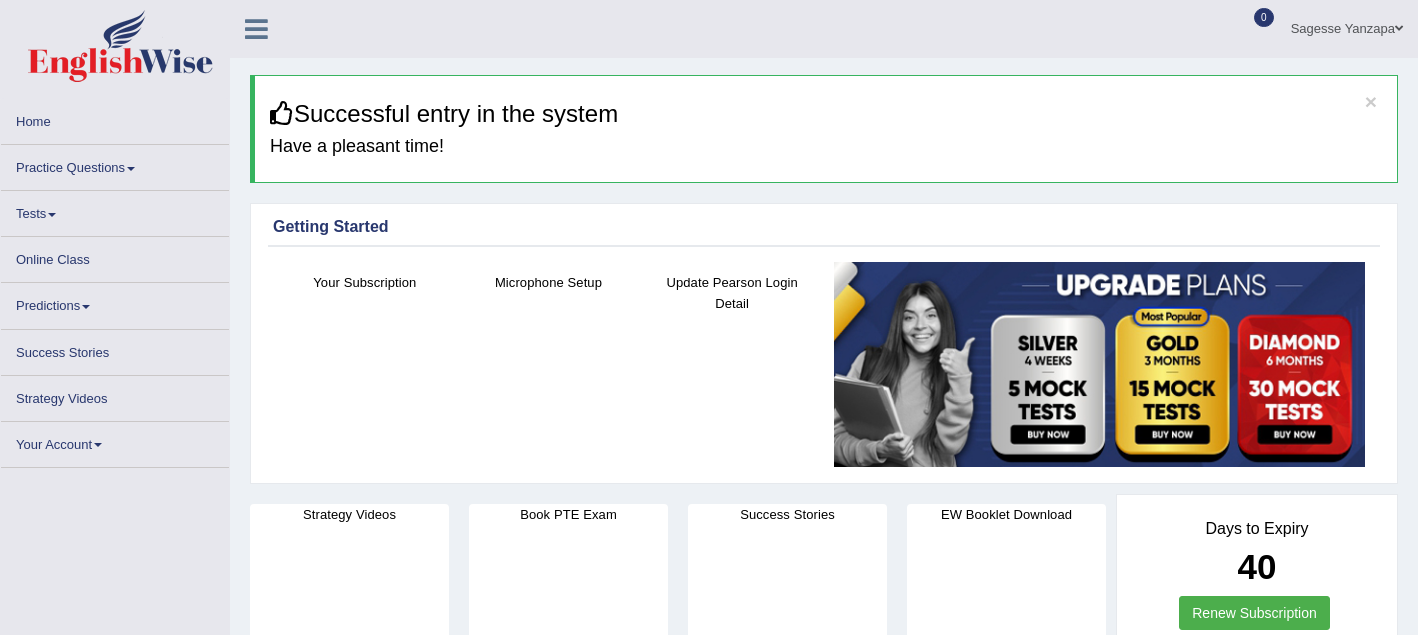 scroll, scrollTop: 0, scrollLeft: 0, axis: both 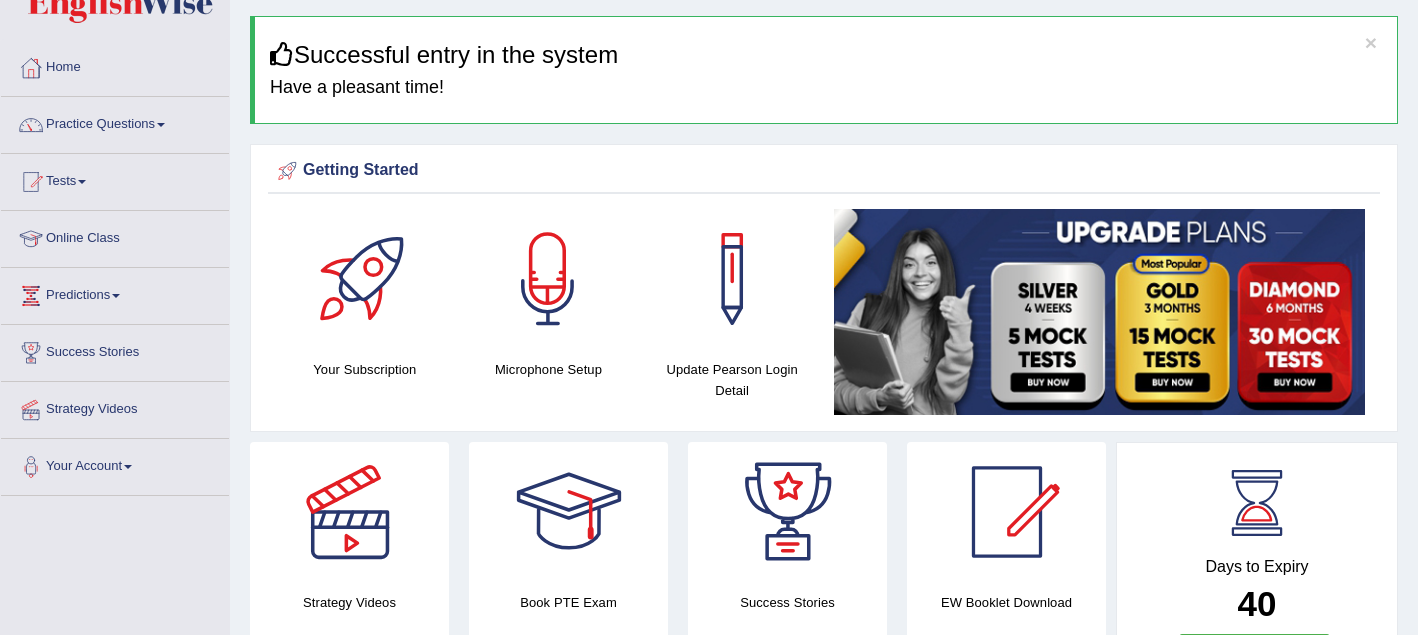 click on "Practice Questions" at bounding box center [115, 122] 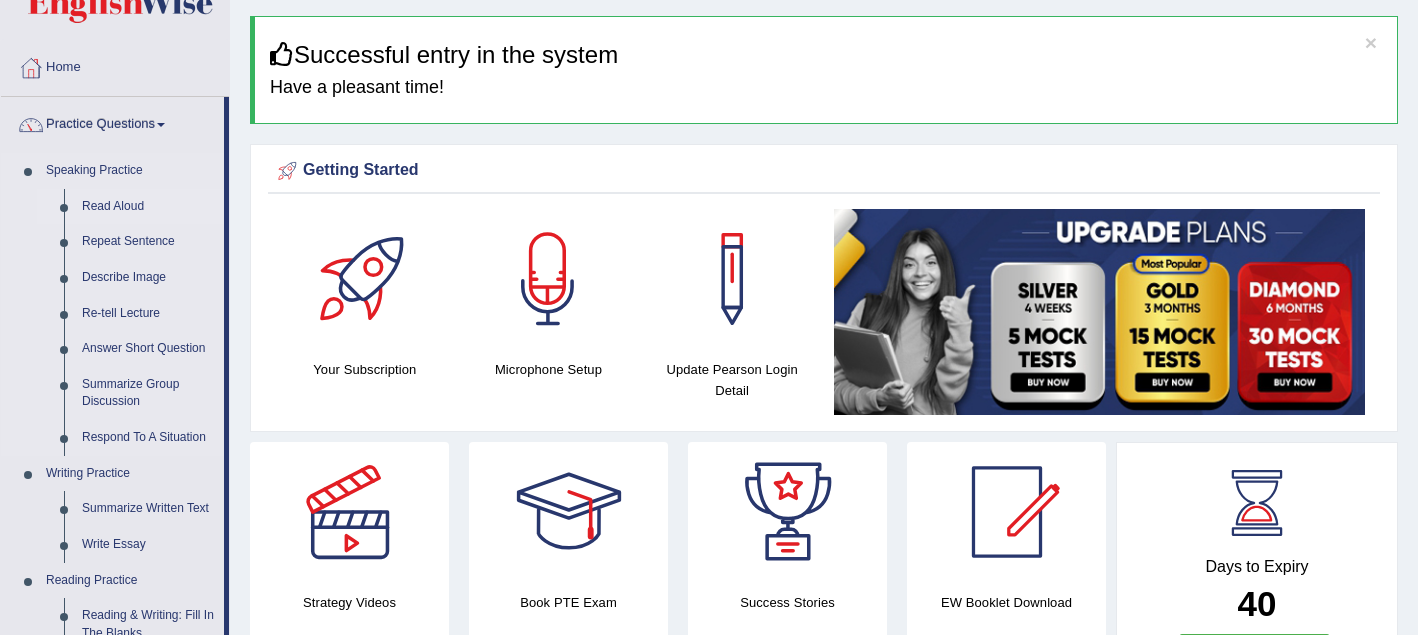 click on "Read Aloud" at bounding box center [148, 207] 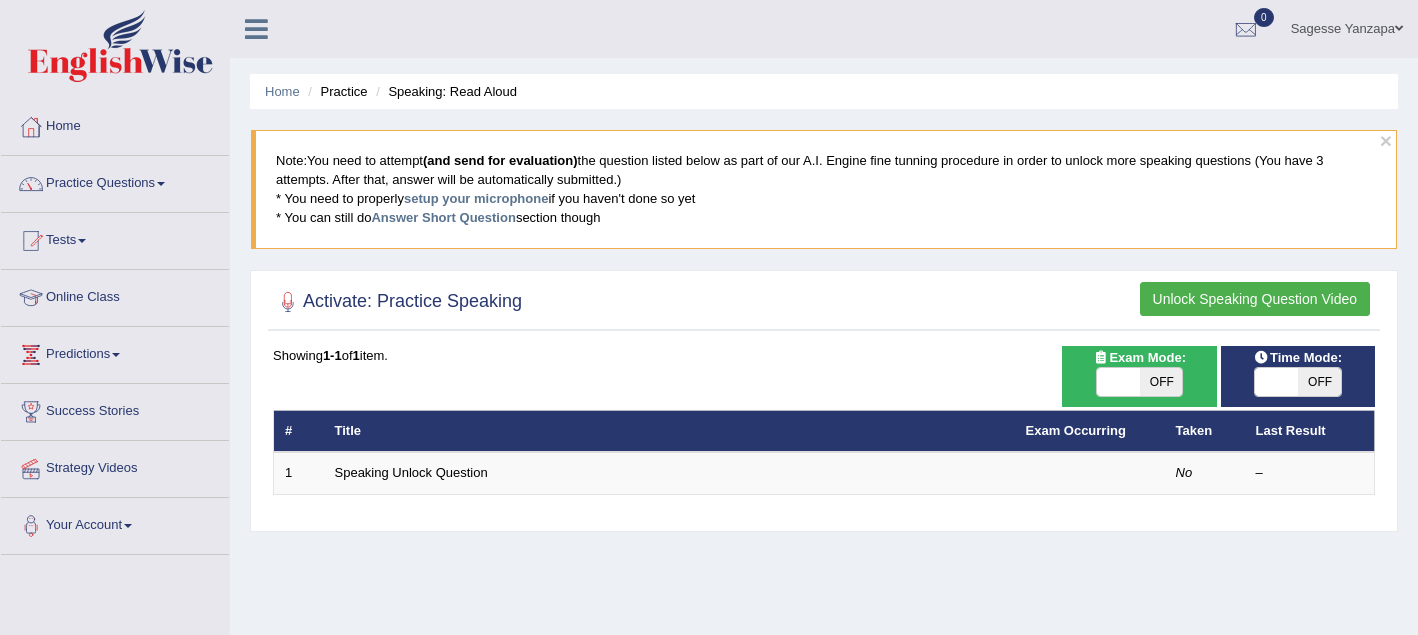 scroll, scrollTop: 0, scrollLeft: 0, axis: both 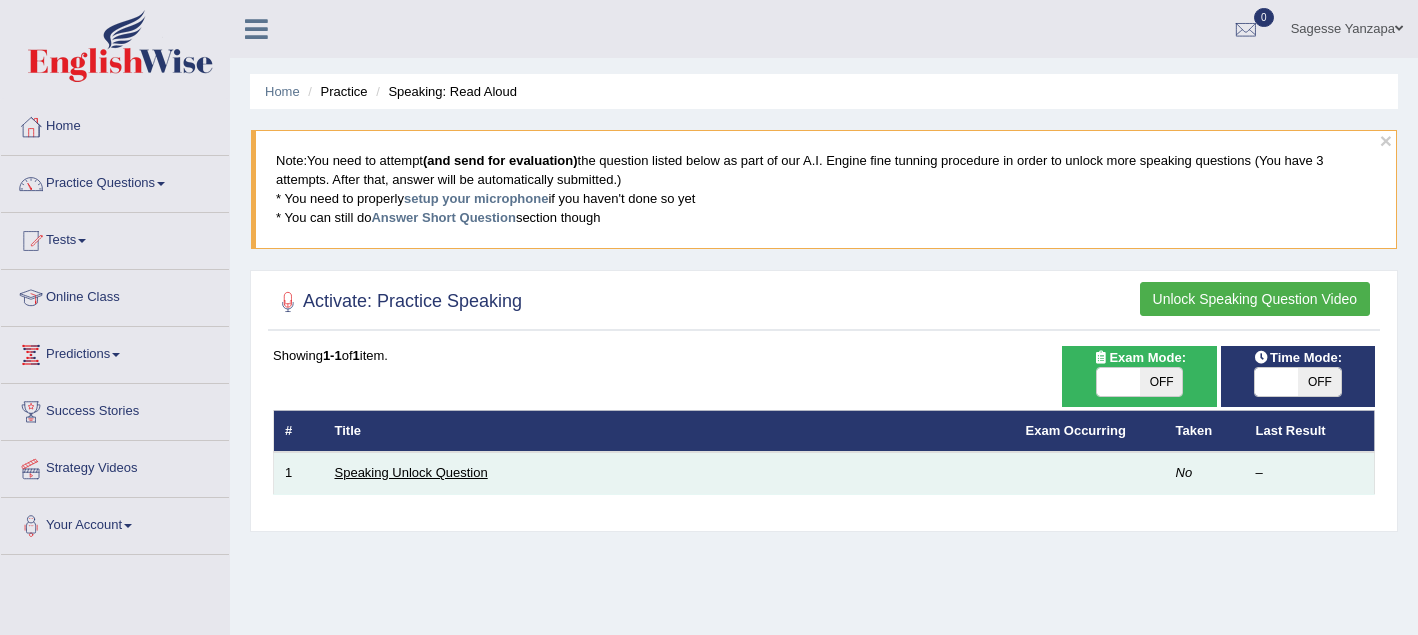 click on "Speaking Unlock Question" at bounding box center [411, 472] 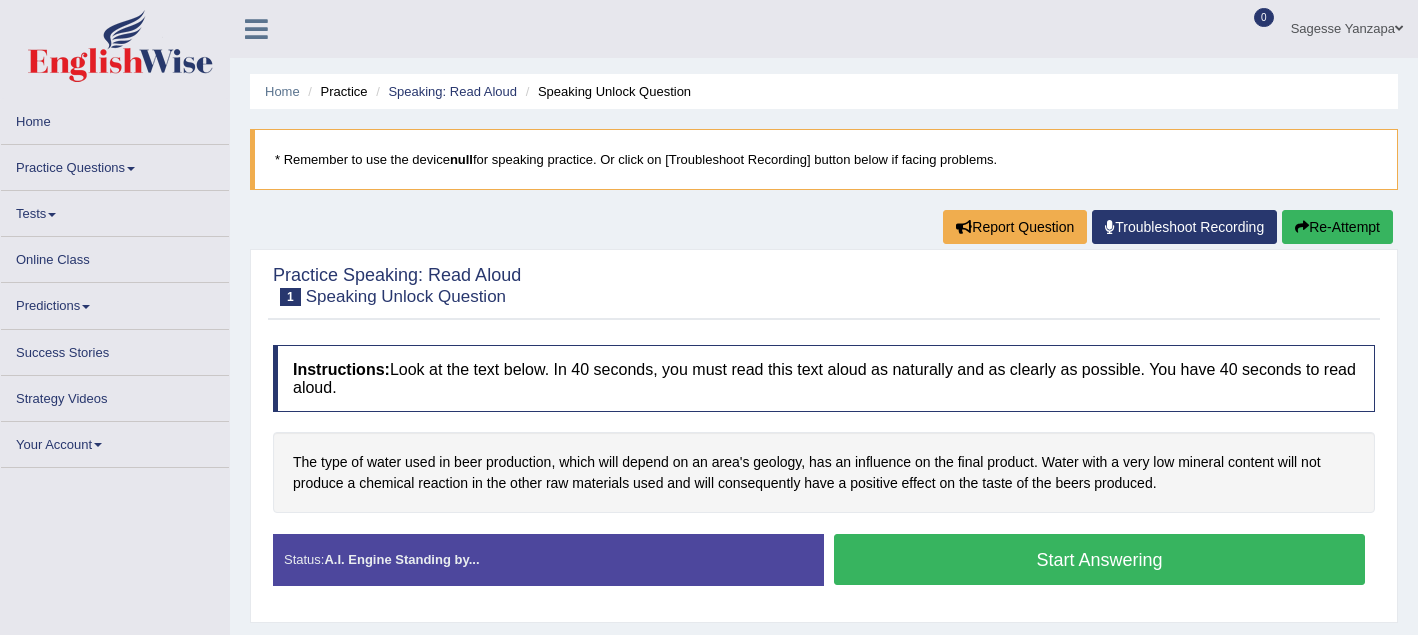 scroll, scrollTop: 0, scrollLeft: 0, axis: both 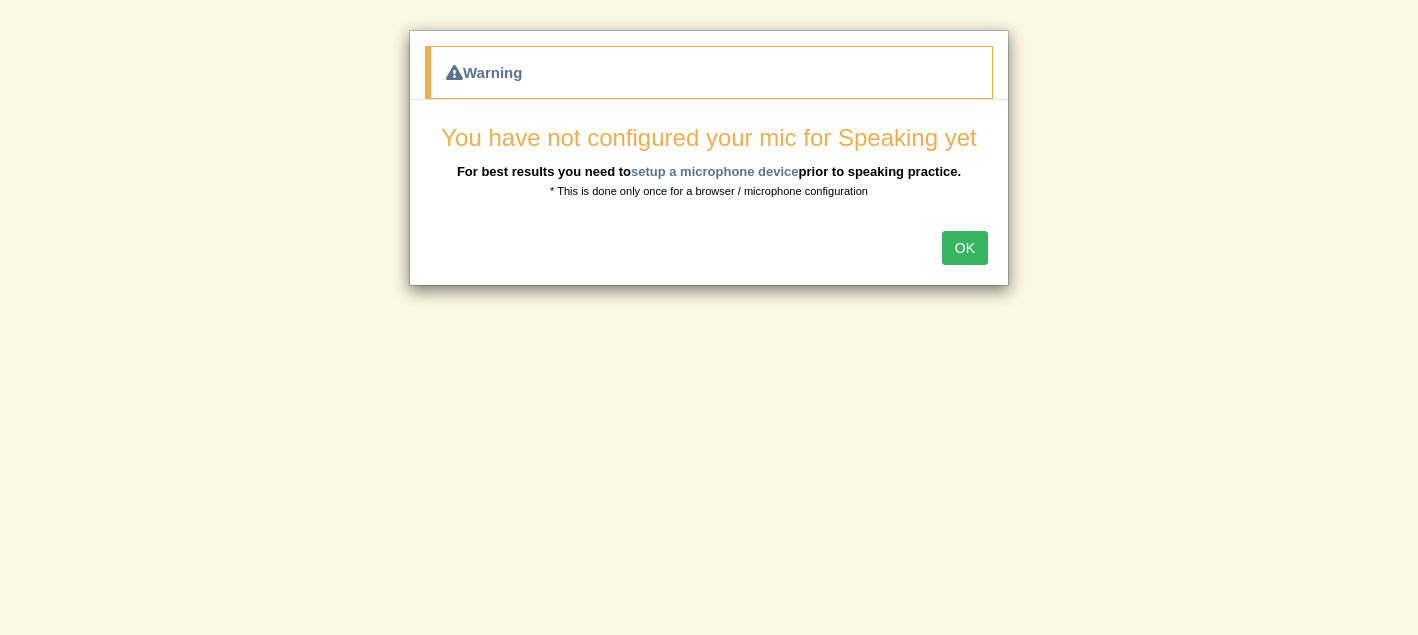 click on "OK" at bounding box center (965, 248) 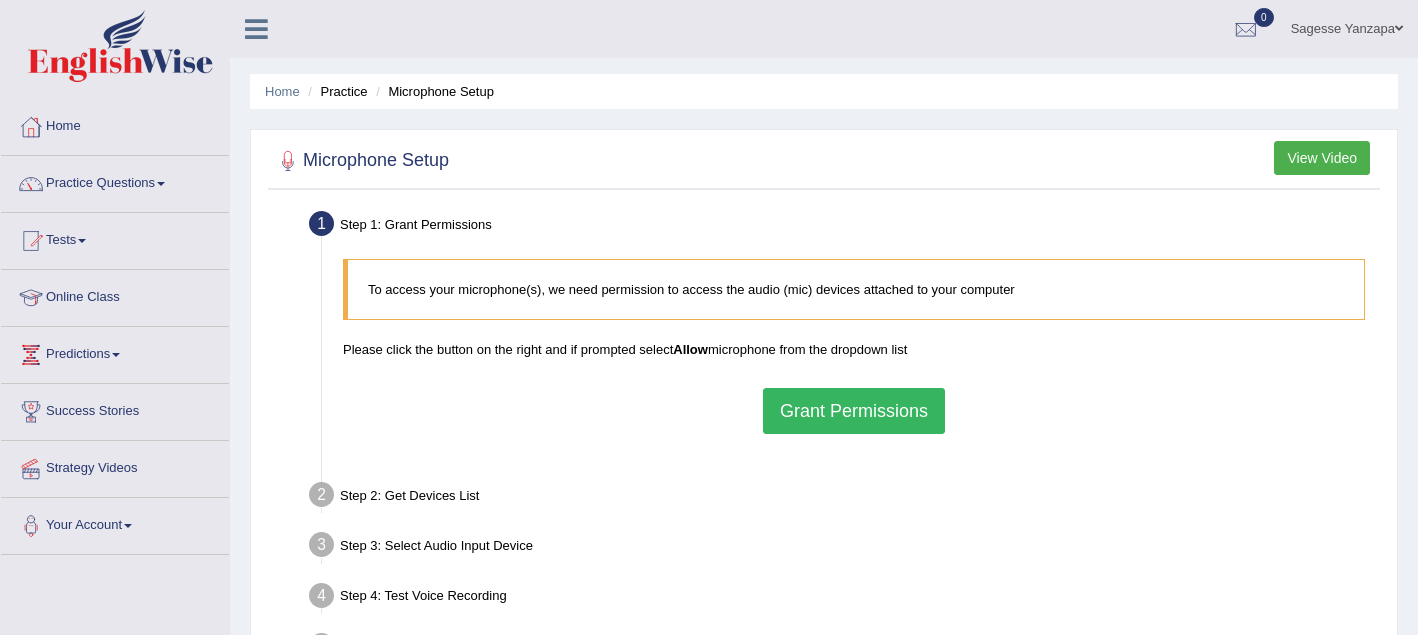 scroll, scrollTop: 0, scrollLeft: 0, axis: both 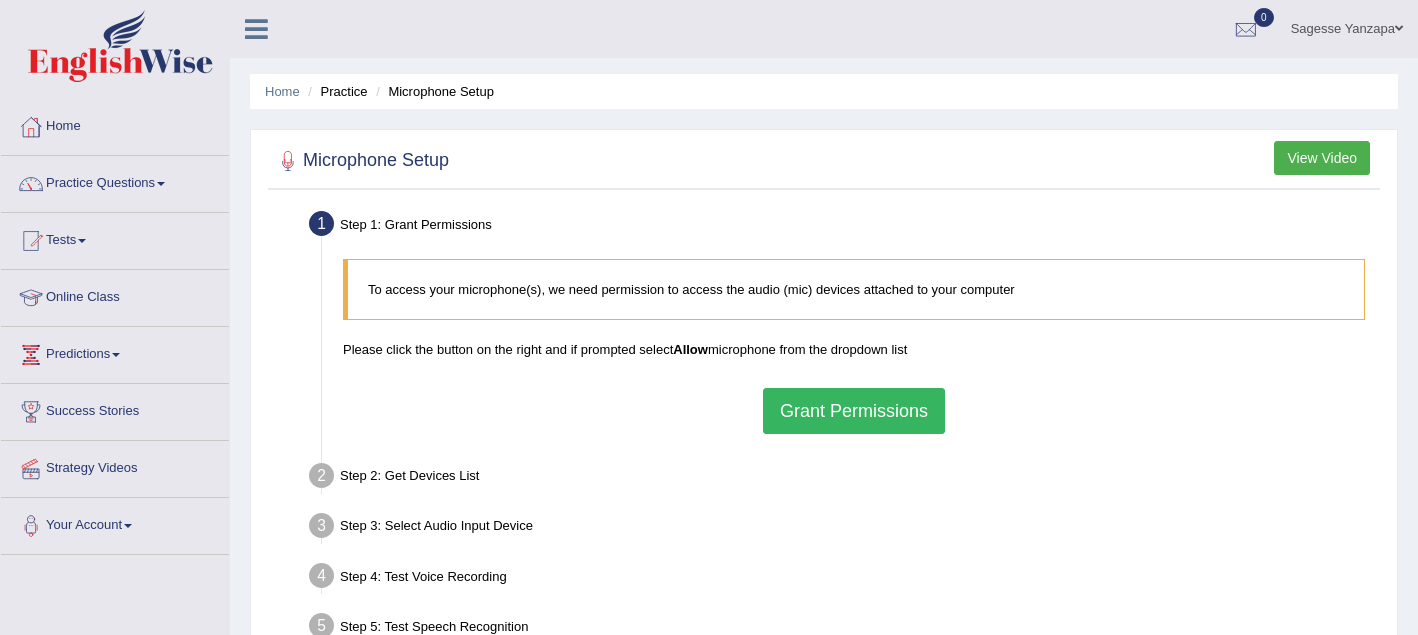 click on "Grant Permissions" at bounding box center (854, 411) 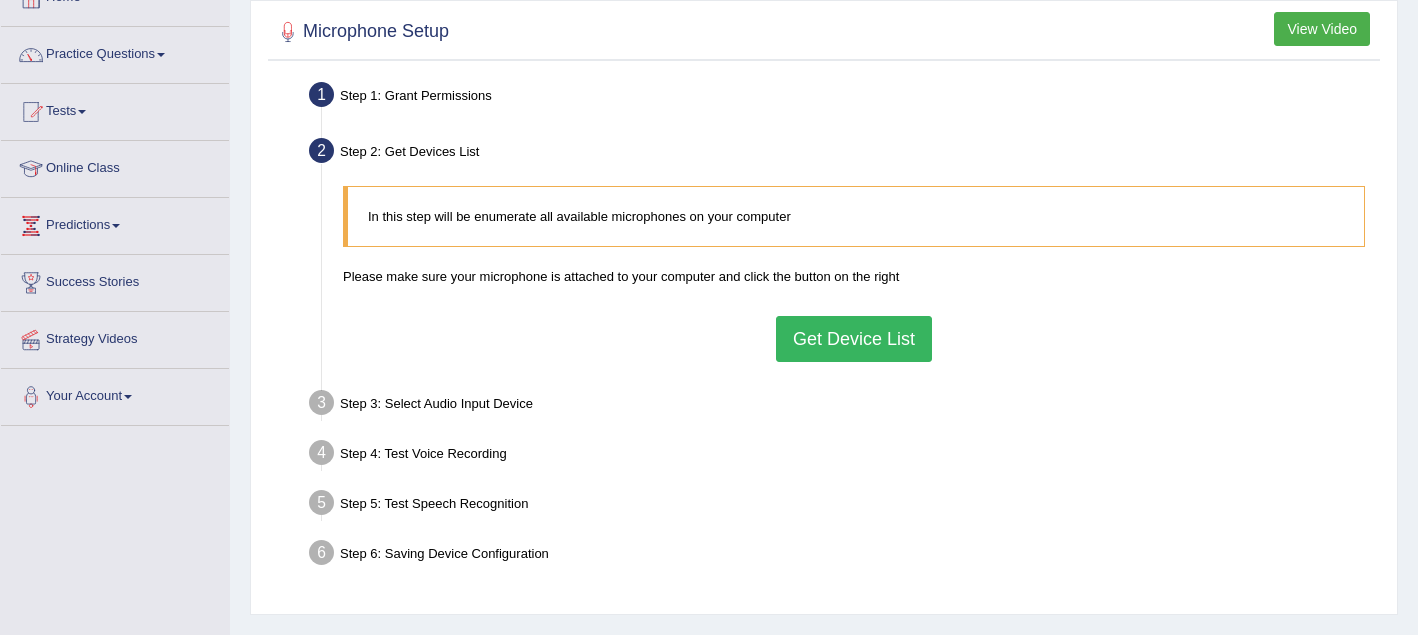 scroll, scrollTop: 130, scrollLeft: 0, axis: vertical 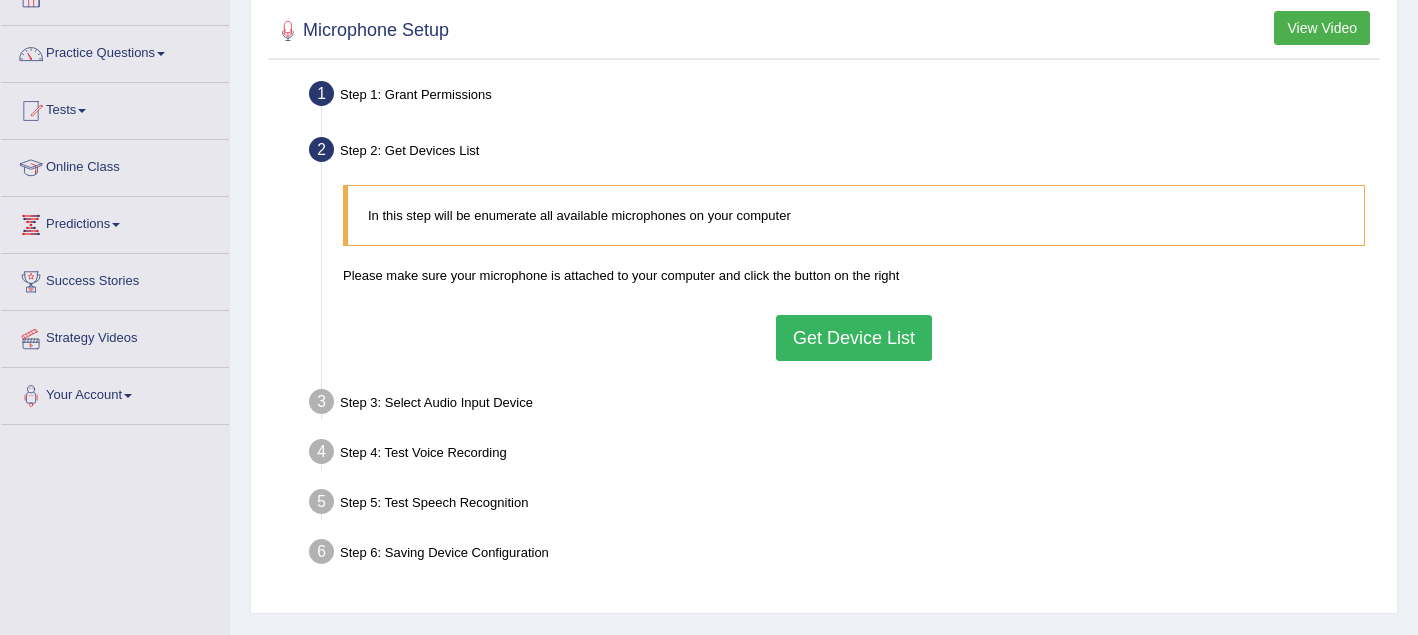 click on "Get Device List" at bounding box center (854, 338) 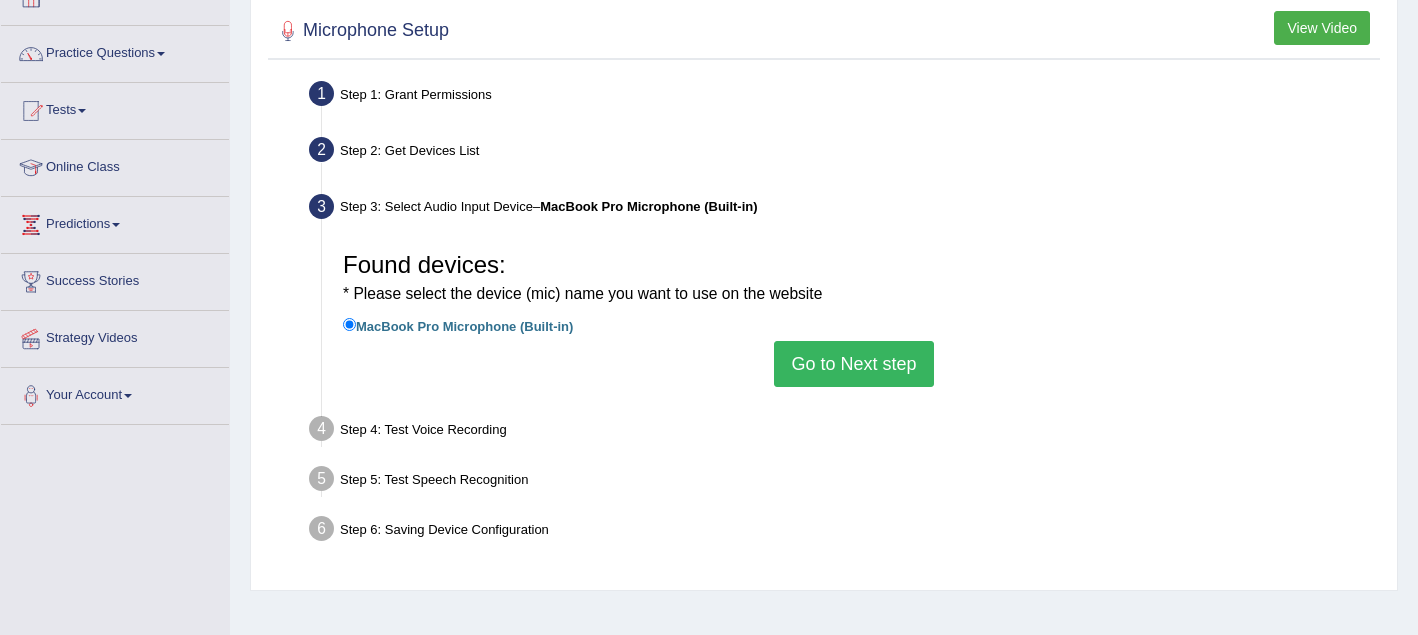 click on "Go to Next step" at bounding box center [853, 364] 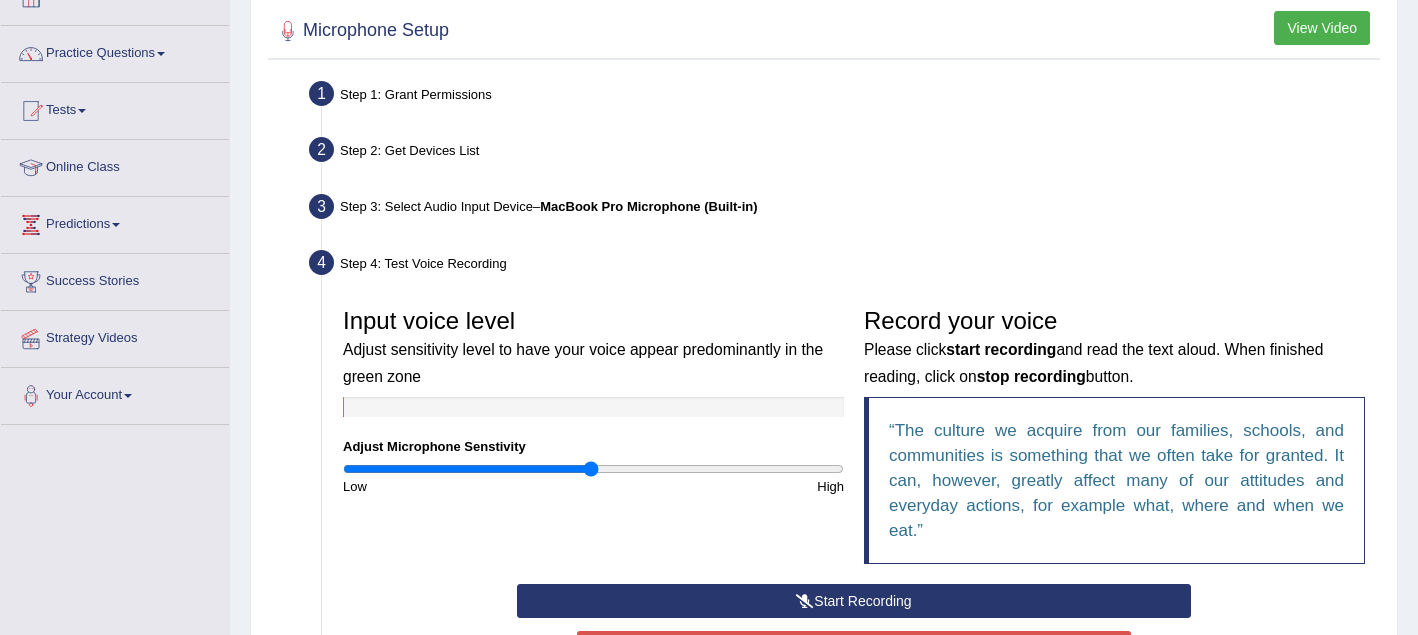 click on "Start Recording" at bounding box center [854, 601] 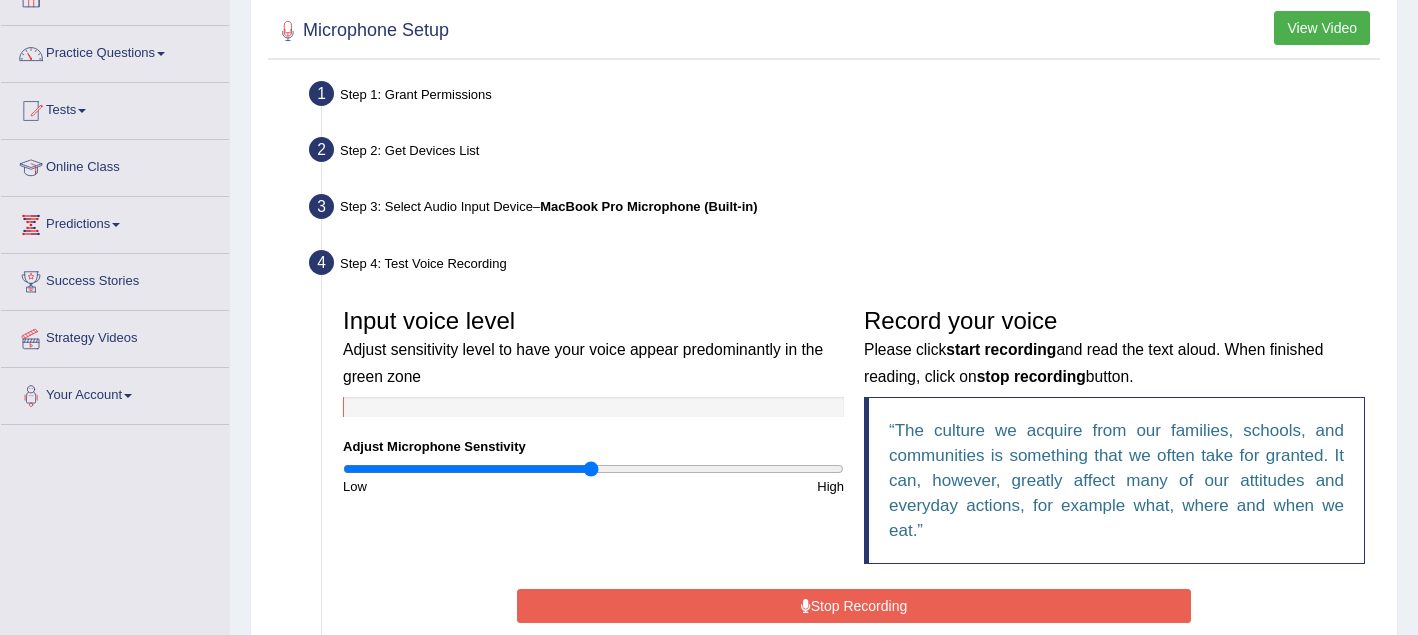 click on "Stop Recording" at bounding box center (854, 606) 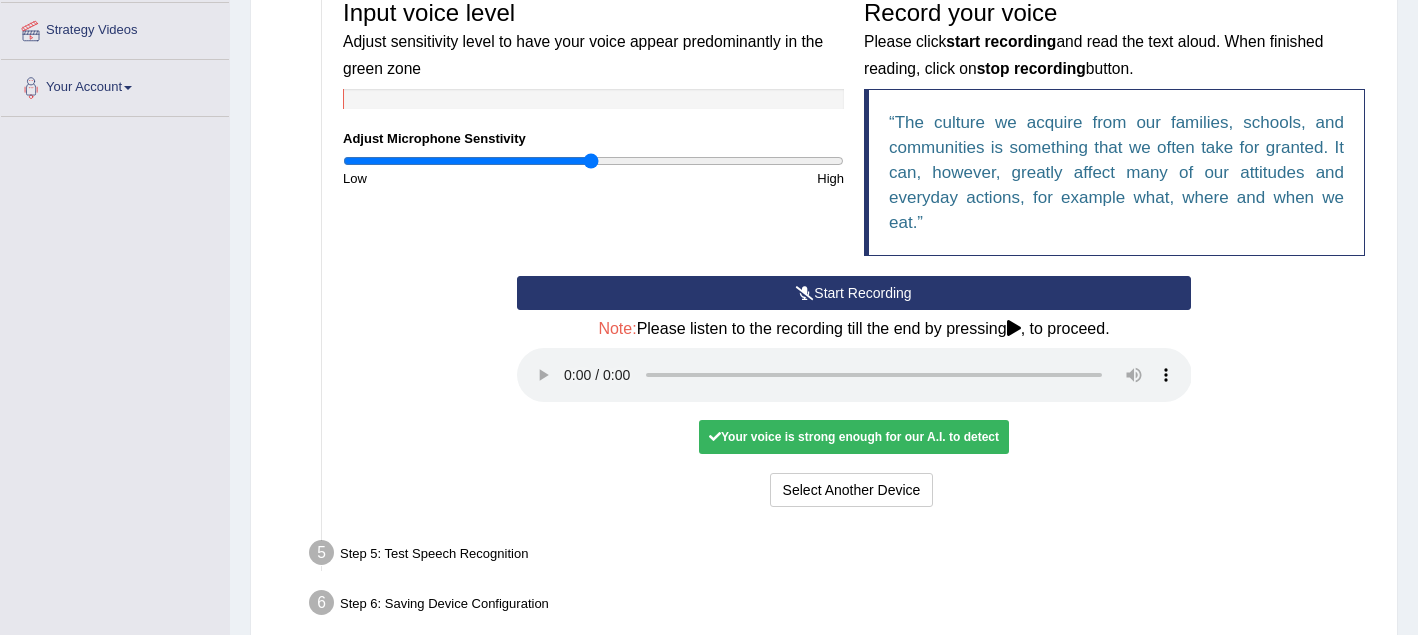 scroll, scrollTop: 454, scrollLeft: 0, axis: vertical 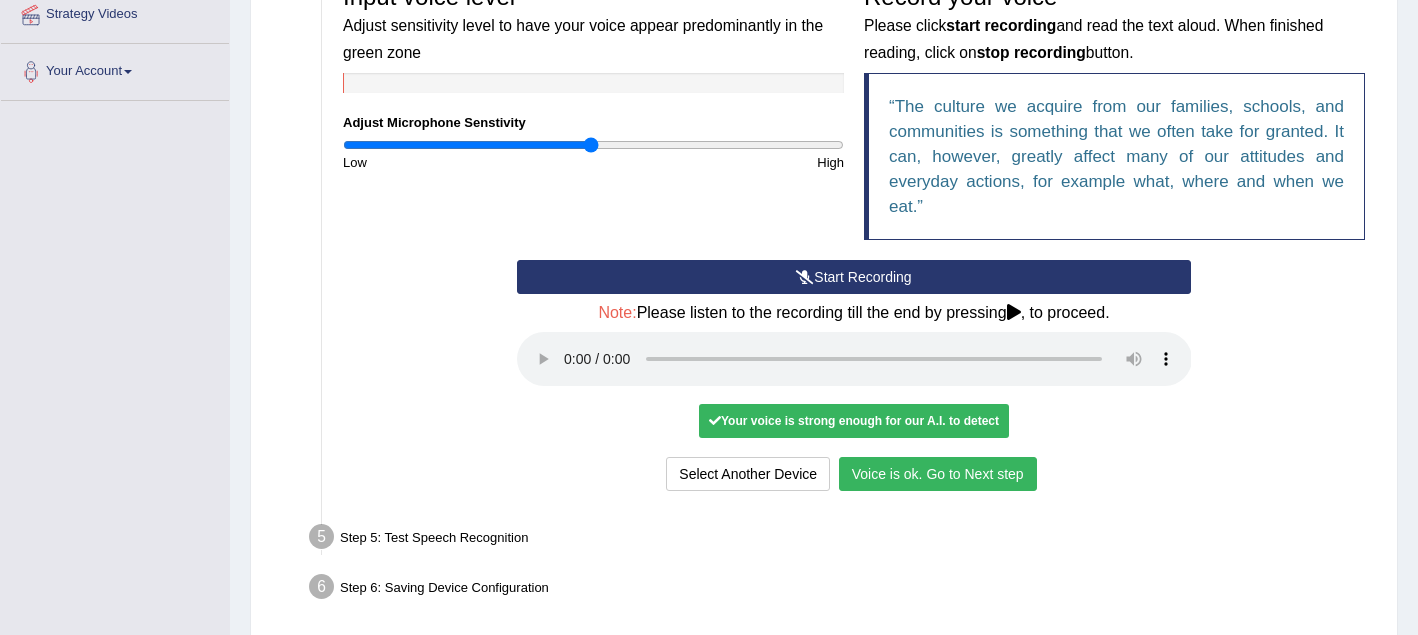 click on "Voice is ok. Go to Next step" at bounding box center (938, 474) 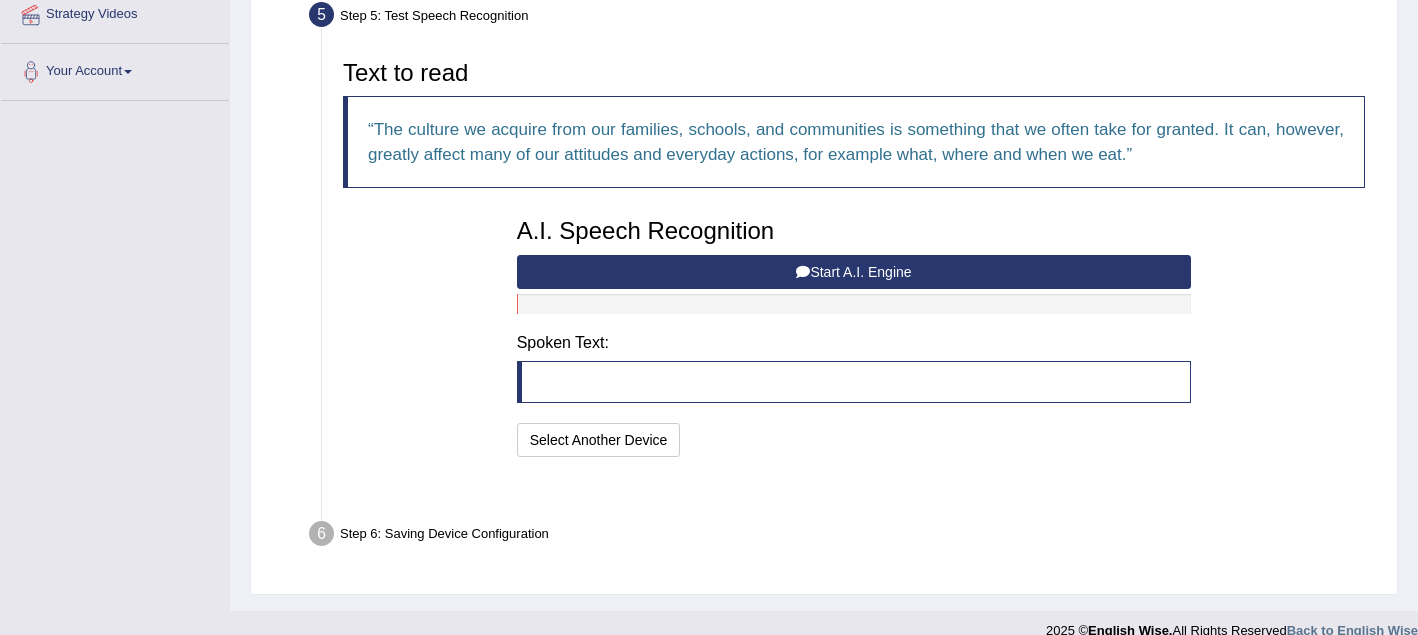 scroll, scrollTop: 430, scrollLeft: 0, axis: vertical 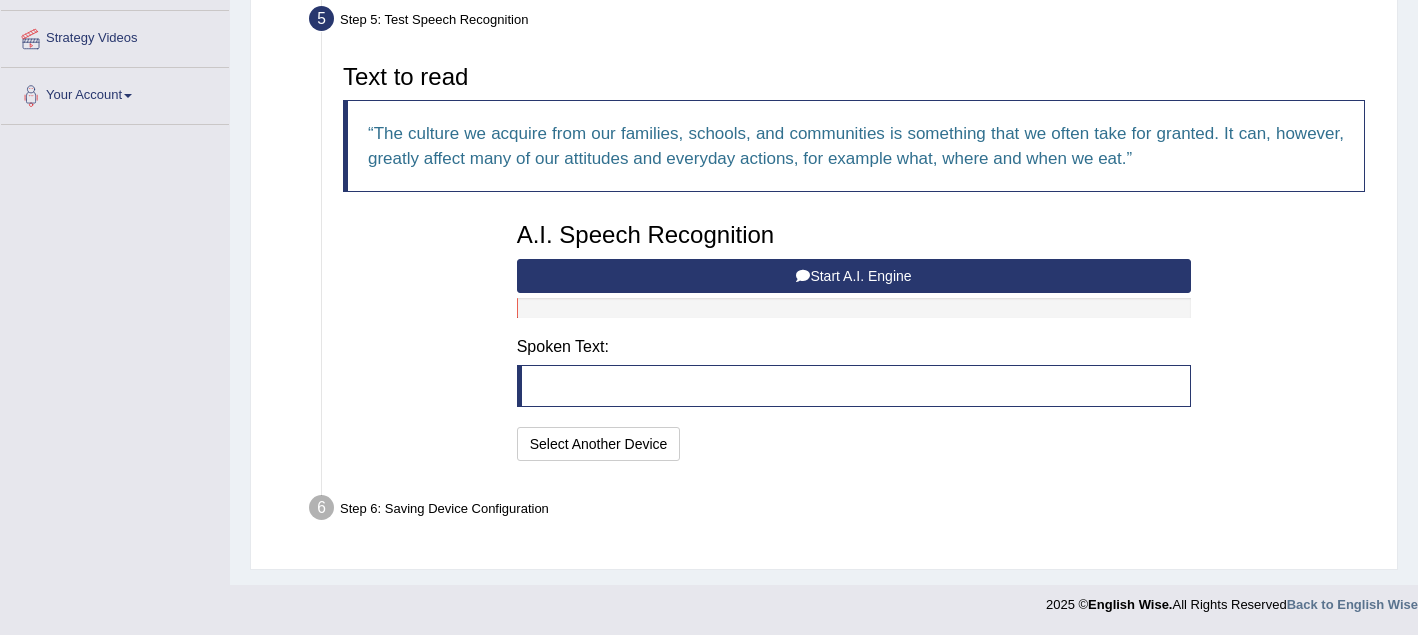 click on "Start A.I. Engine" at bounding box center [854, 276] 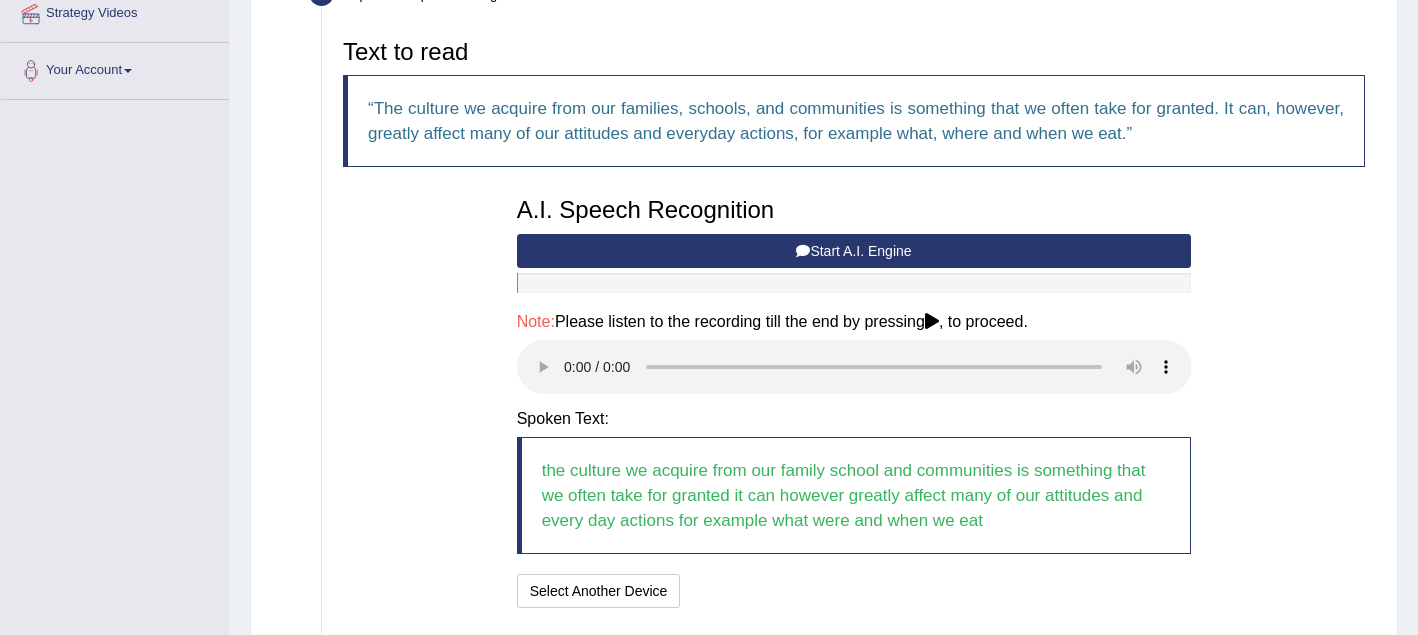 scroll, scrollTop: 461, scrollLeft: 0, axis: vertical 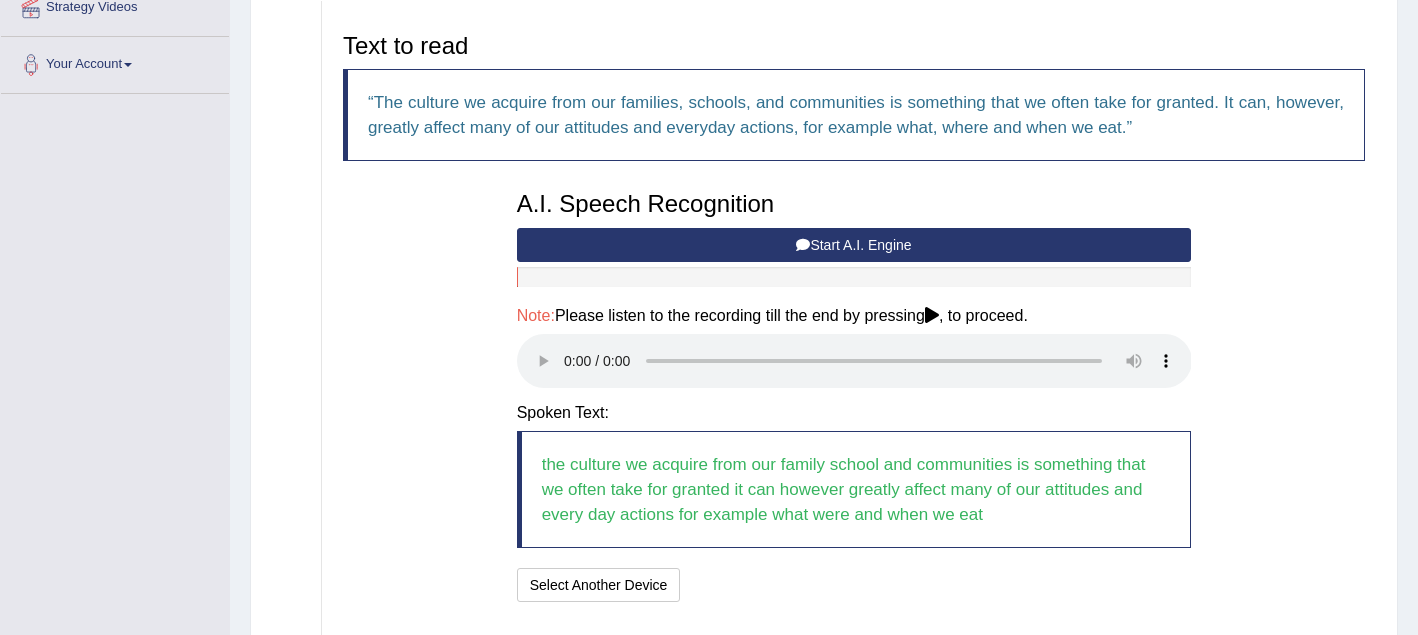 click on "Start A.I. Engine" at bounding box center (854, 245) 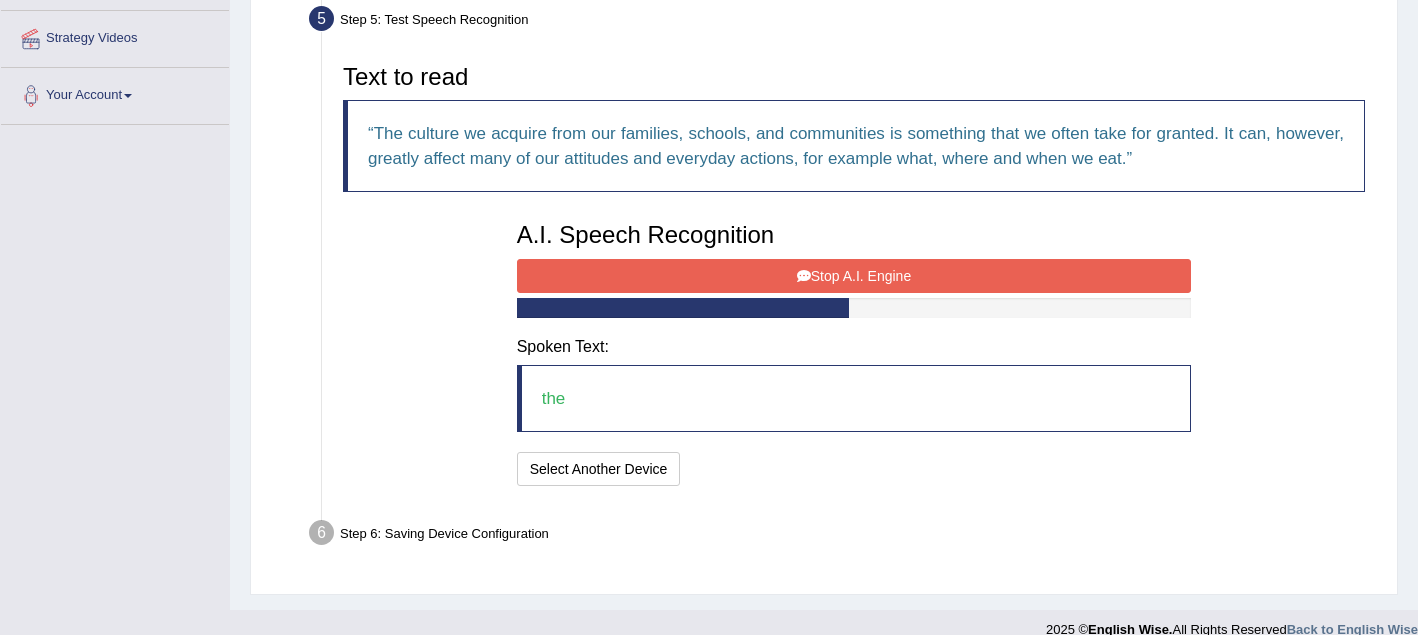 scroll, scrollTop: 455, scrollLeft: 0, axis: vertical 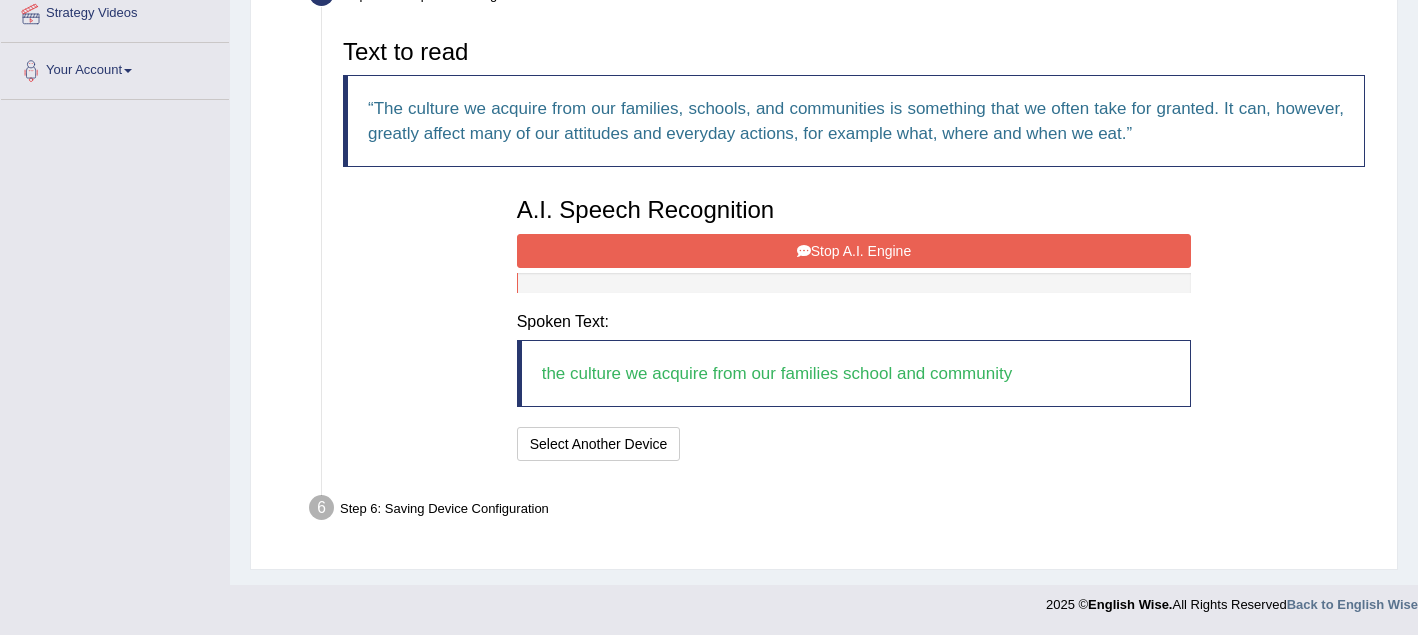 click on "Stop A.I. Engine" at bounding box center [854, 251] 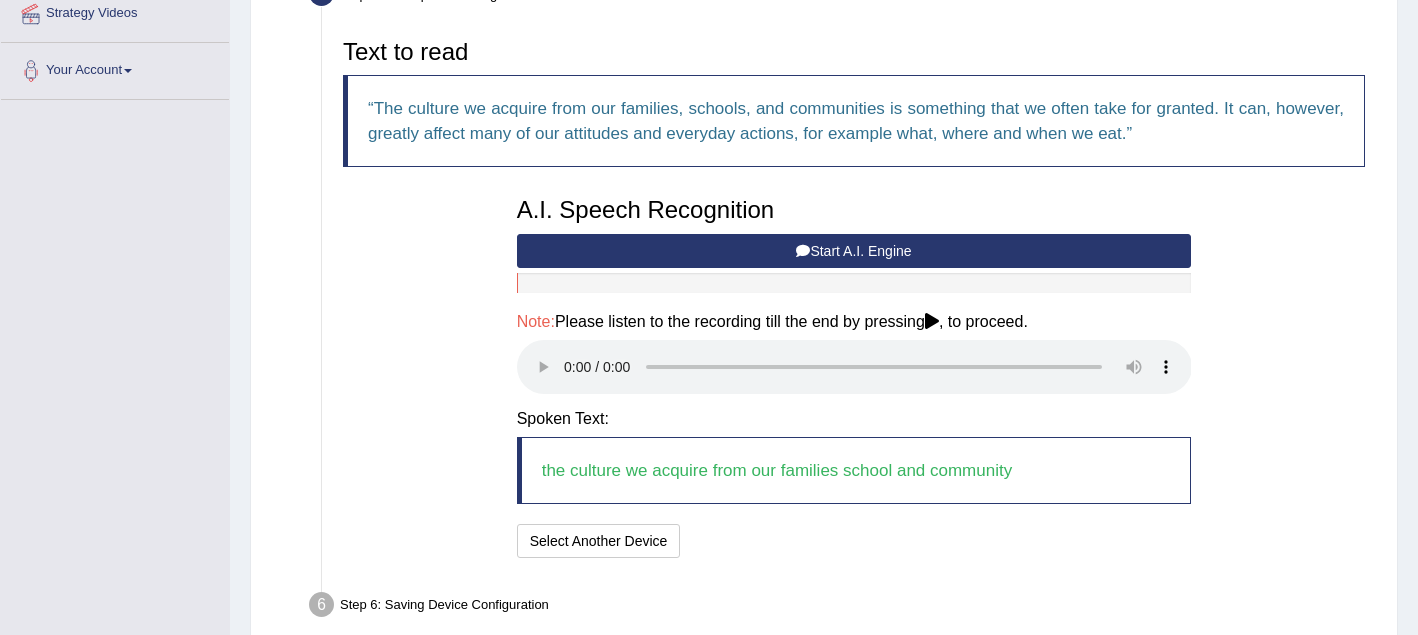 click on "Start A.I. Engine" at bounding box center [854, 251] 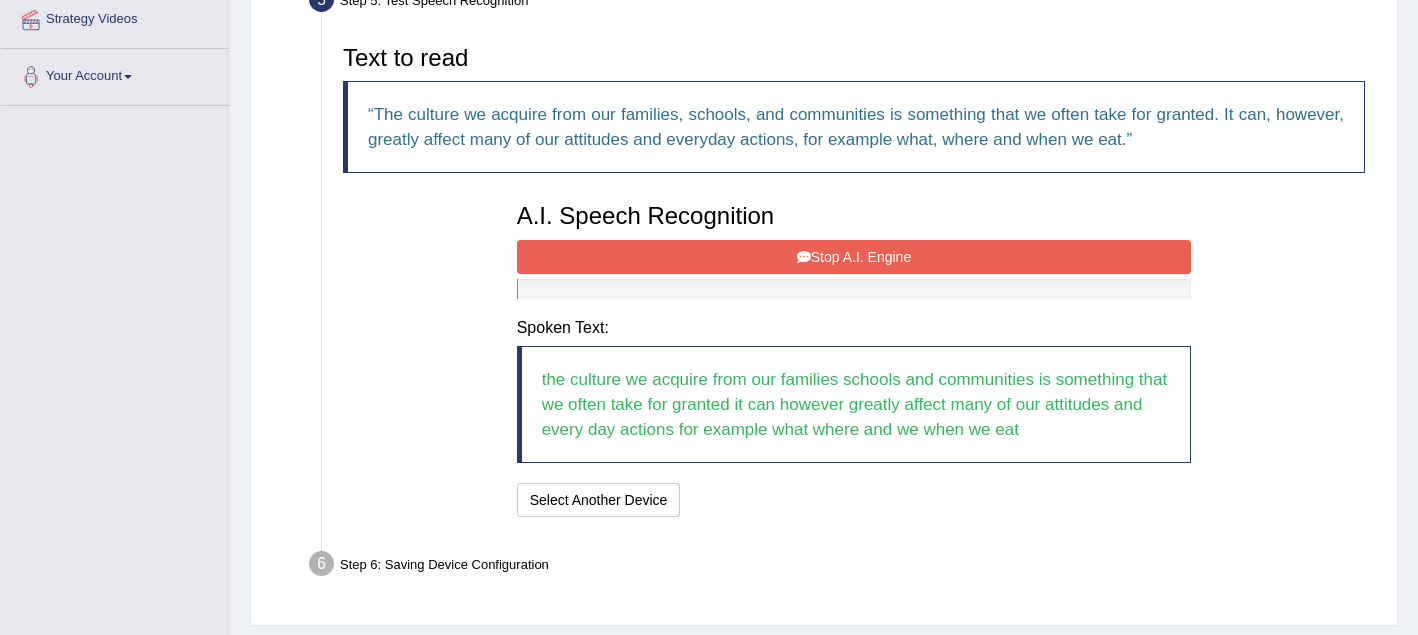 scroll, scrollTop: 447, scrollLeft: 0, axis: vertical 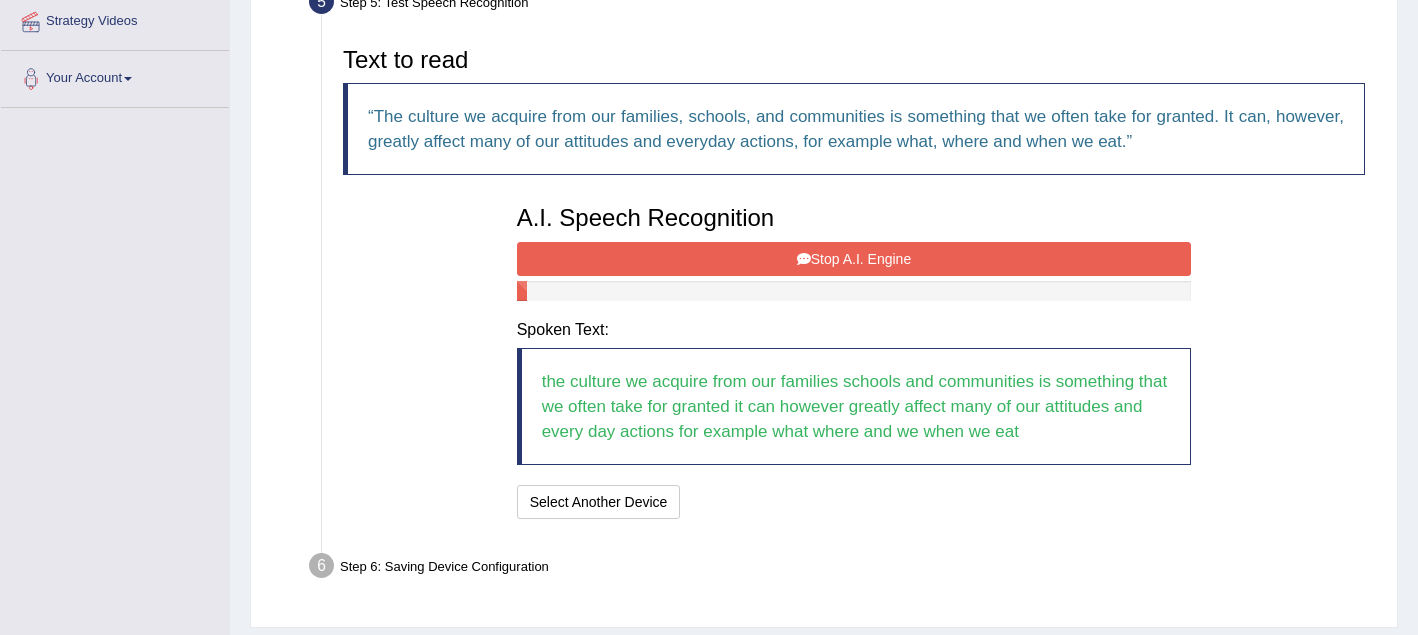 click on "Stop A.I. Engine" at bounding box center [854, 259] 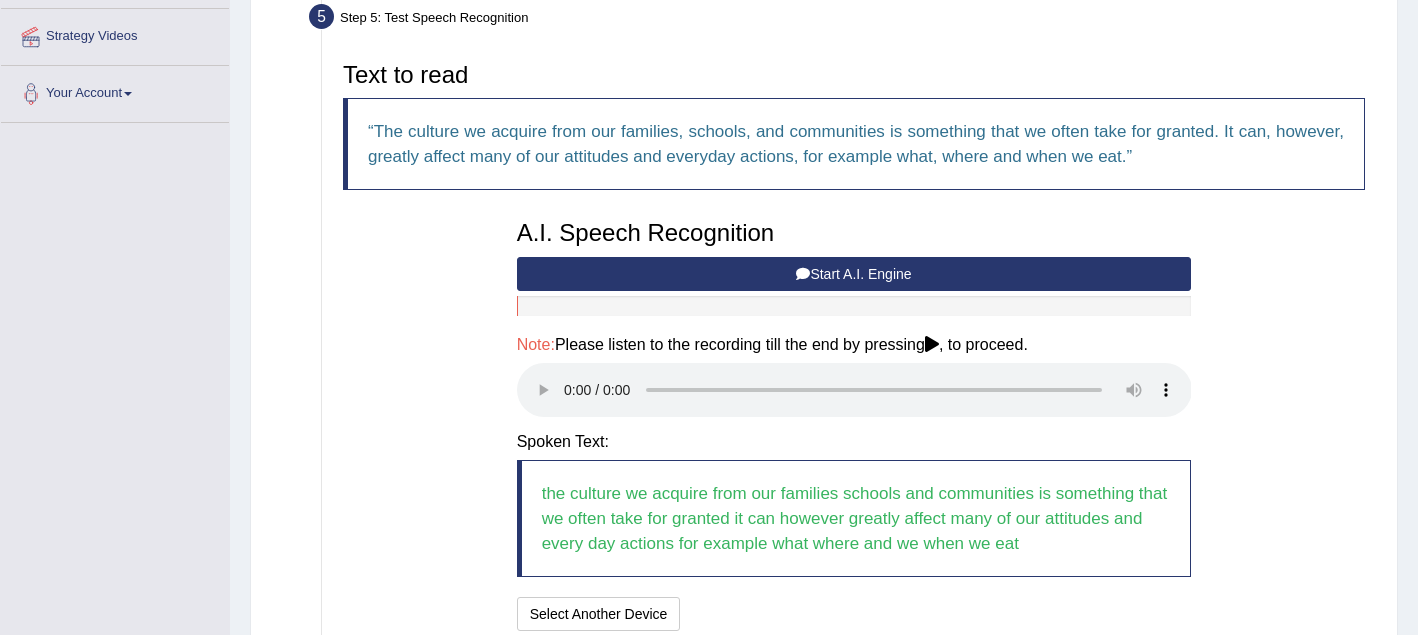 scroll, scrollTop: 424, scrollLeft: 0, axis: vertical 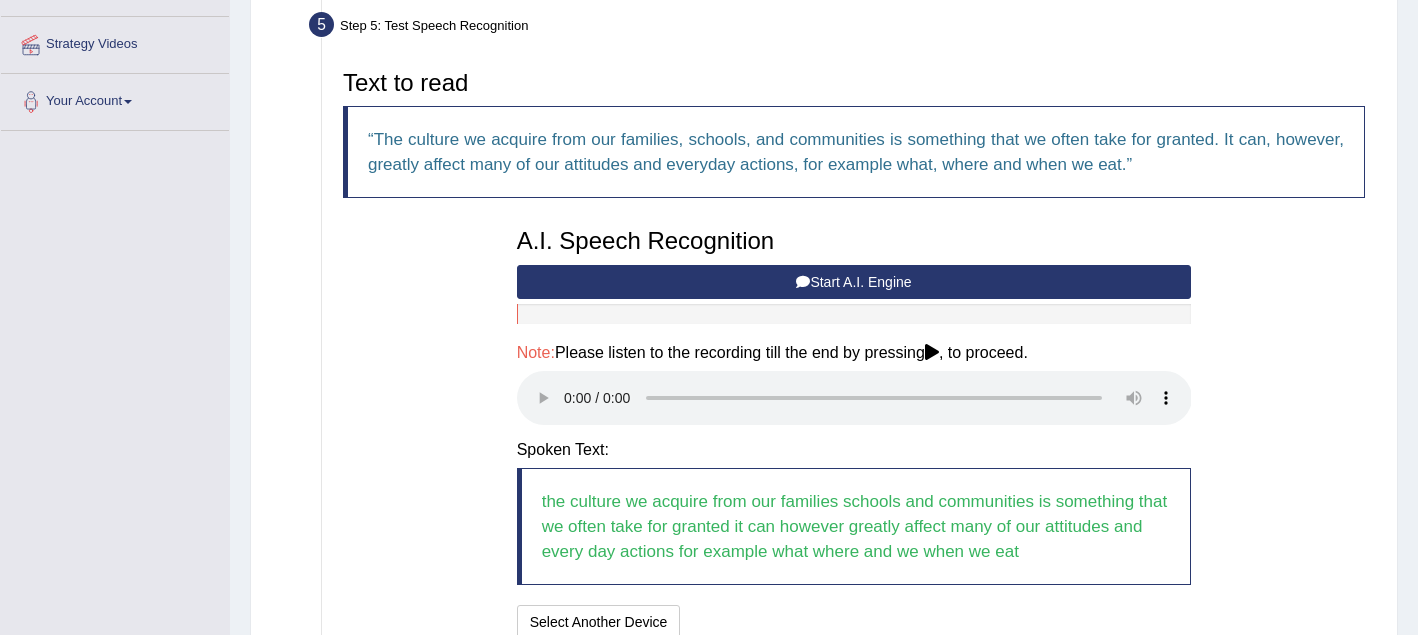 click on "Start A.I. Engine" at bounding box center (854, 282) 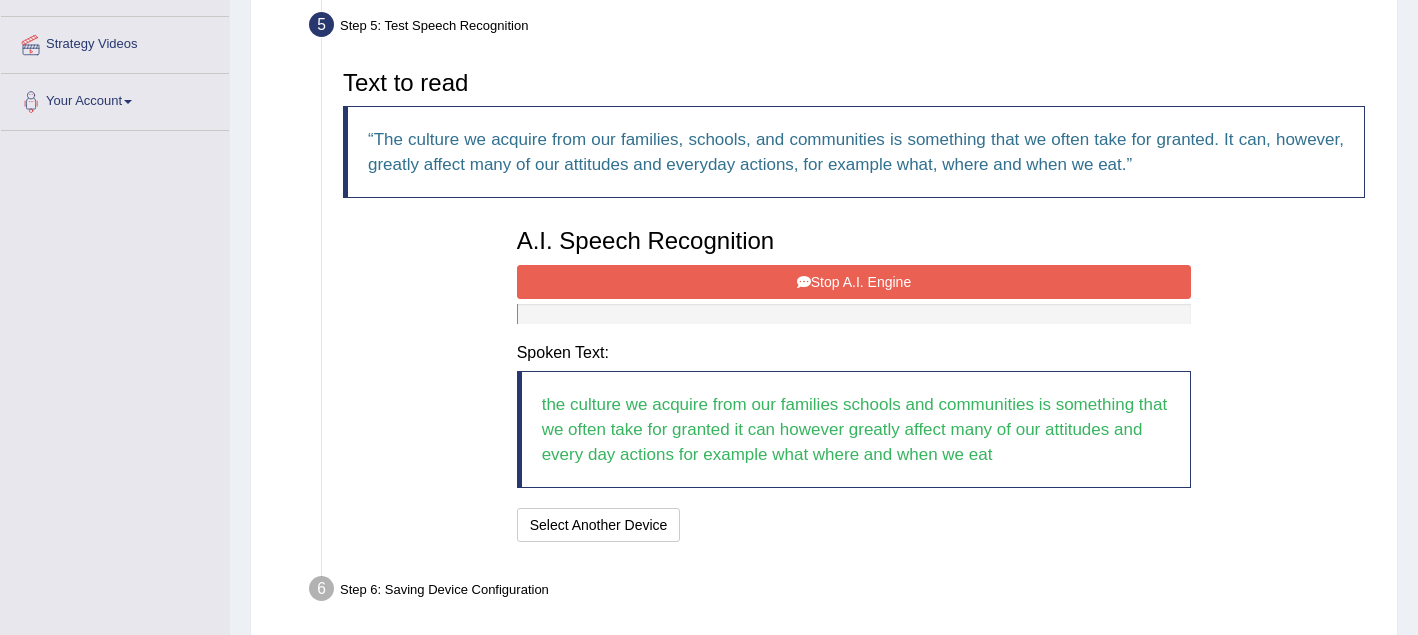 click on "Stop A.I. Engine" at bounding box center (854, 282) 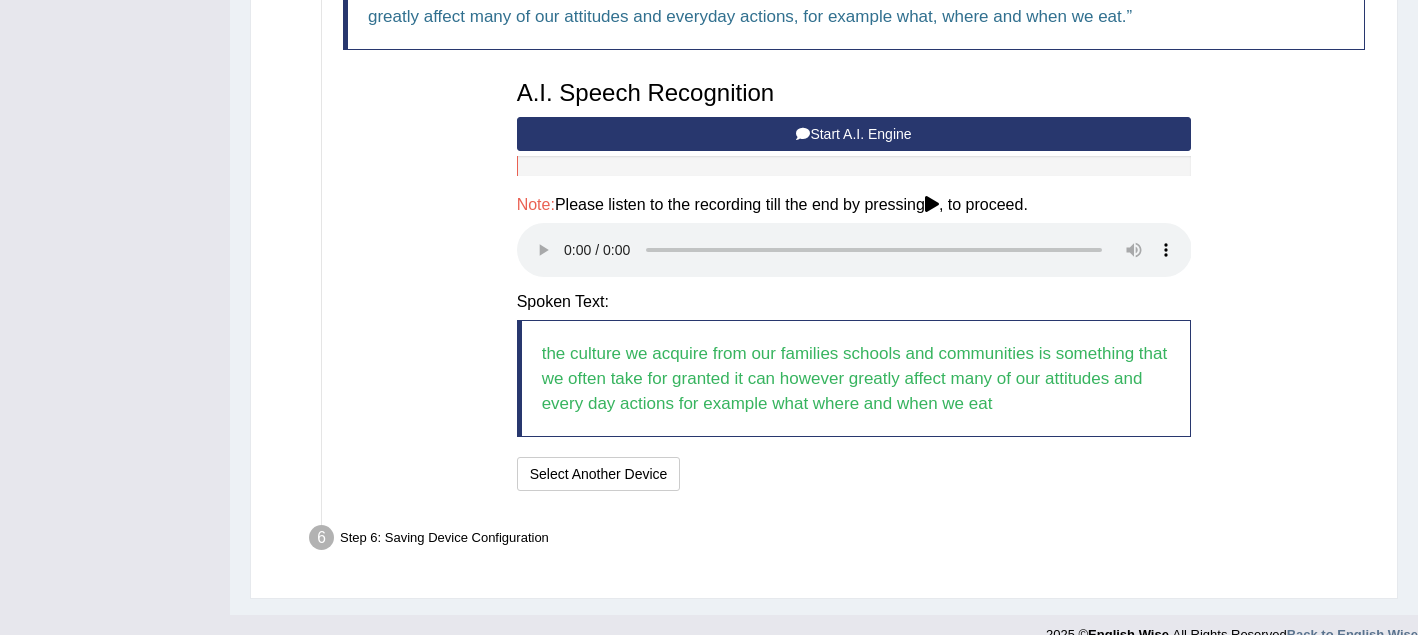 scroll, scrollTop: 601, scrollLeft: 0, axis: vertical 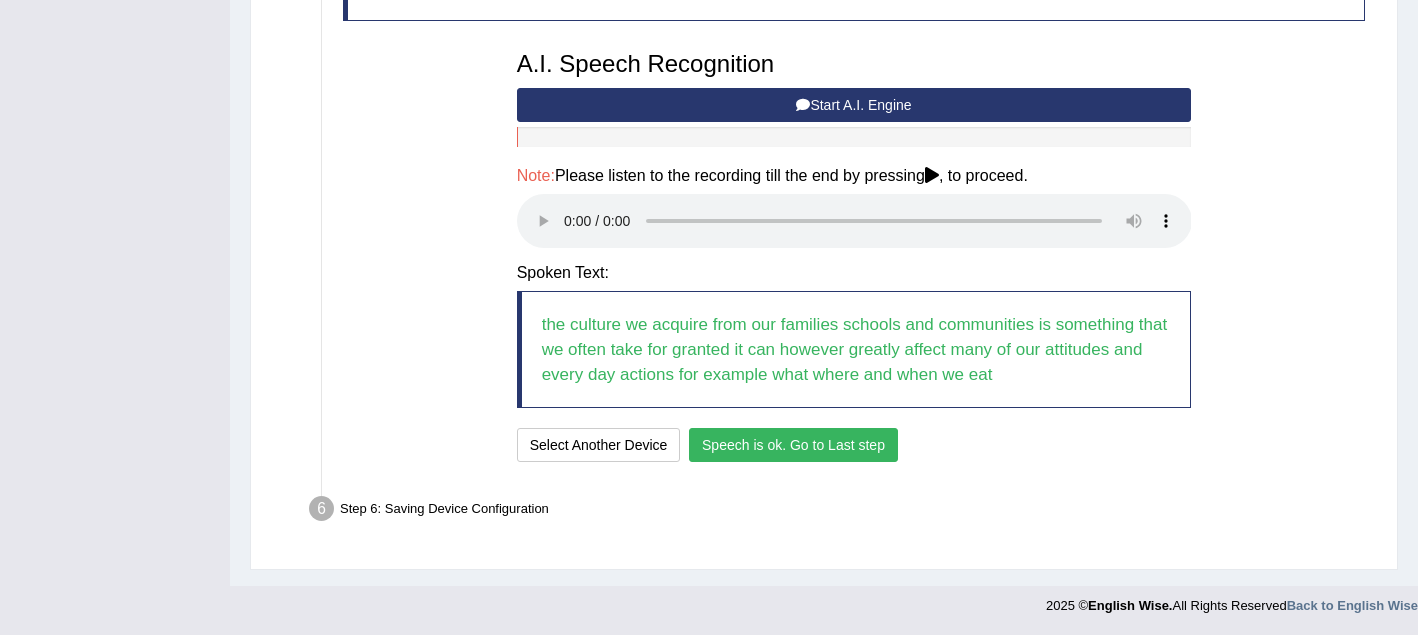 click on "Speech is ok. Go to Last step" at bounding box center [793, 445] 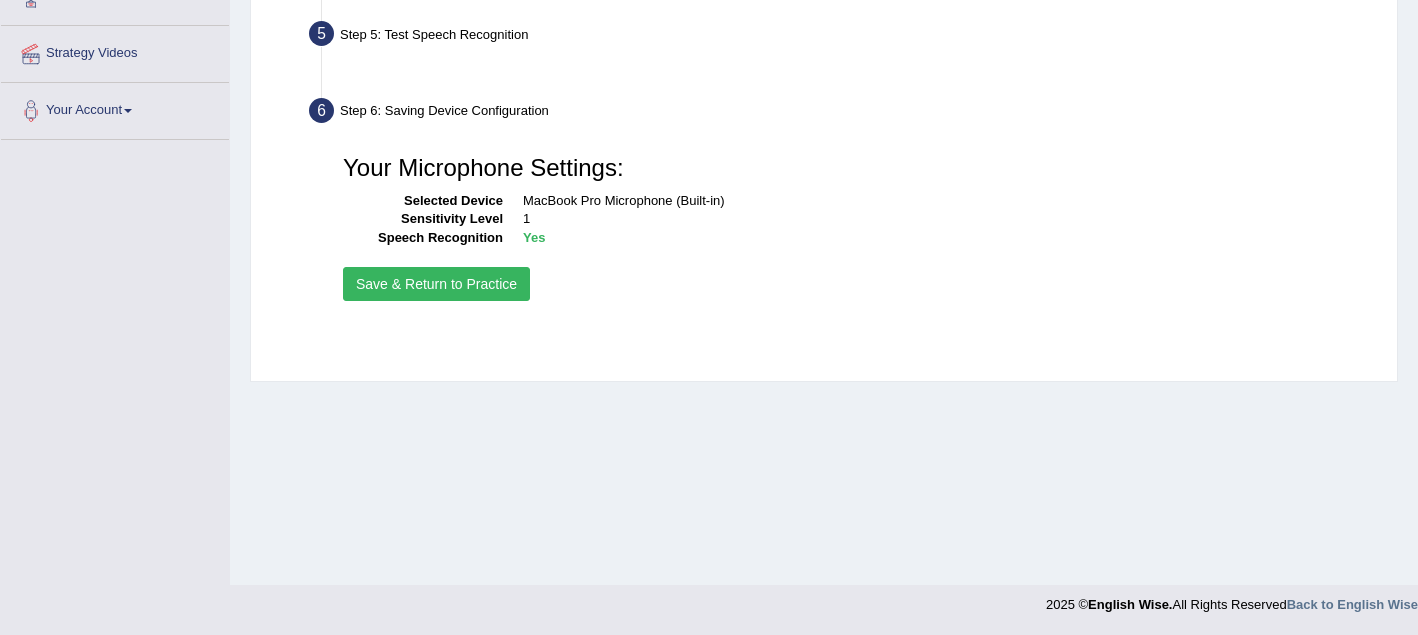 scroll, scrollTop: 415, scrollLeft: 0, axis: vertical 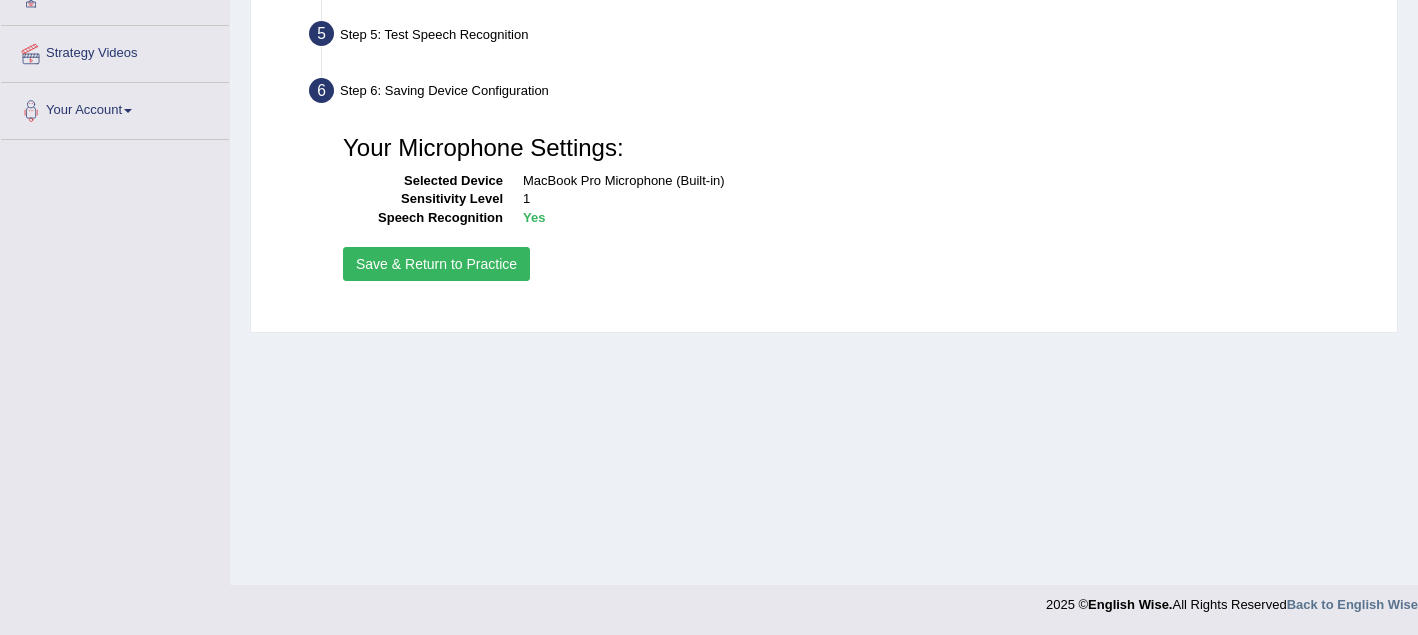 click on "Save & Return to Practice" at bounding box center (436, 264) 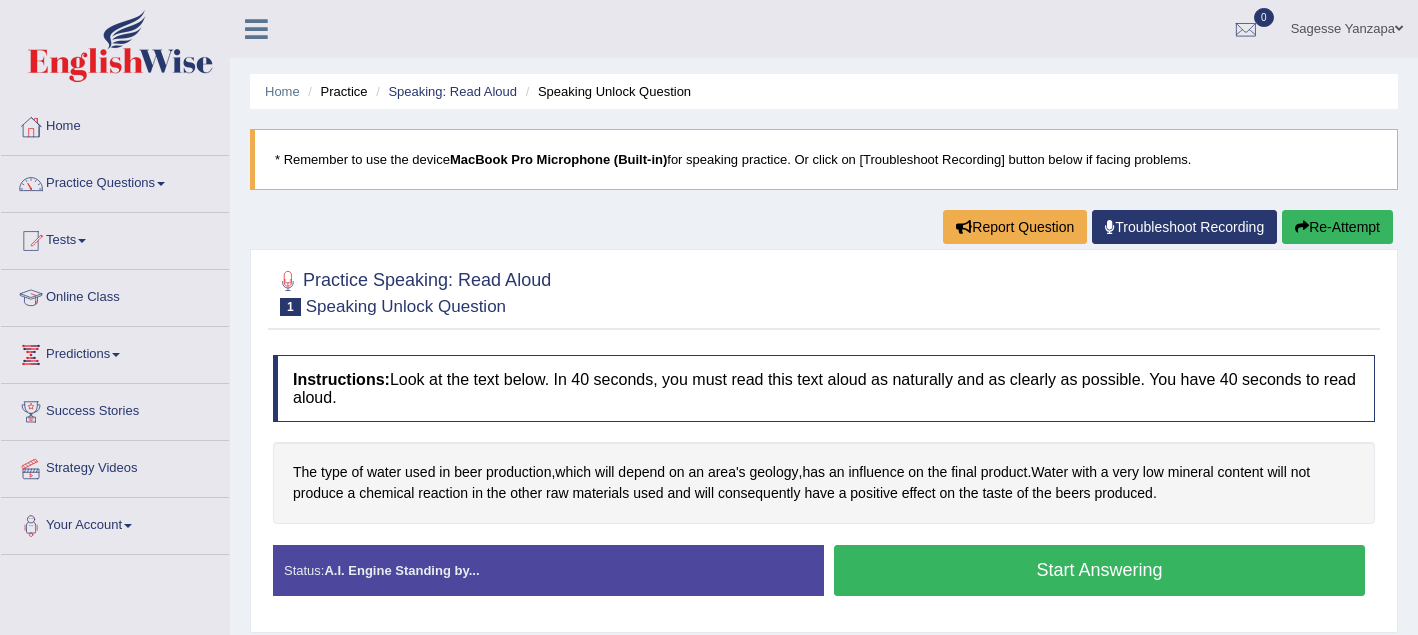 scroll, scrollTop: 0, scrollLeft: 0, axis: both 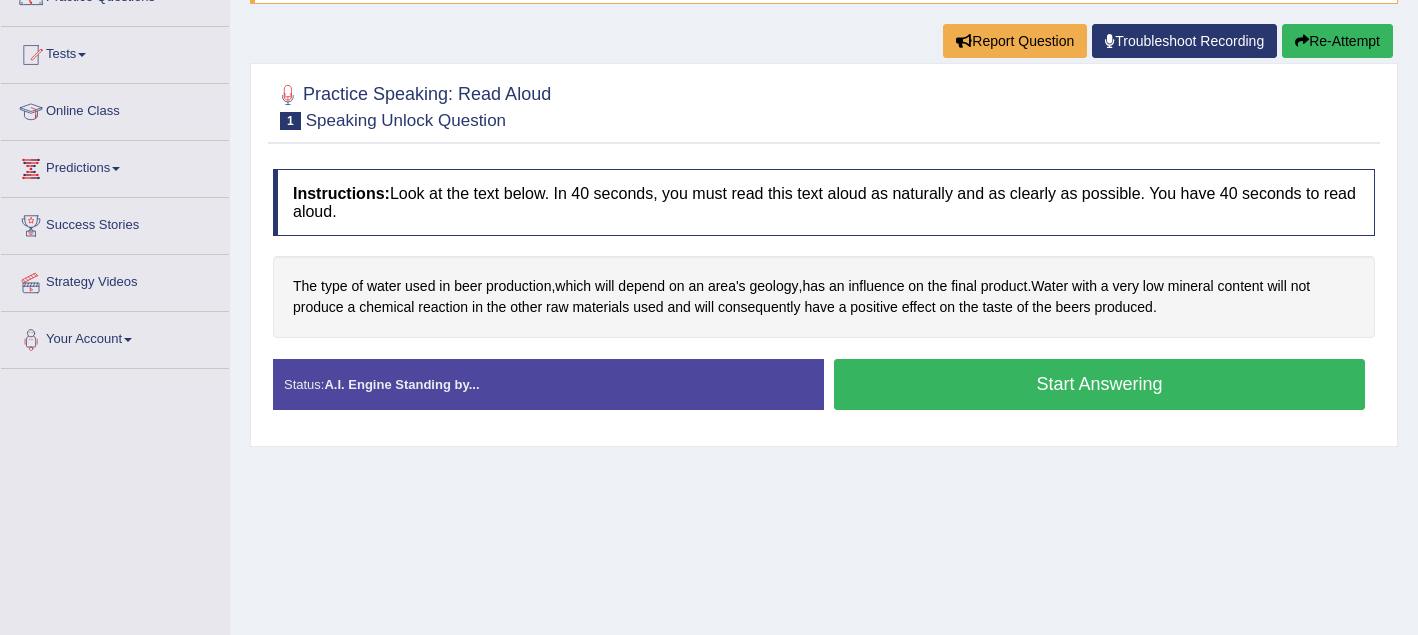 click on "Start Answering" at bounding box center (1099, 384) 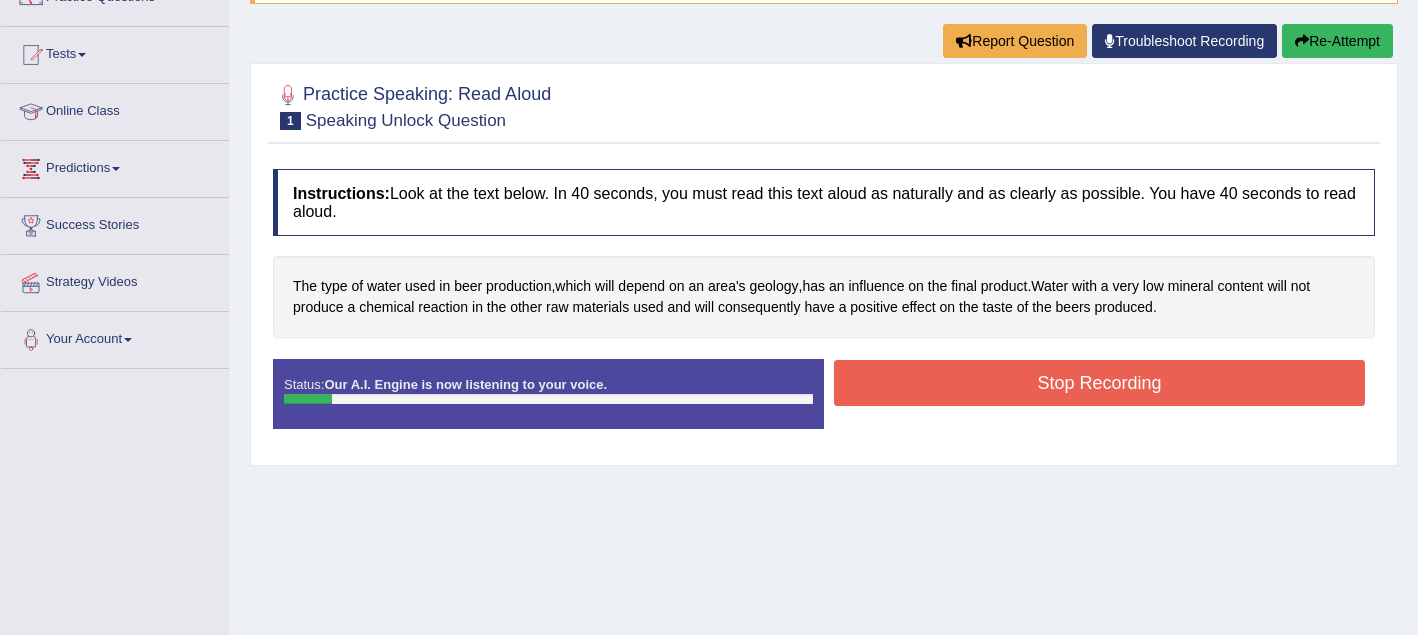 click on "Stop Recording" at bounding box center [1099, 383] 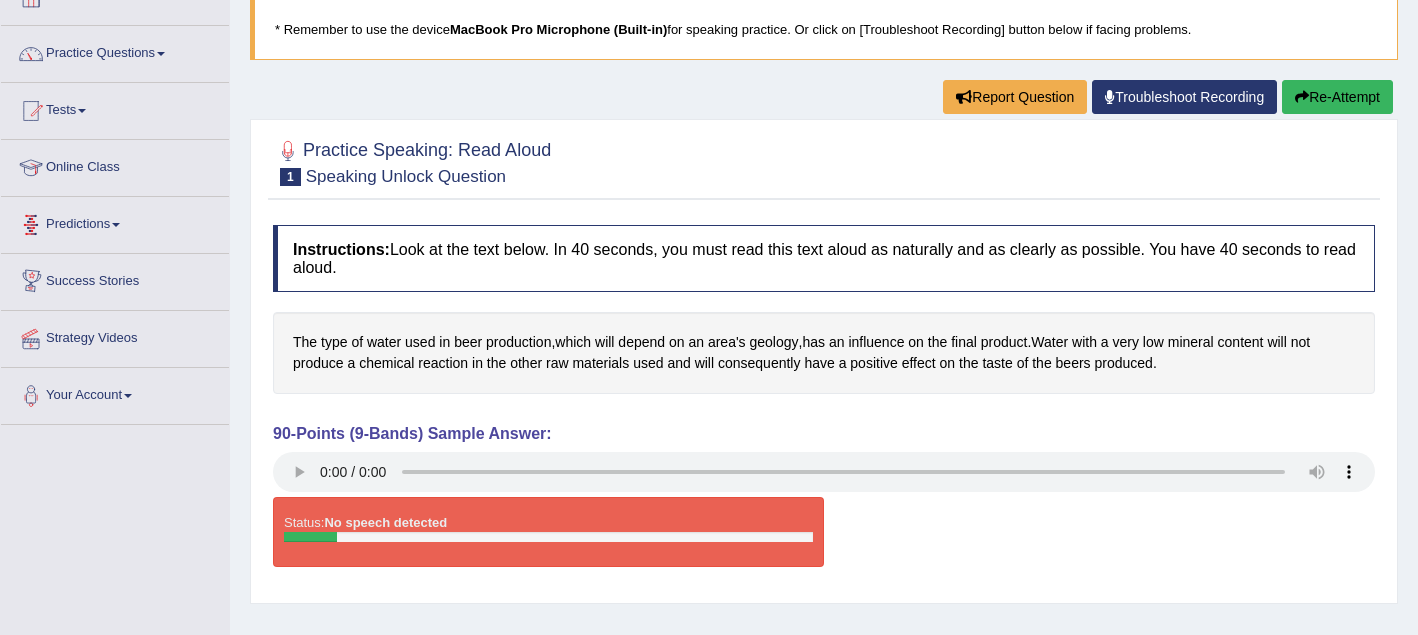 scroll, scrollTop: 127, scrollLeft: 0, axis: vertical 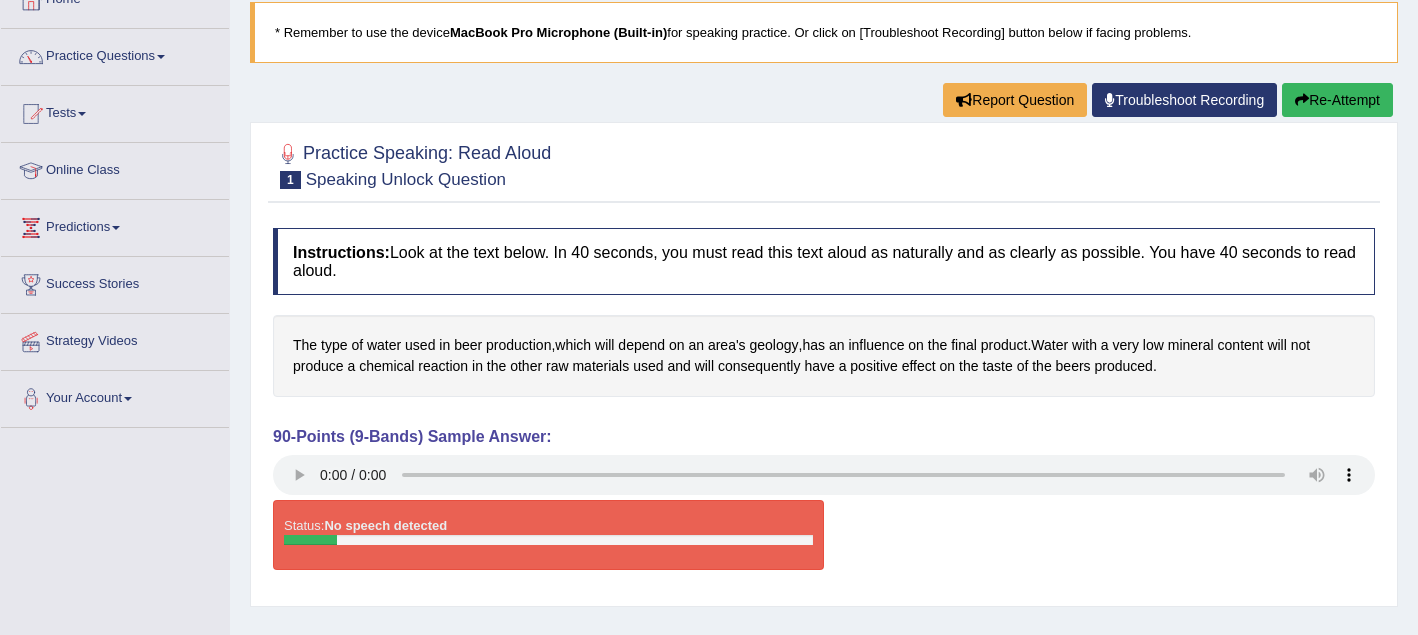 click on "Re-Attempt" at bounding box center [1337, 100] 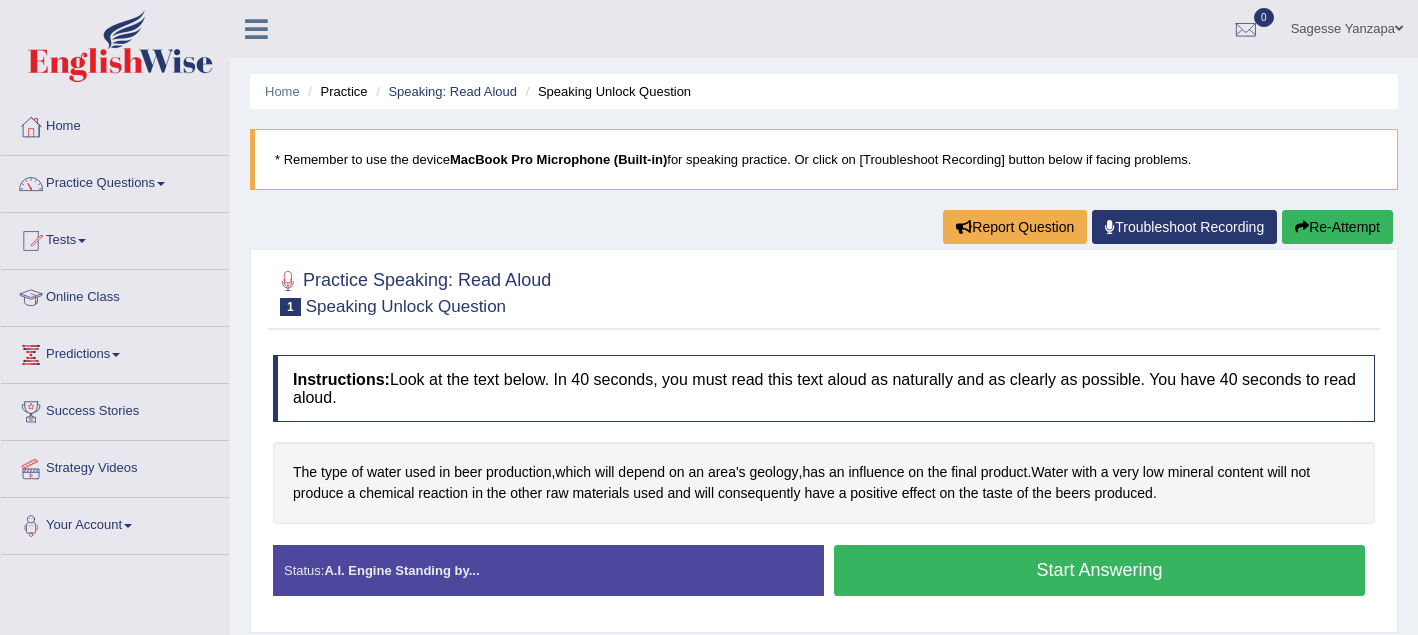 scroll, scrollTop: 127, scrollLeft: 0, axis: vertical 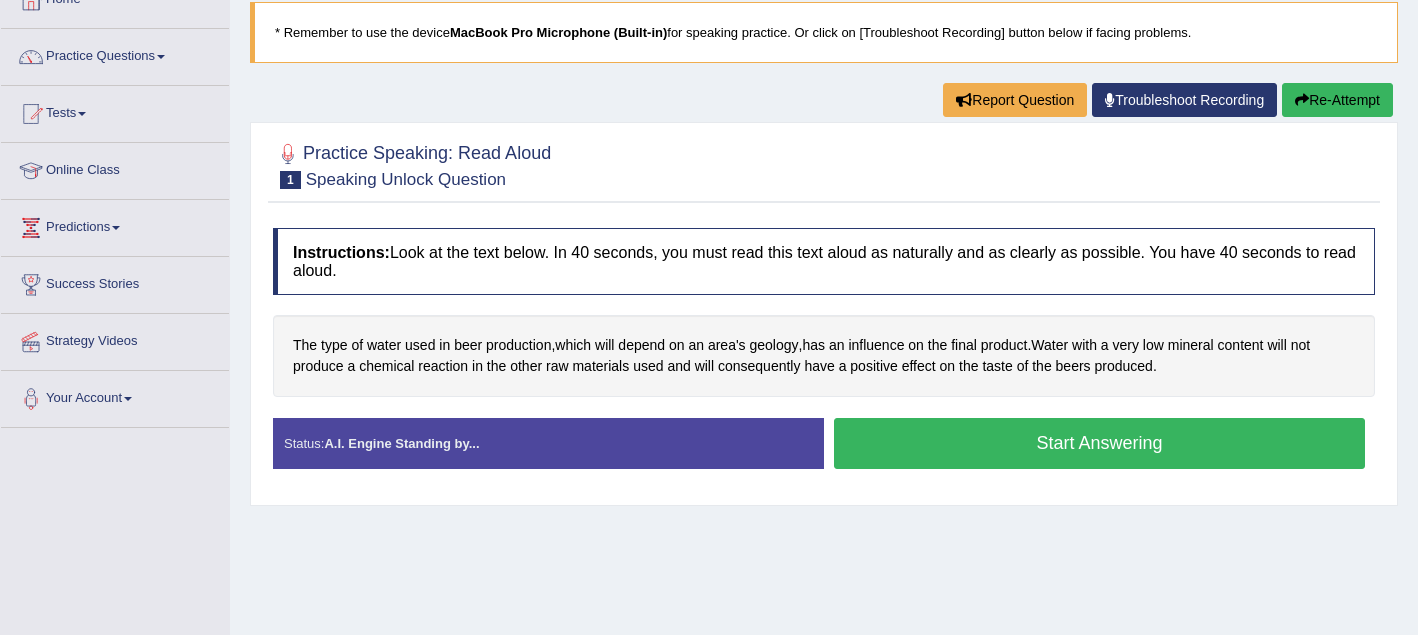 click on "Start Answering" at bounding box center [1099, 443] 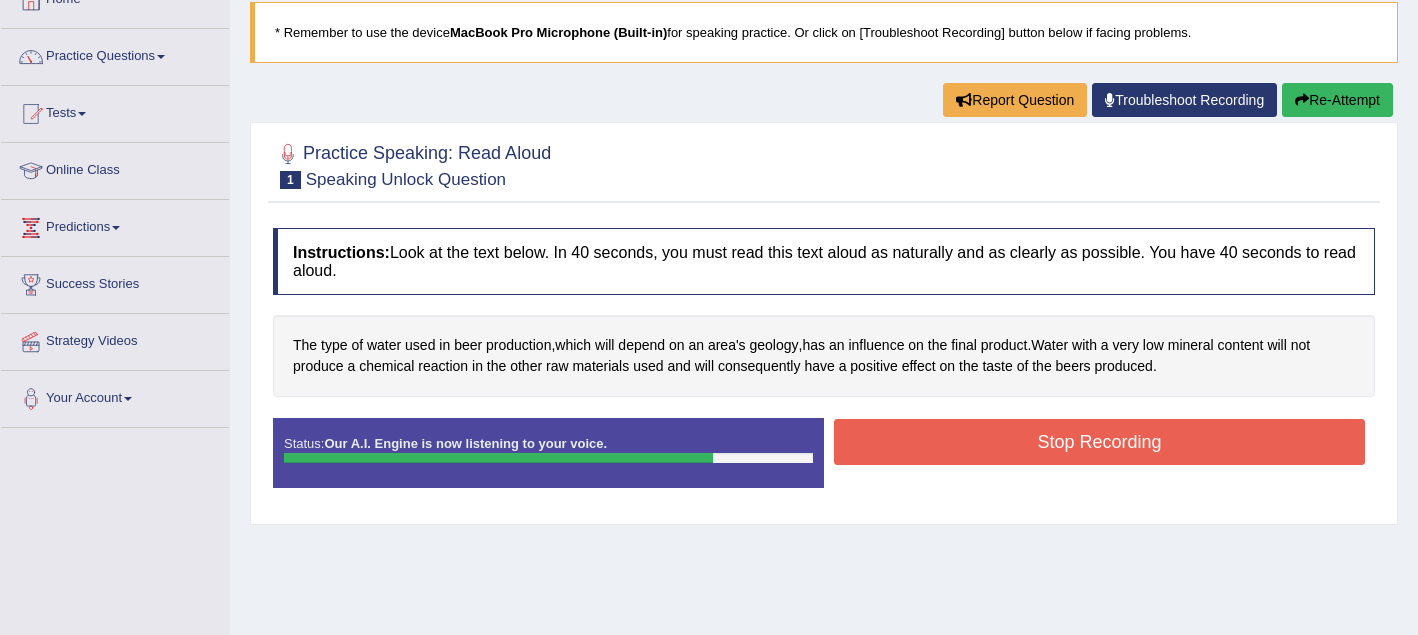 click on "Stop Recording" at bounding box center [1099, 442] 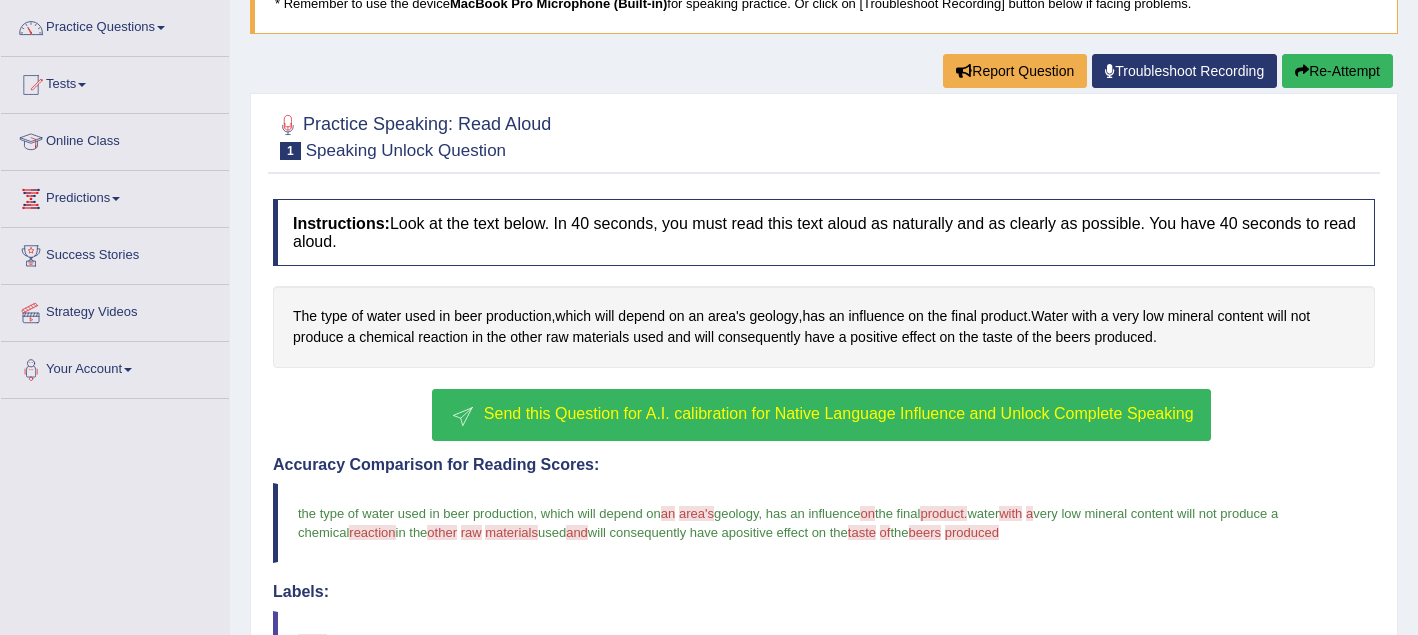 scroll, scrollTop: 0, scrollLeft: 0, axis: both 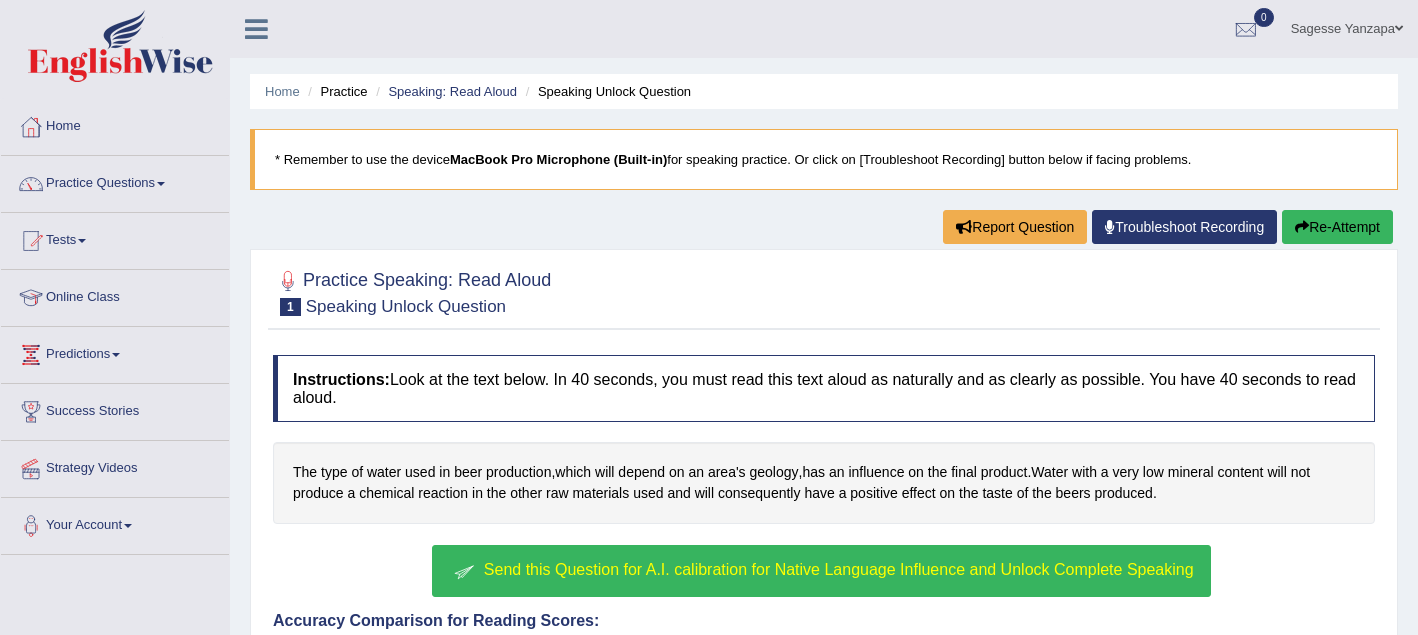 click on "Re-Attempt" at bounding box center (1337, 227) 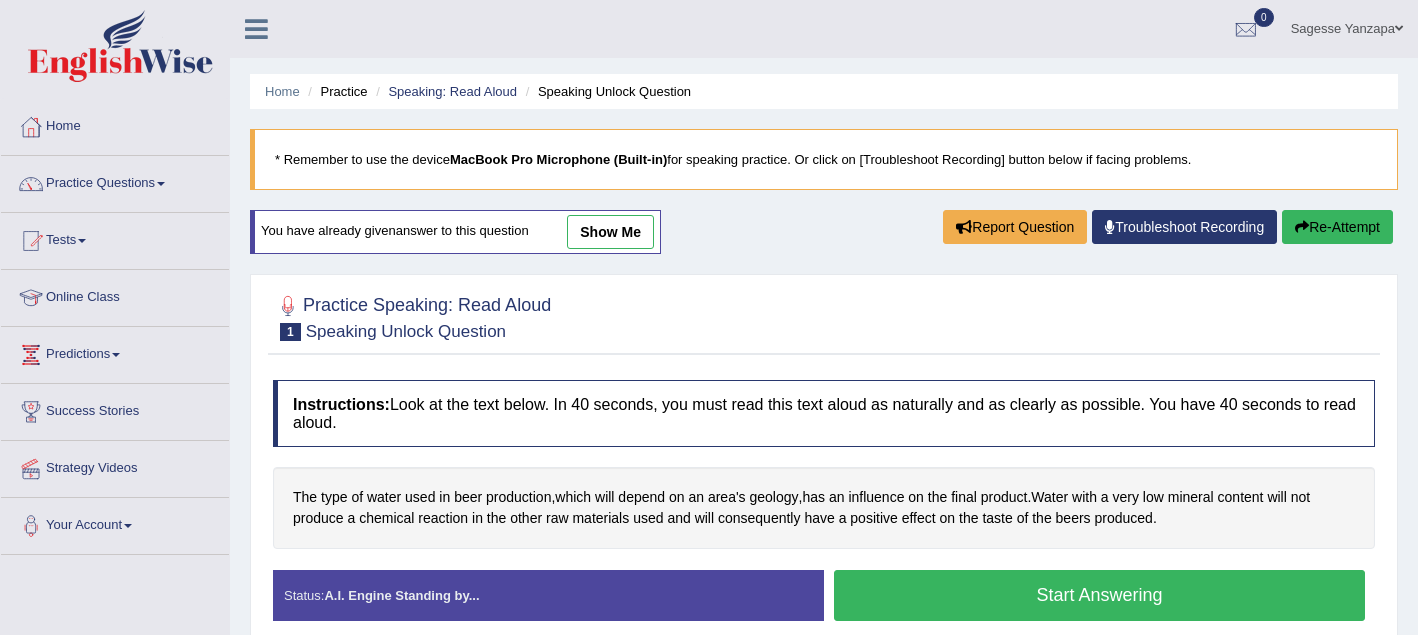 scroll, scrollTop: 0, scrollLeft: 0, axis: both 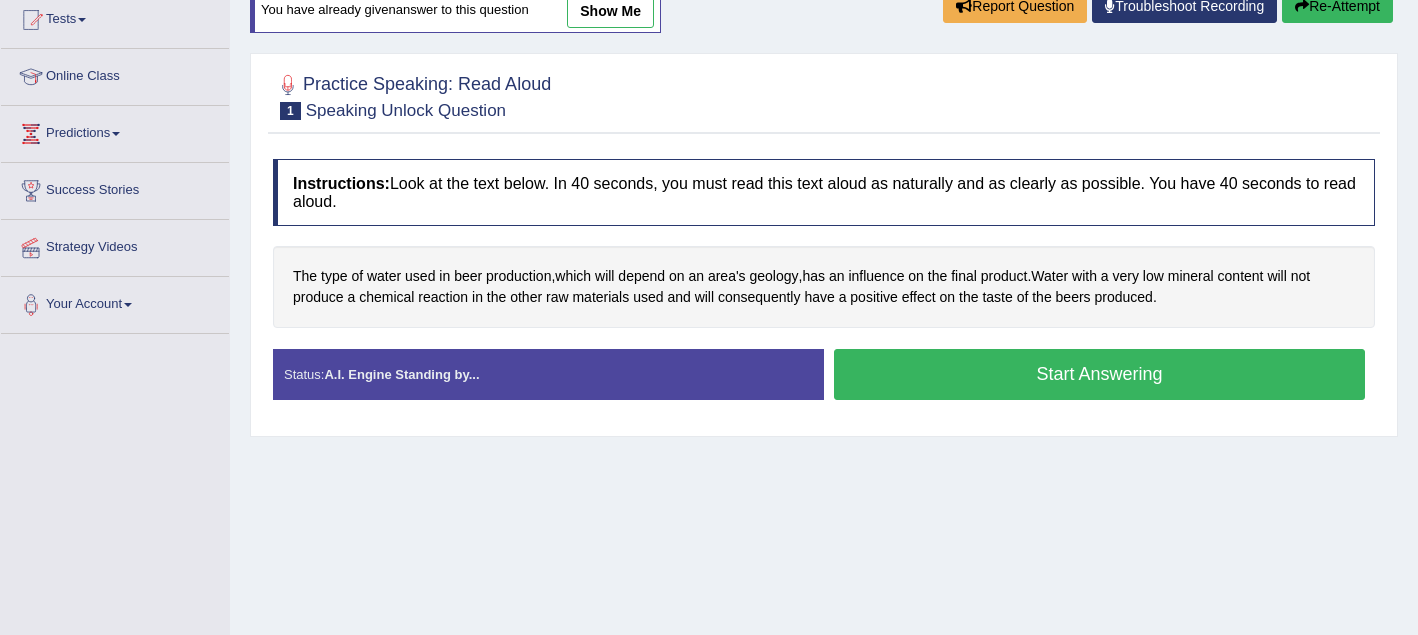 click on "Start Answering" at bounding box center (1099, 374) 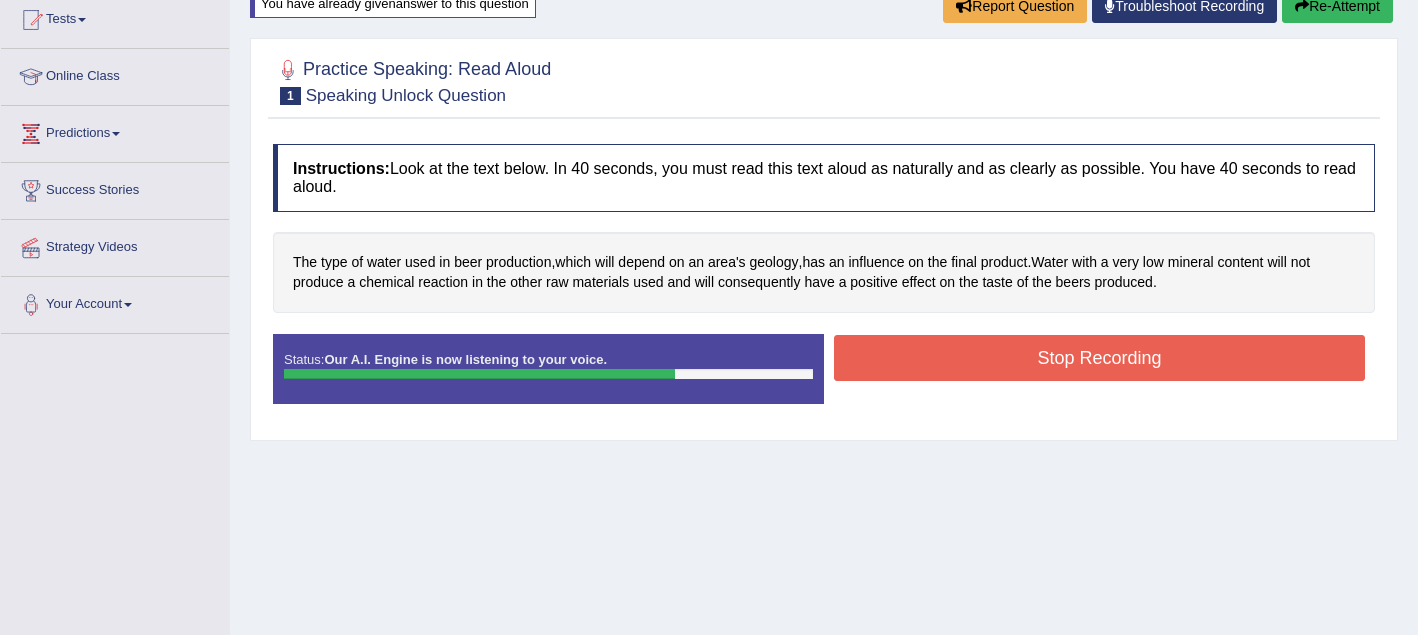 click on "Stop Recording" at bounding box center (1099, 358) 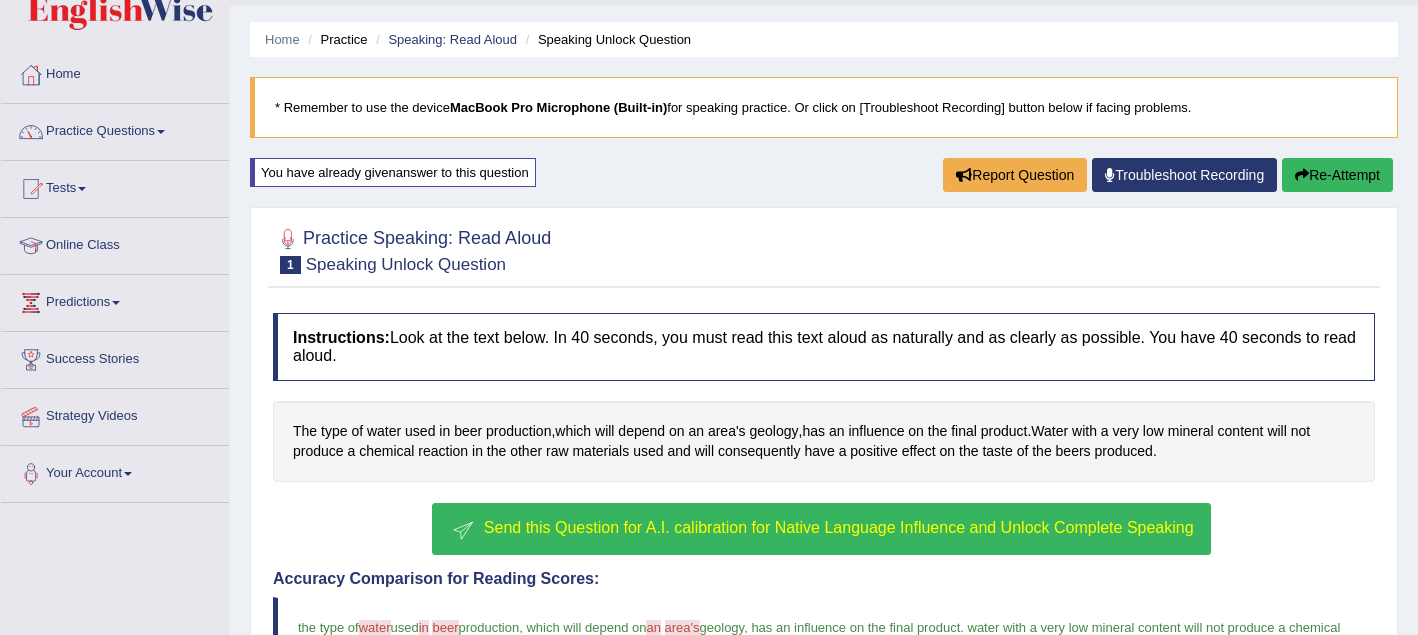 scroll, scrollTop: 61, scrollLeft: 0, axis: vertical 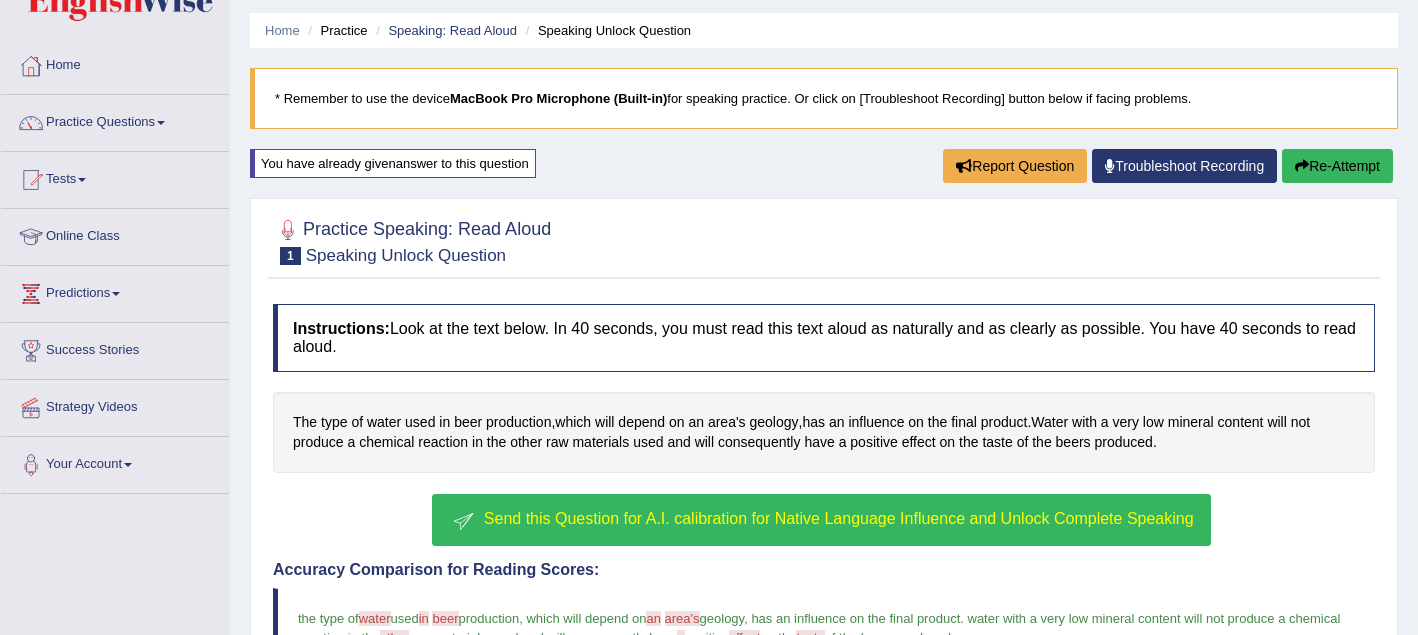 click on "Re-Attempt" at bounding box center [1337, 166] 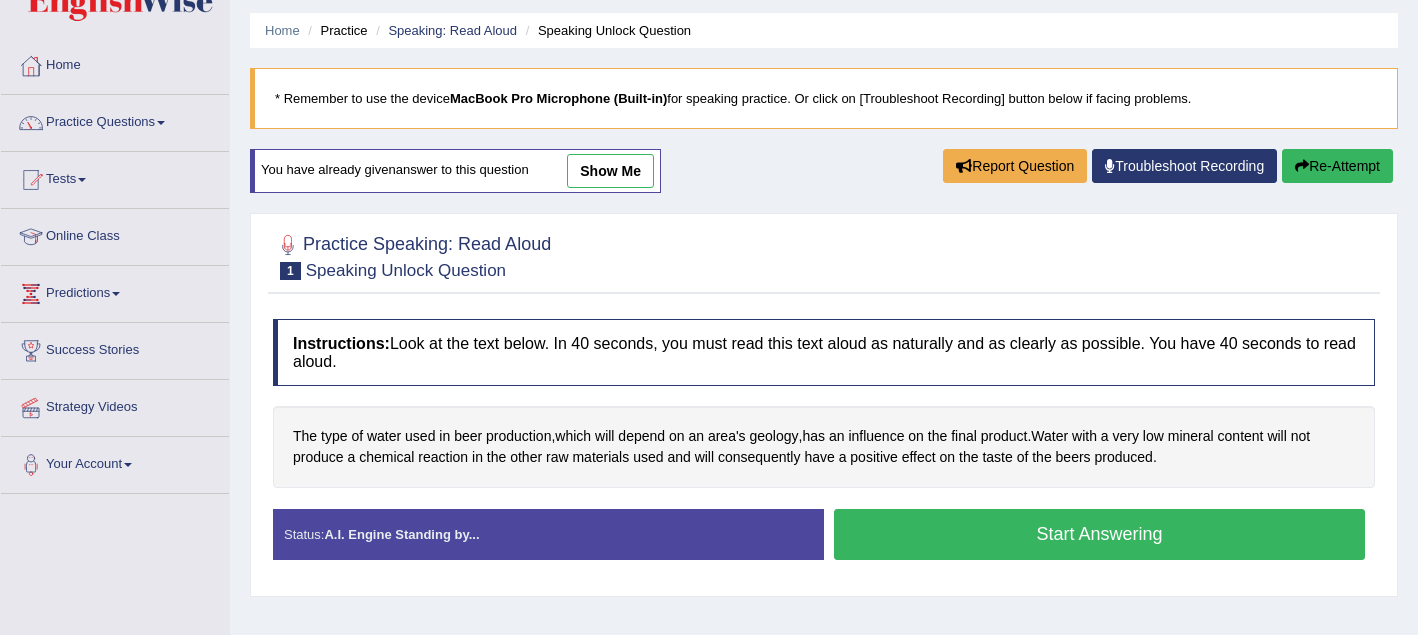 scroll, scrollTop: 0, scrollLeft: 0, axis: both 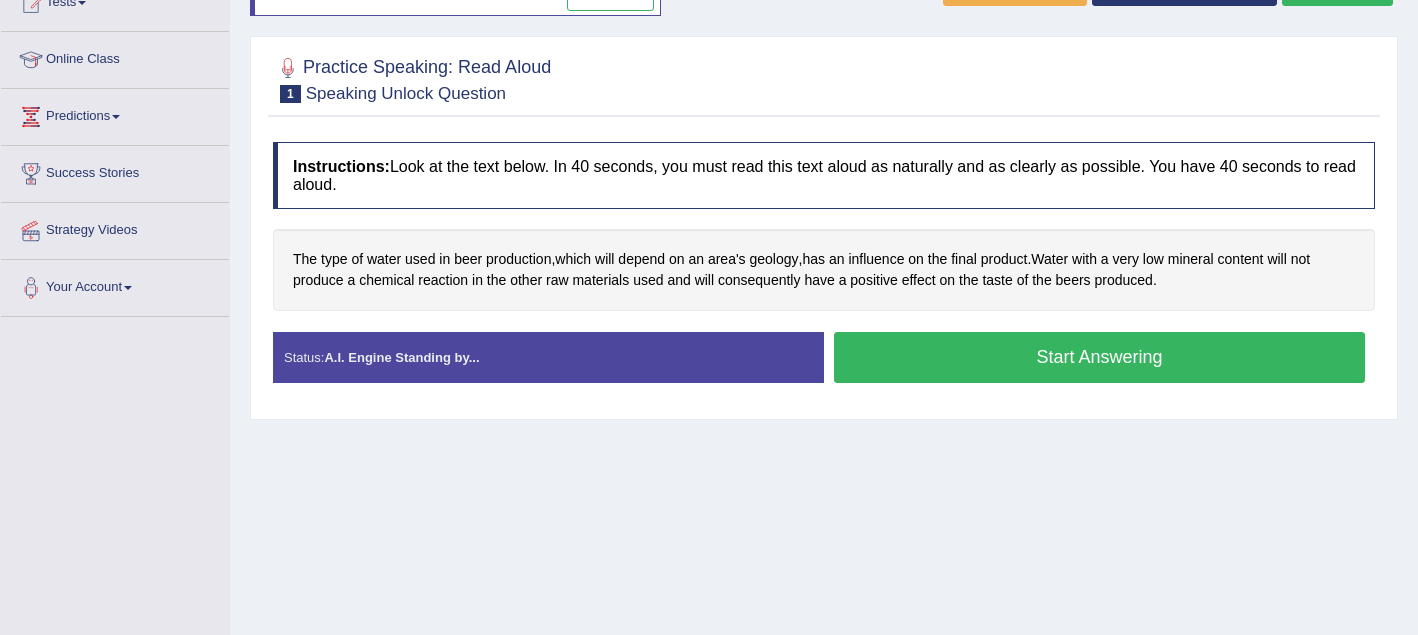 click on "Start Answering" at bounding box center (1099, 357) 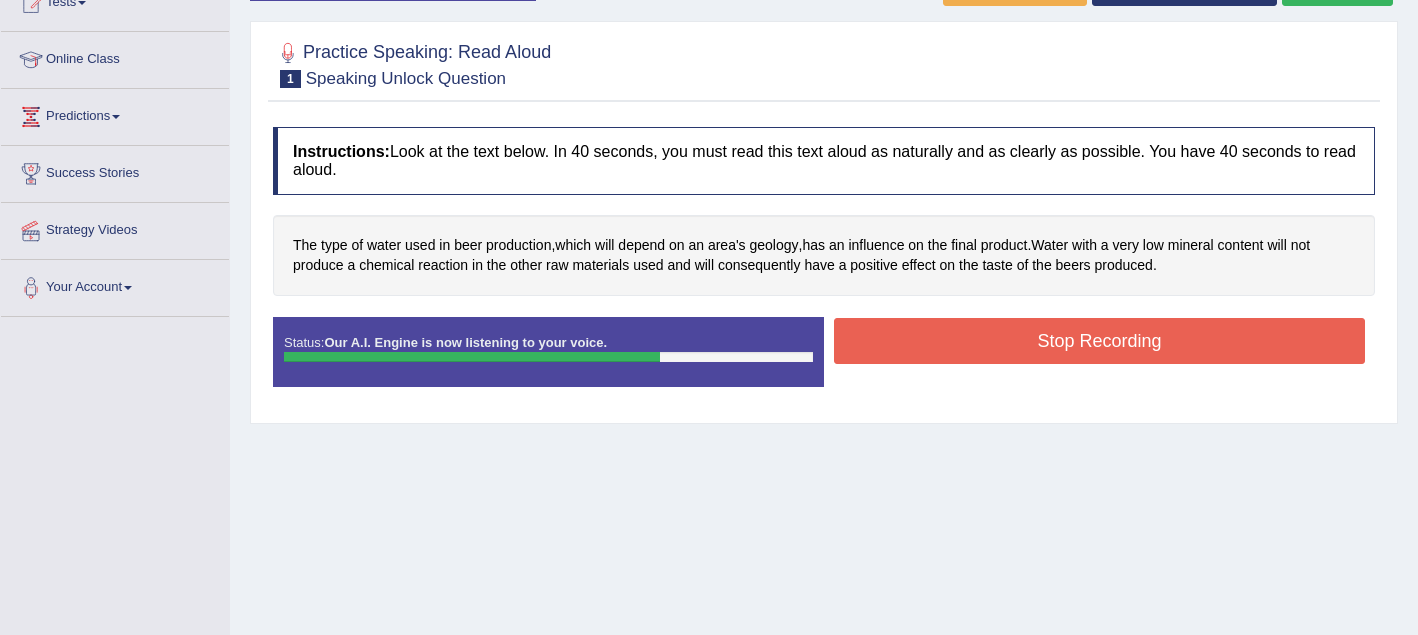 click on "Stop Recording" at bounding box center (1099, 341) 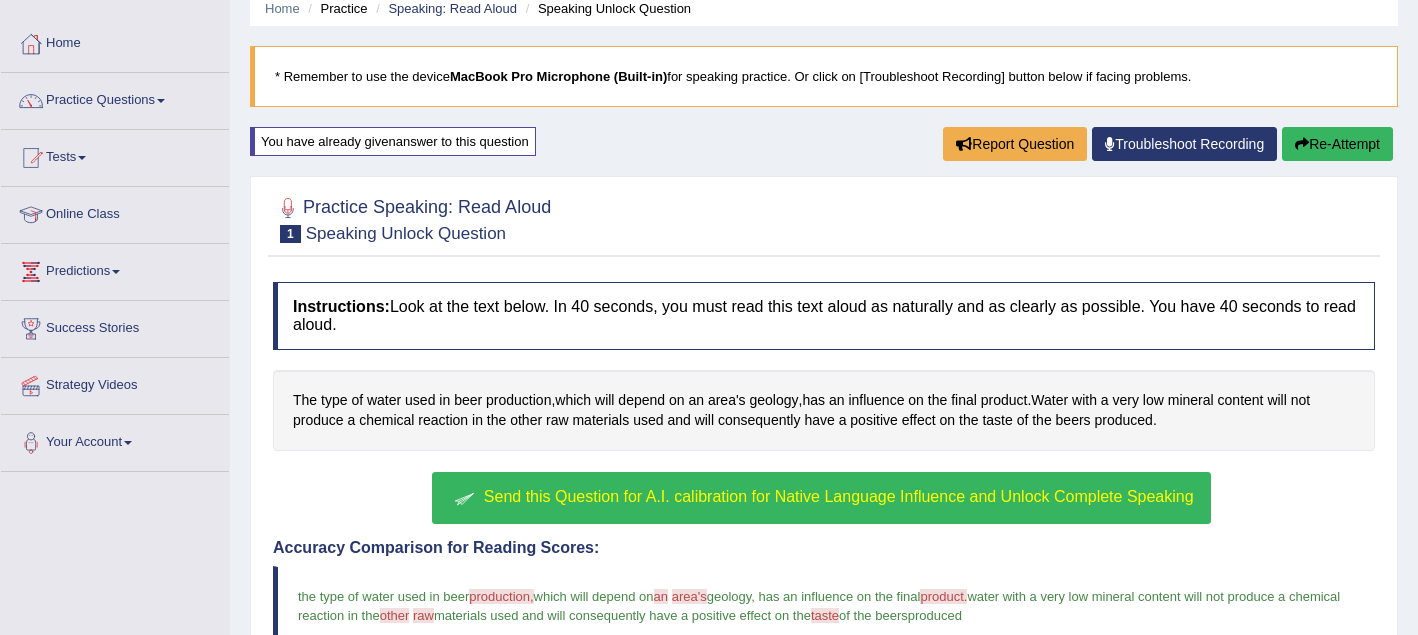 scroll, scrollTop: 79, scrollLeft: 0, axis: vertical 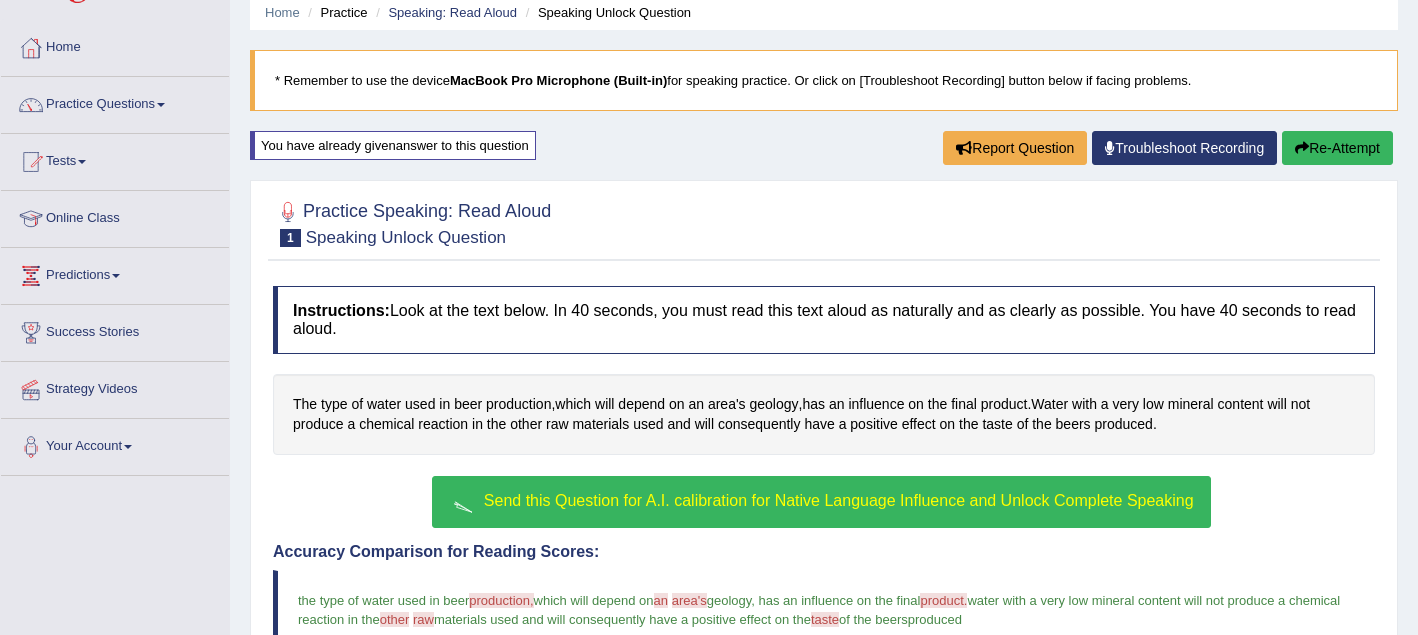 click on "Re-Attempt" at bounding box center (1337, 148) 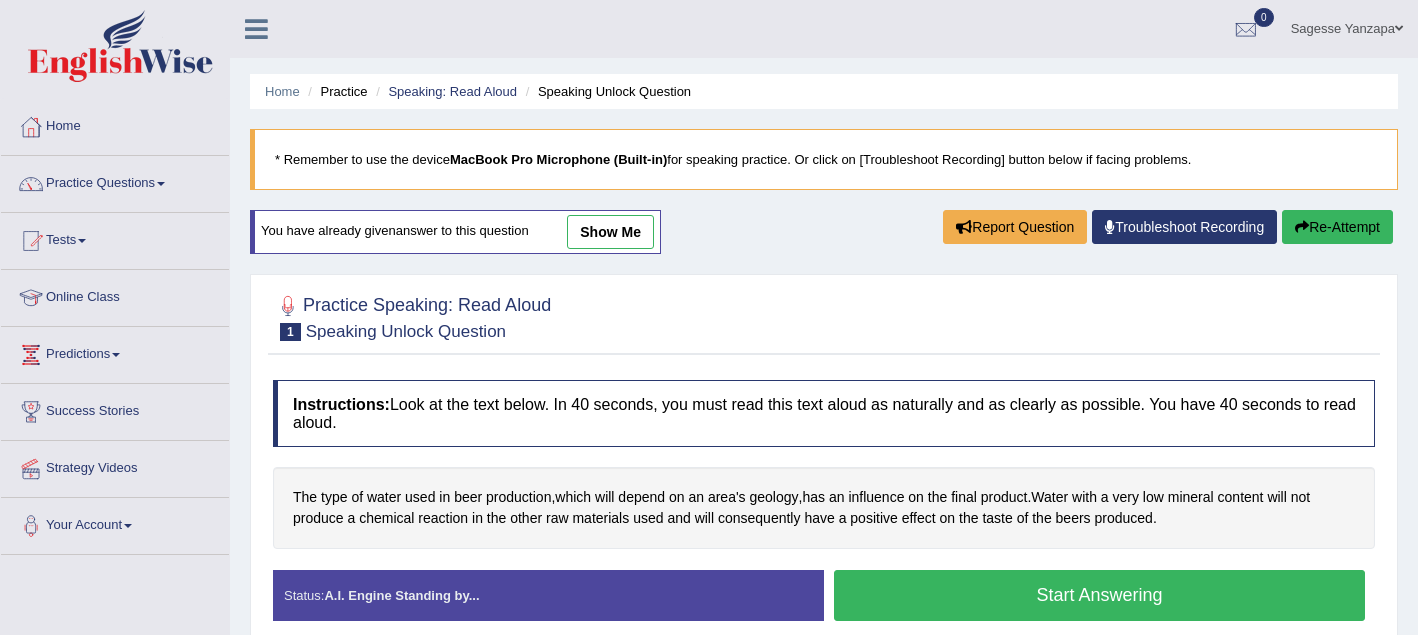 scroll, scrollTop: 79, scrollLeft: 0, axis: vertical 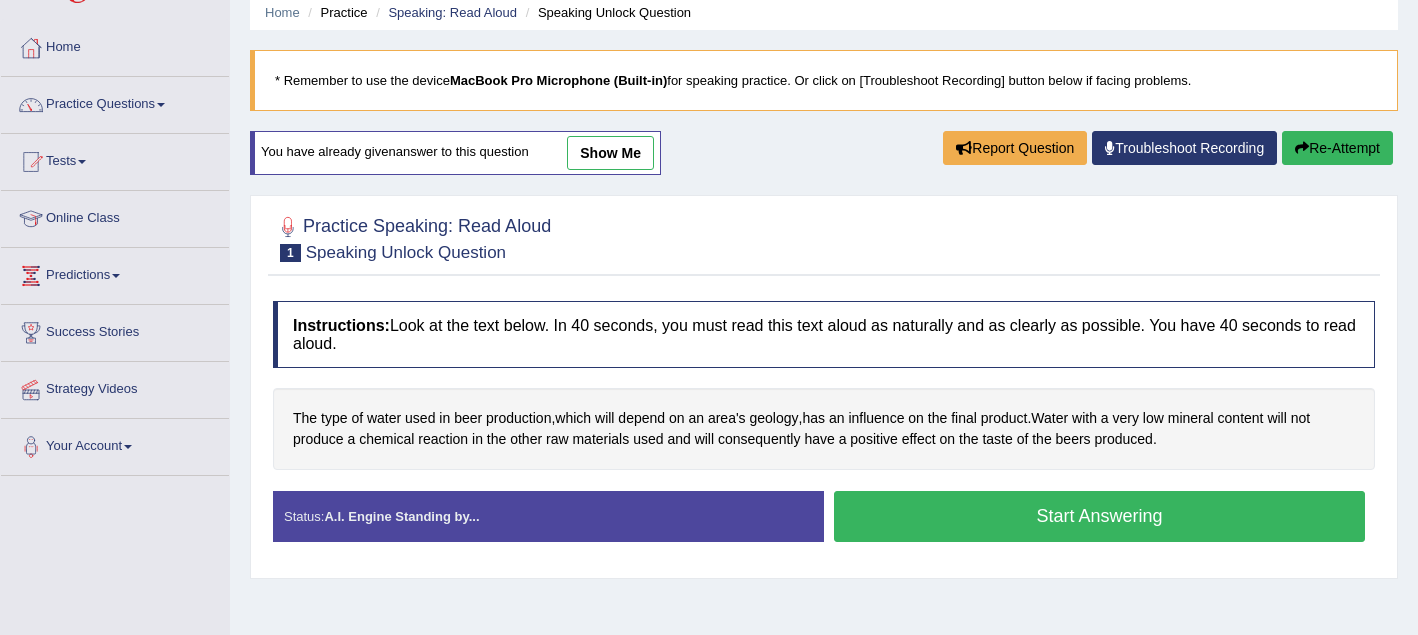 click on "Start Answering" at bounding box center (1099, 516) 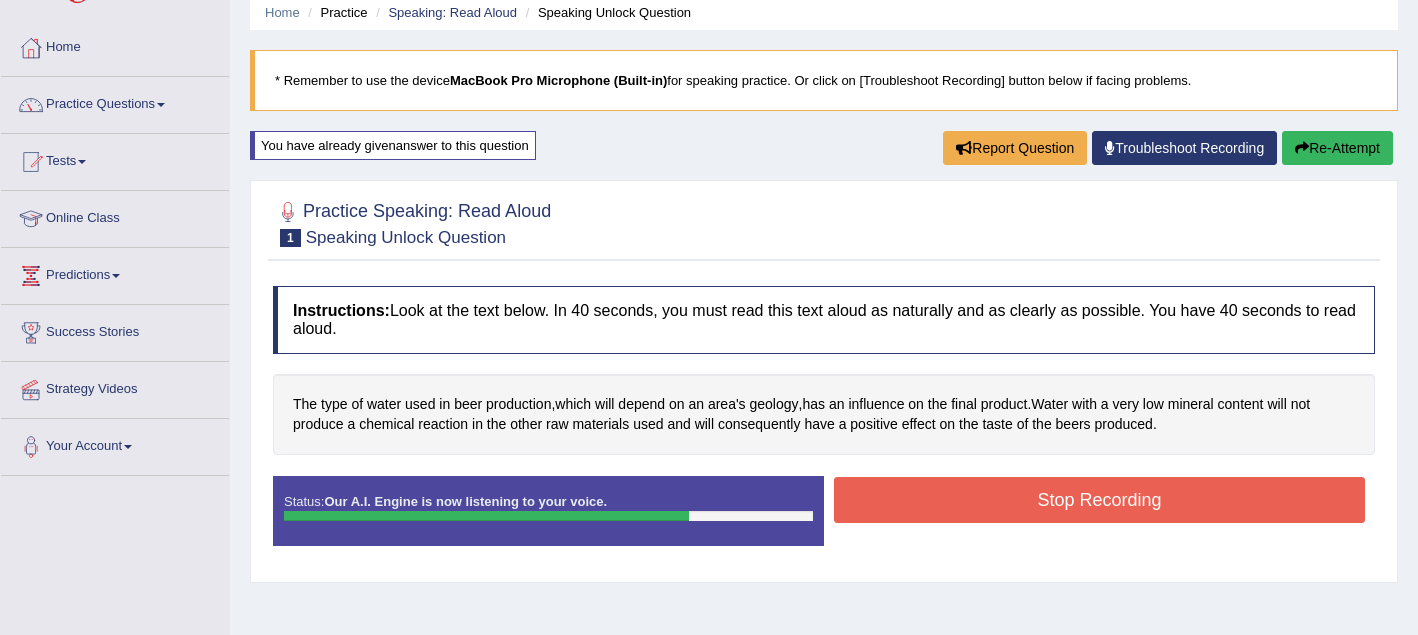 click on "Stop Recording" at bounding box center [1099, 500] 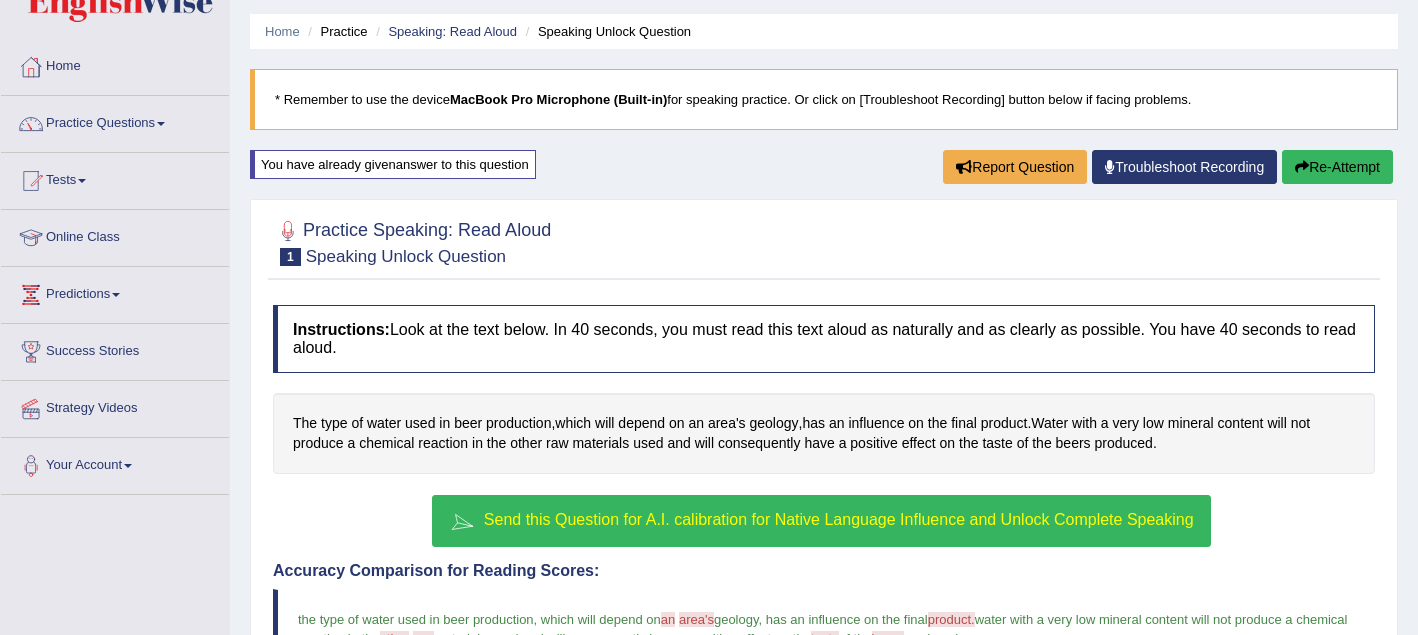 scroll, scrollTop: 65, scrollLeft: 0, axis: vertical 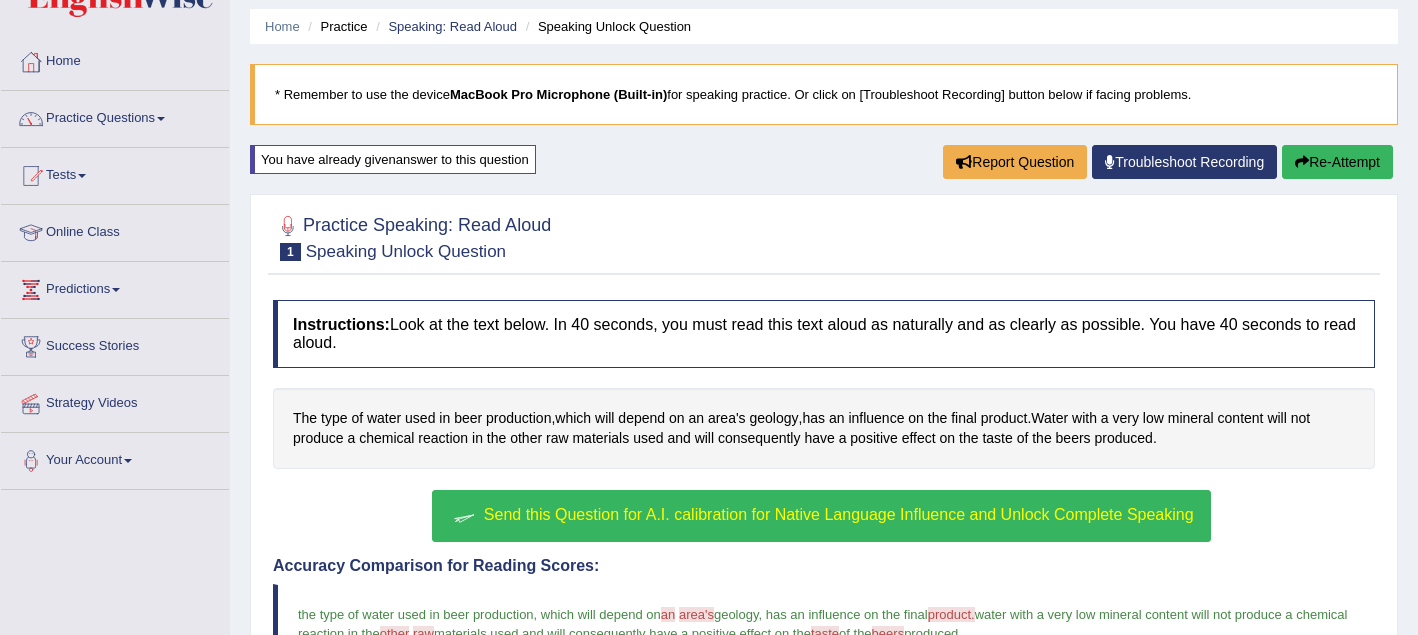 click on "Re-Attempt" at bounding box center [1337, 162] 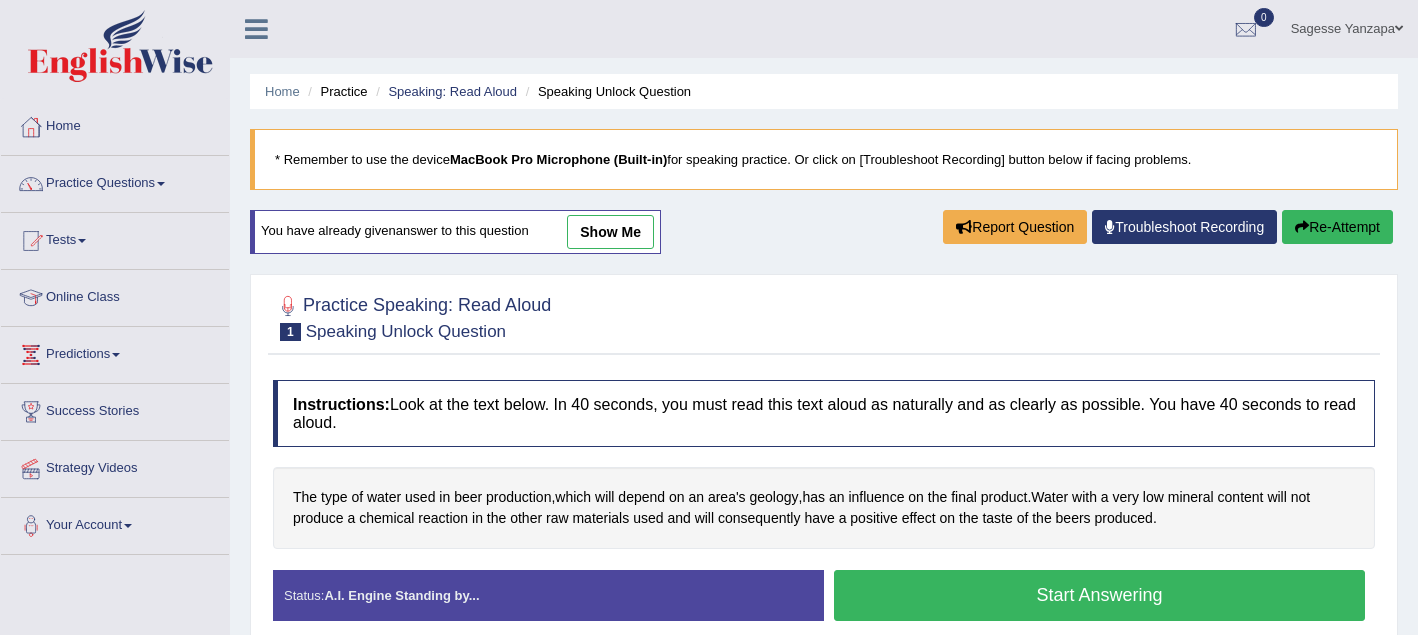 scroll, scrollTop: 65, scrollLeft: 0, axis: vertical 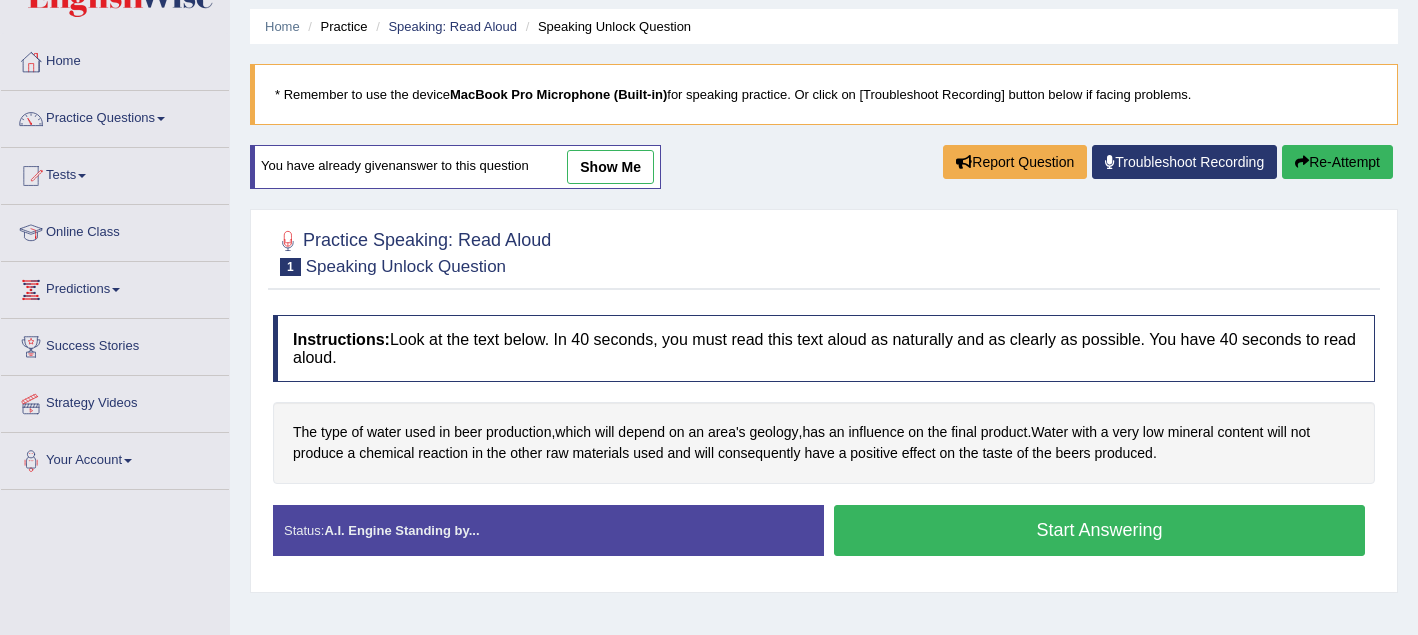 click on "Start Answering" at bounding box center (1099, 530) 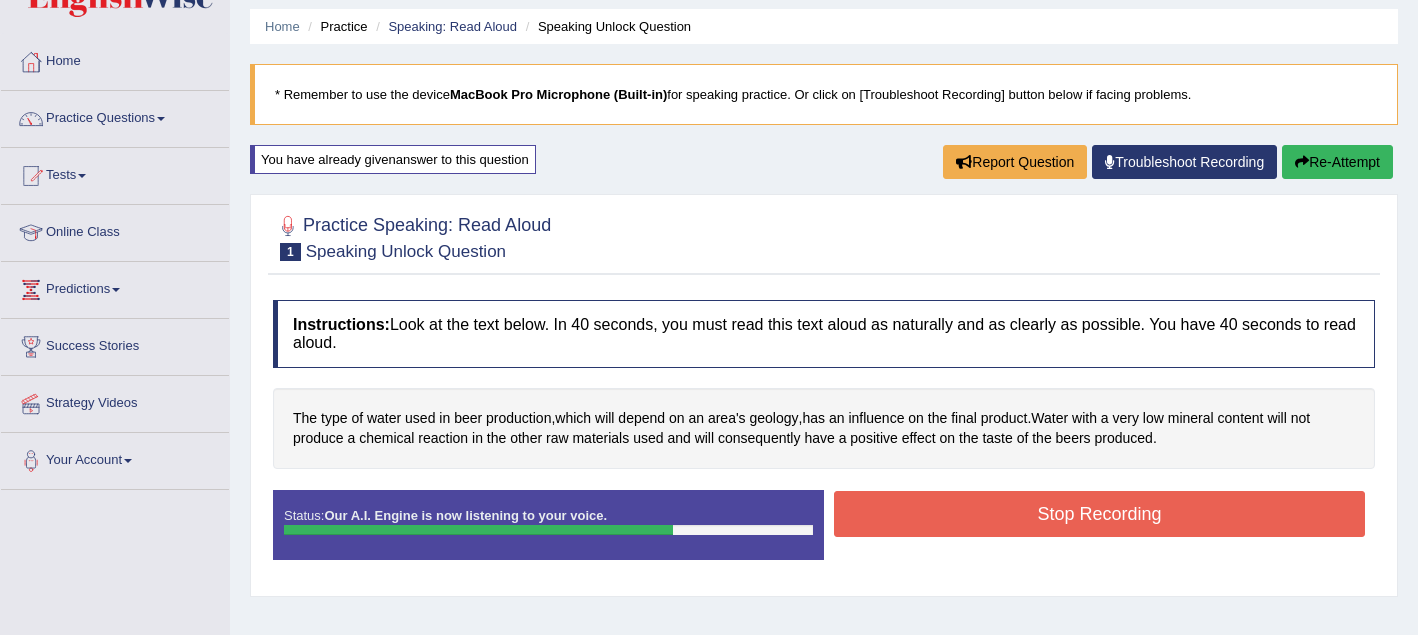 click on "Stop Recording" at bounding box center [1099, 514] 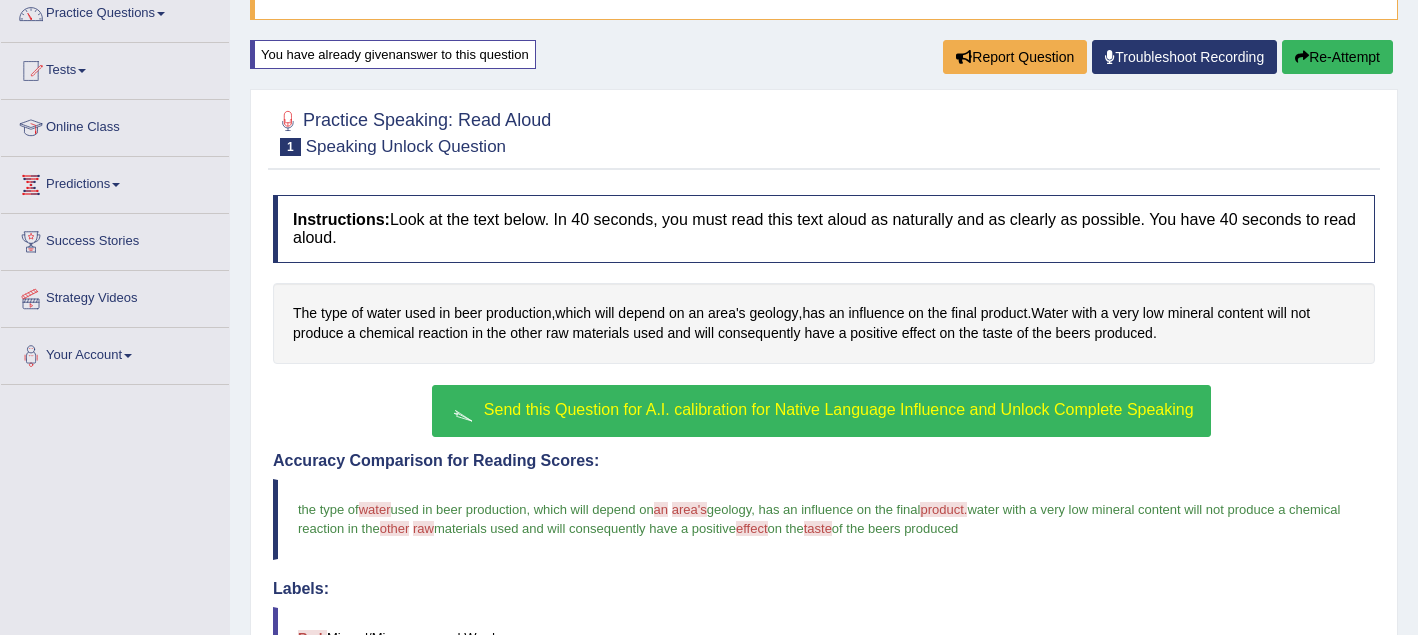 scroll, scrollTop: 146, scrollLeft: 0, axis: vertical 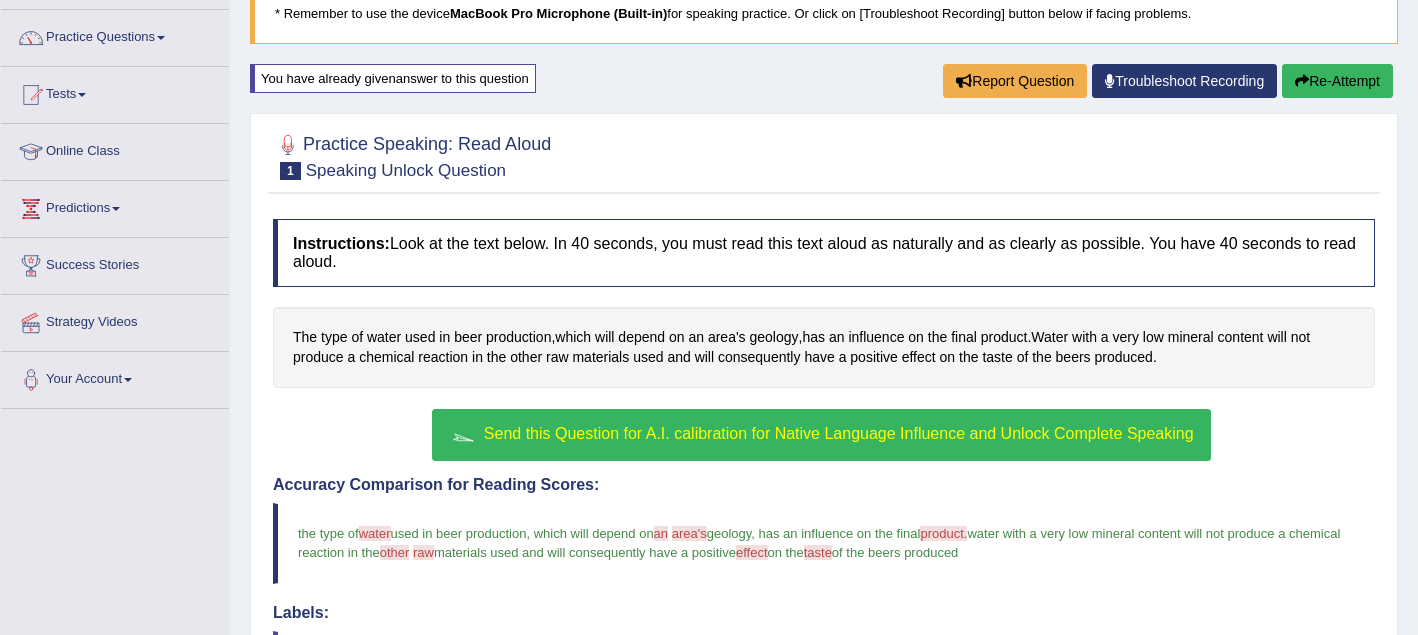 click on "Re-Attempt" at bounding box center (1337, 81) 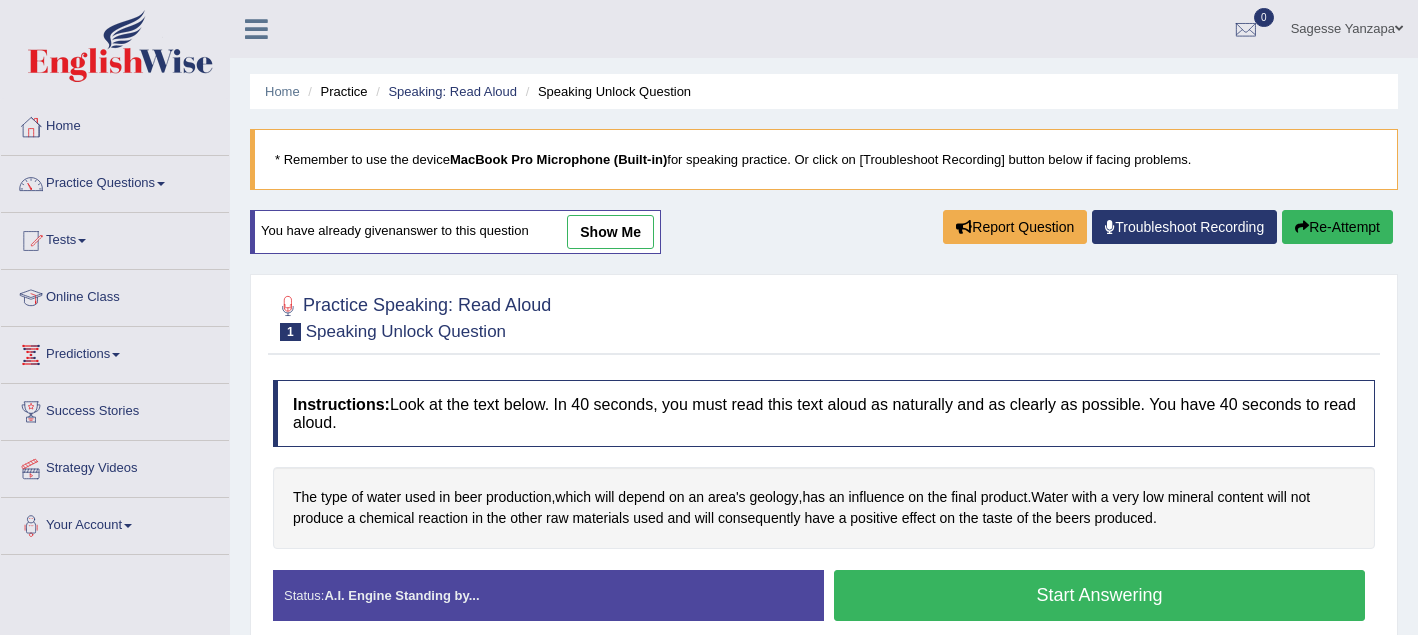 scroll, scrollTop: 161, scrollLeft: 0, axis: vertical 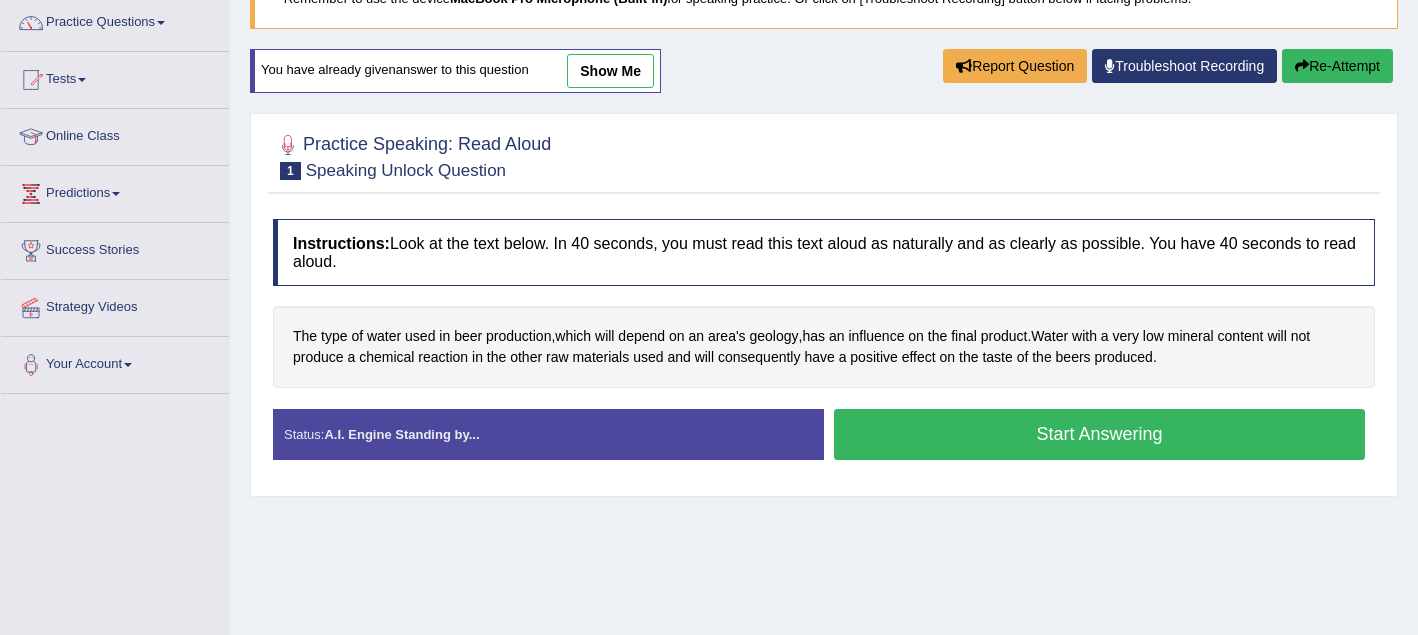 click on "Start Answering" at bounding box center (1099, 434) 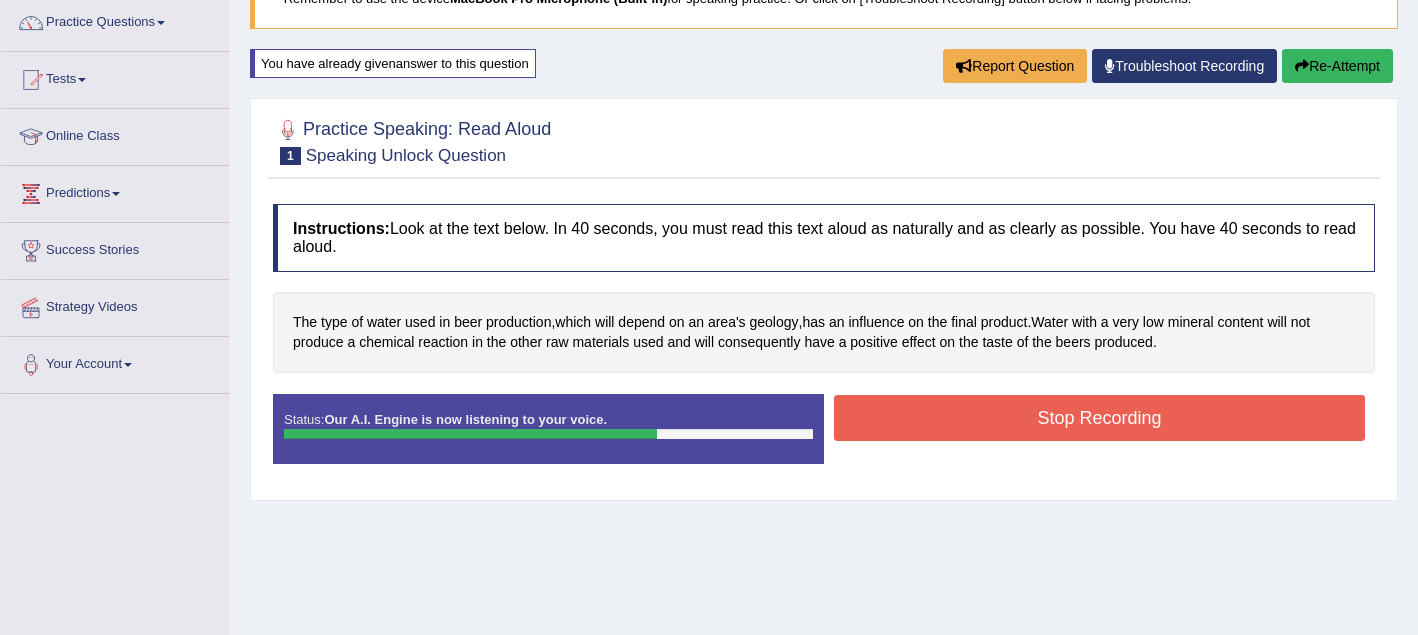 click on "Stop Recording" at bounding box center (1099, 418) 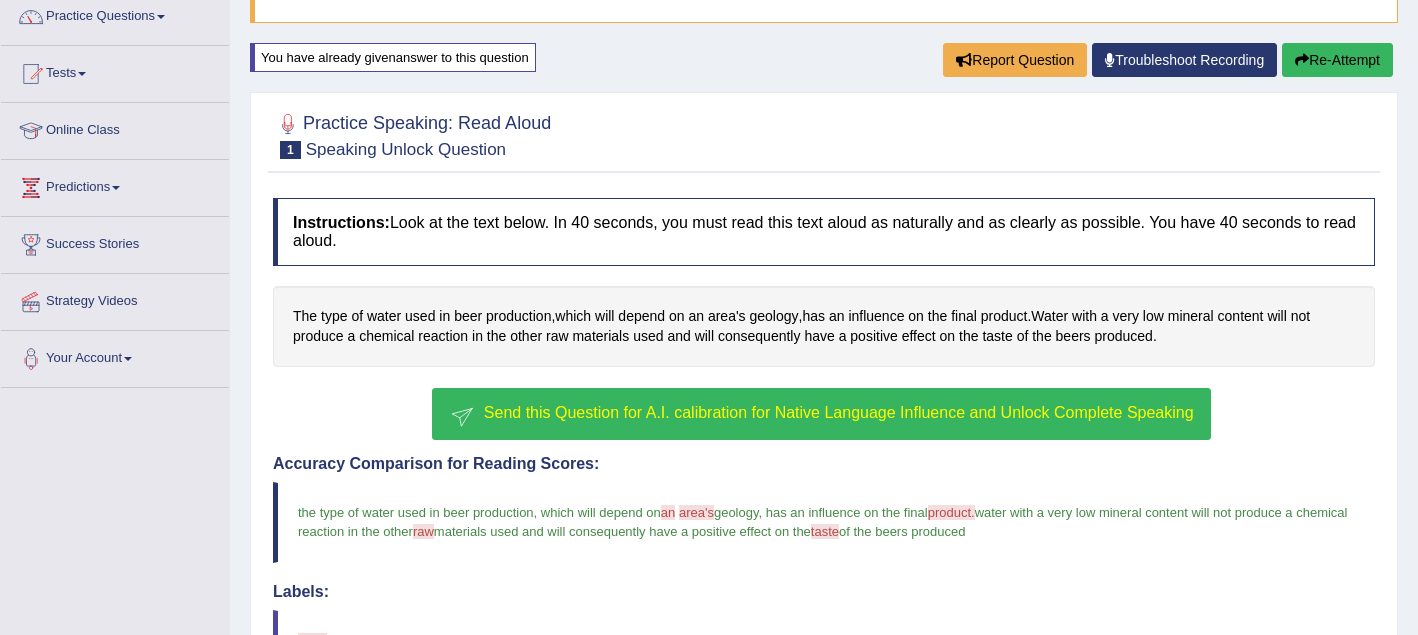 scroll, scrollTop: 169, scrollLeft: 0, axis: vertical 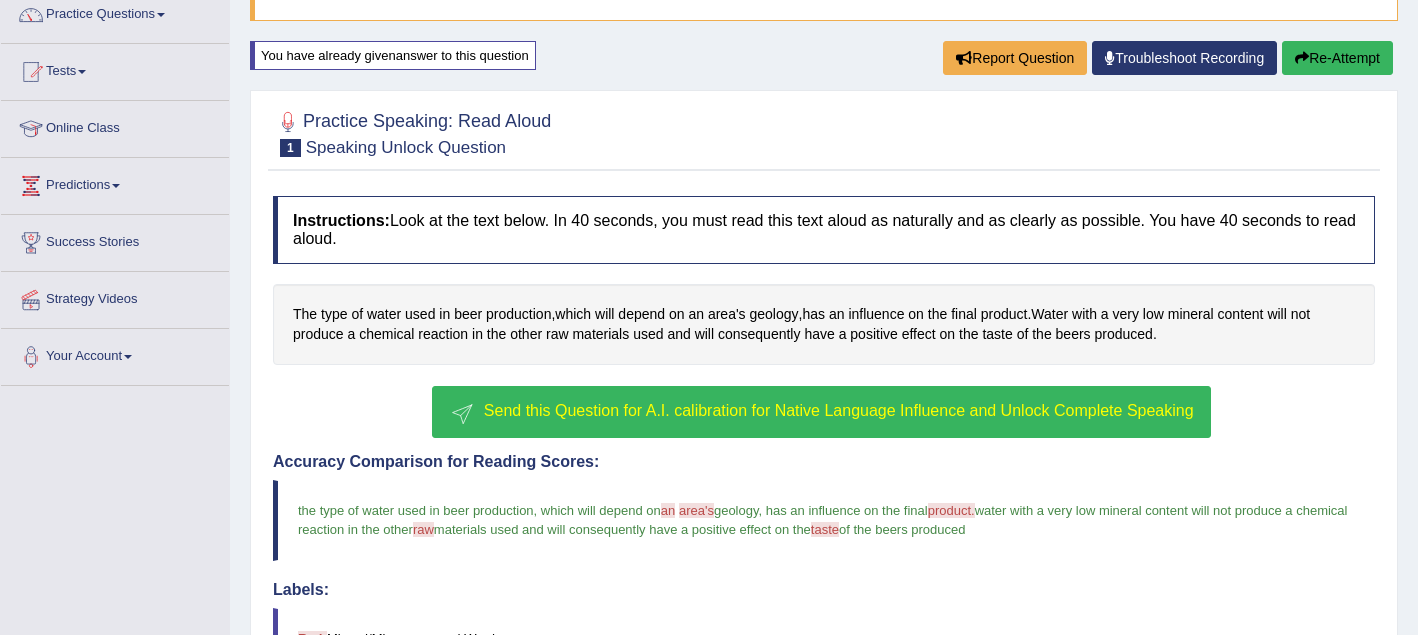 click on "Re-Attempt" at bounding box center (1337, 58) 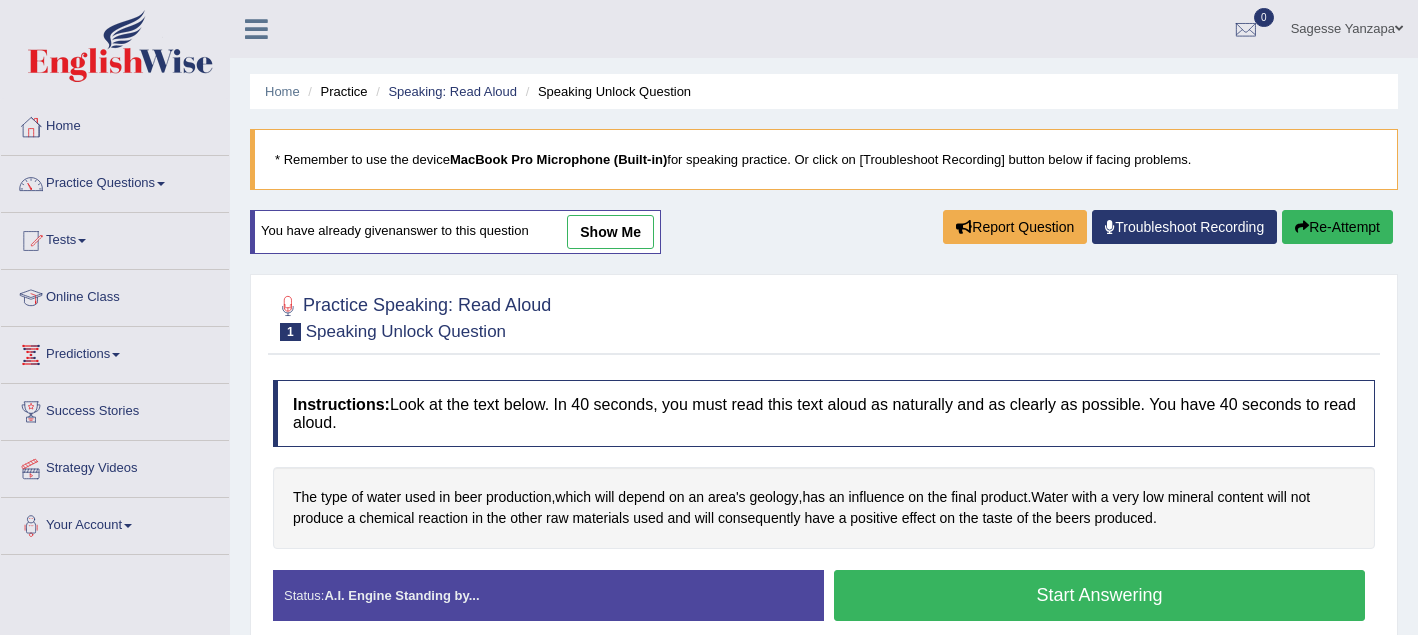 scroll, scrollTop: 185, scrollLeft: 0, axis: vertical 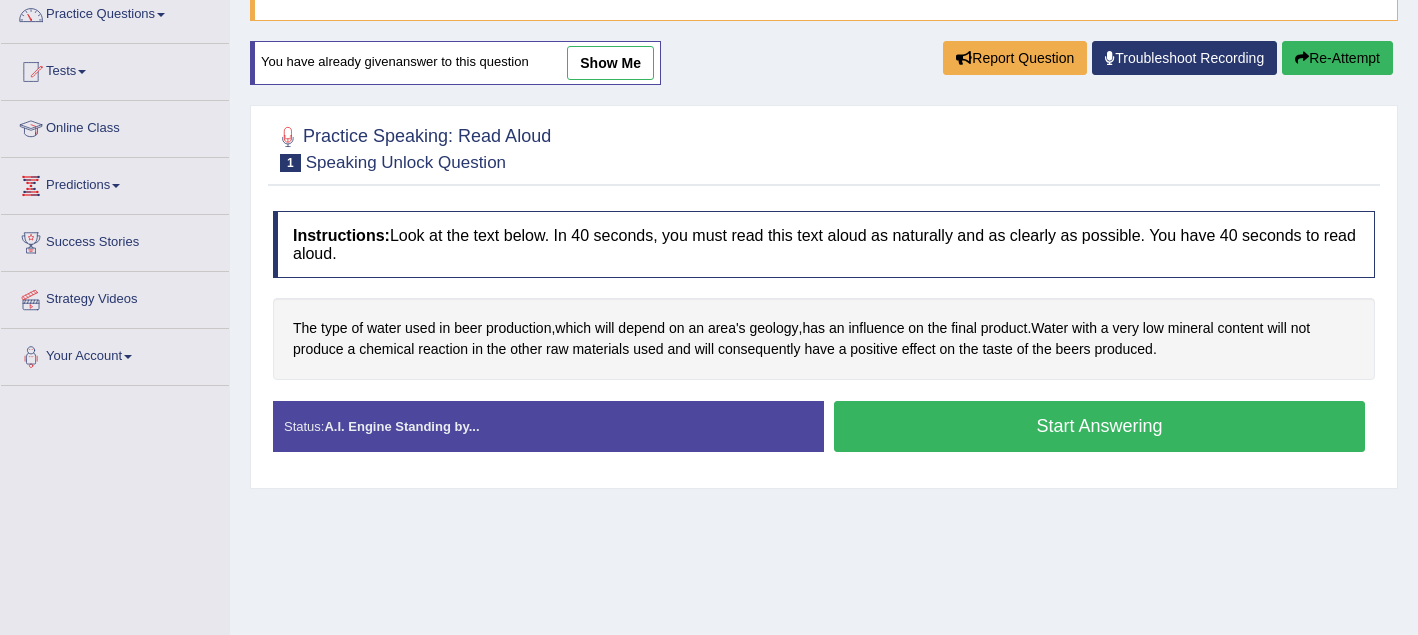 click on "Start Answering" at bounding box center (1099, 426) 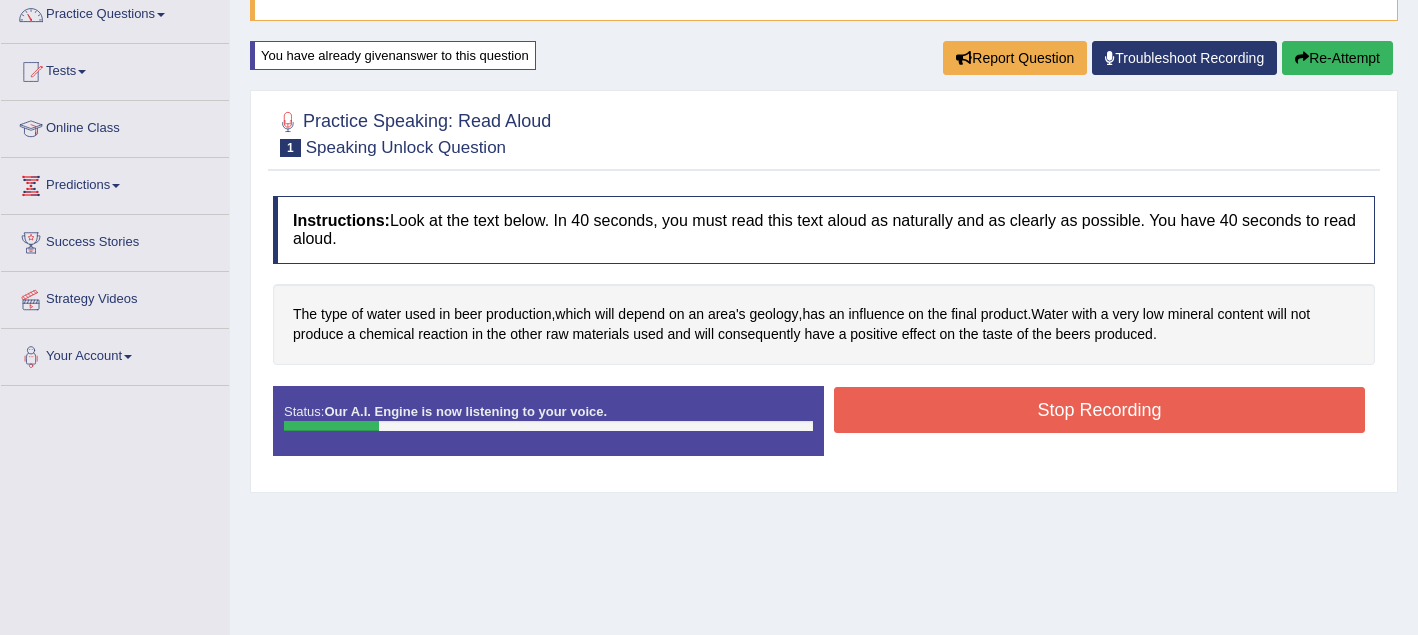 click on "Stop Recording" at bounding box center (1099, 410) 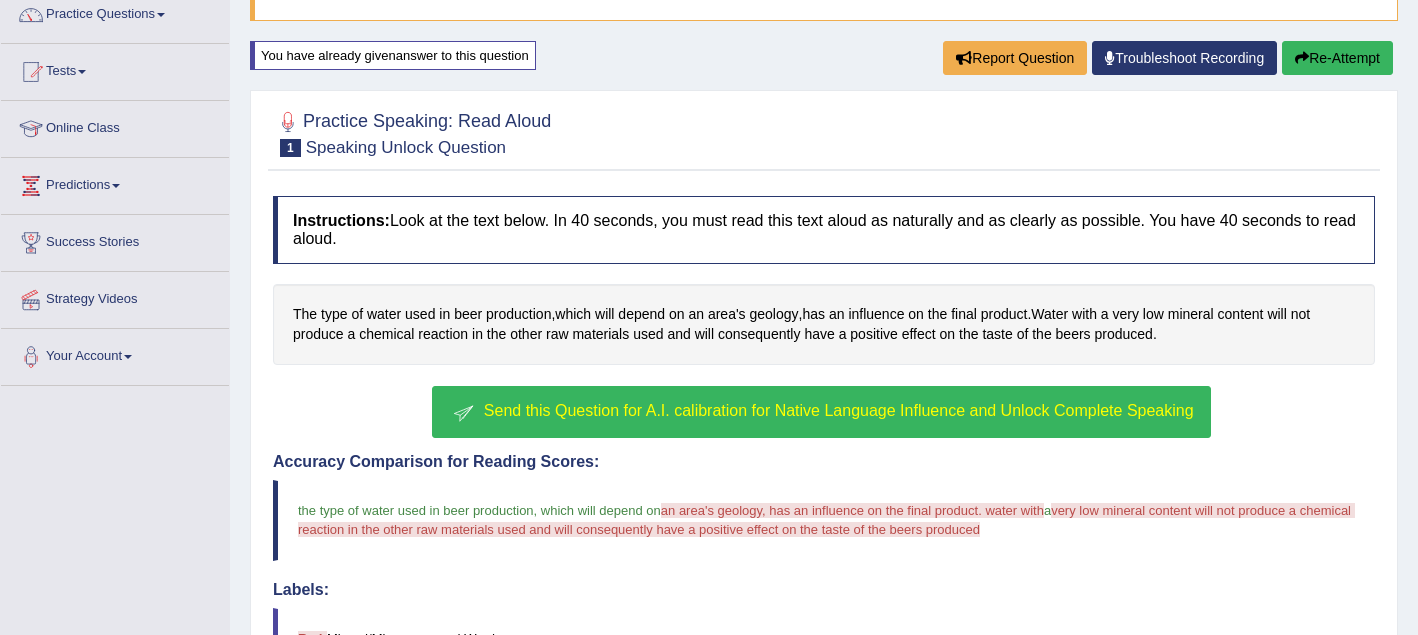 click on "Re-Attempt" at bounding box center (1337, 58) 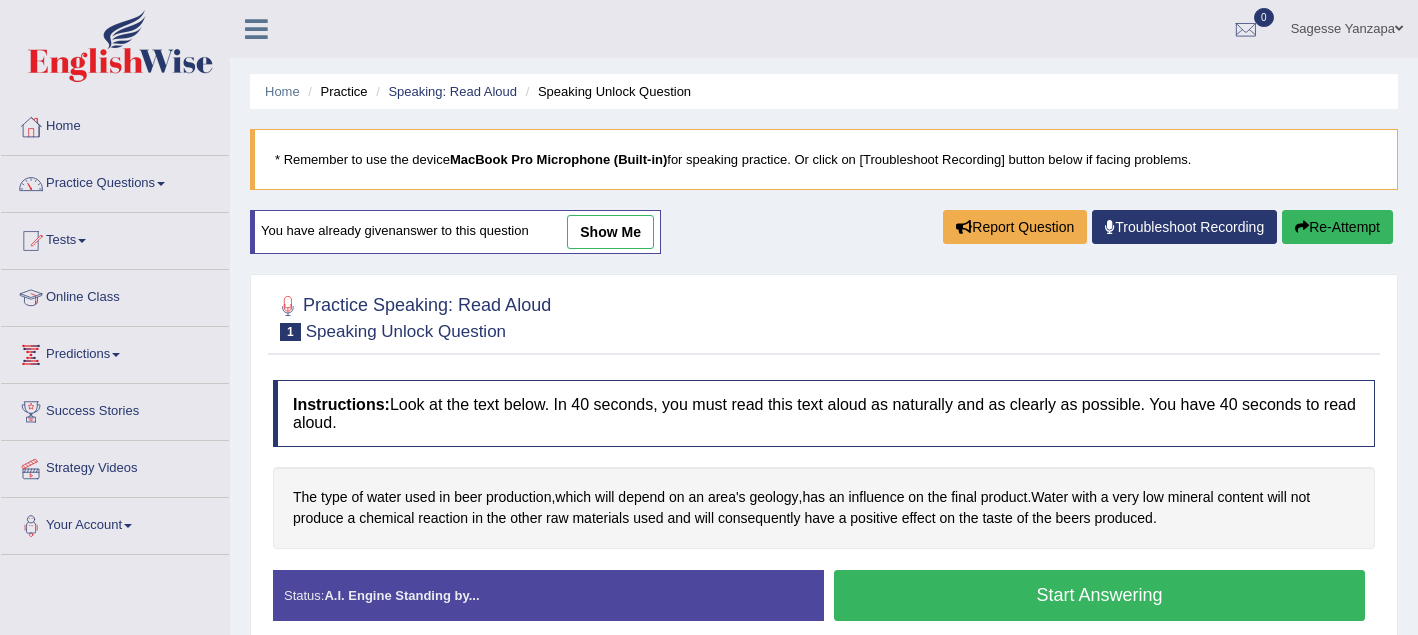 scroll, scrollTop: 169, scrollLeft: 0, axis: vertical 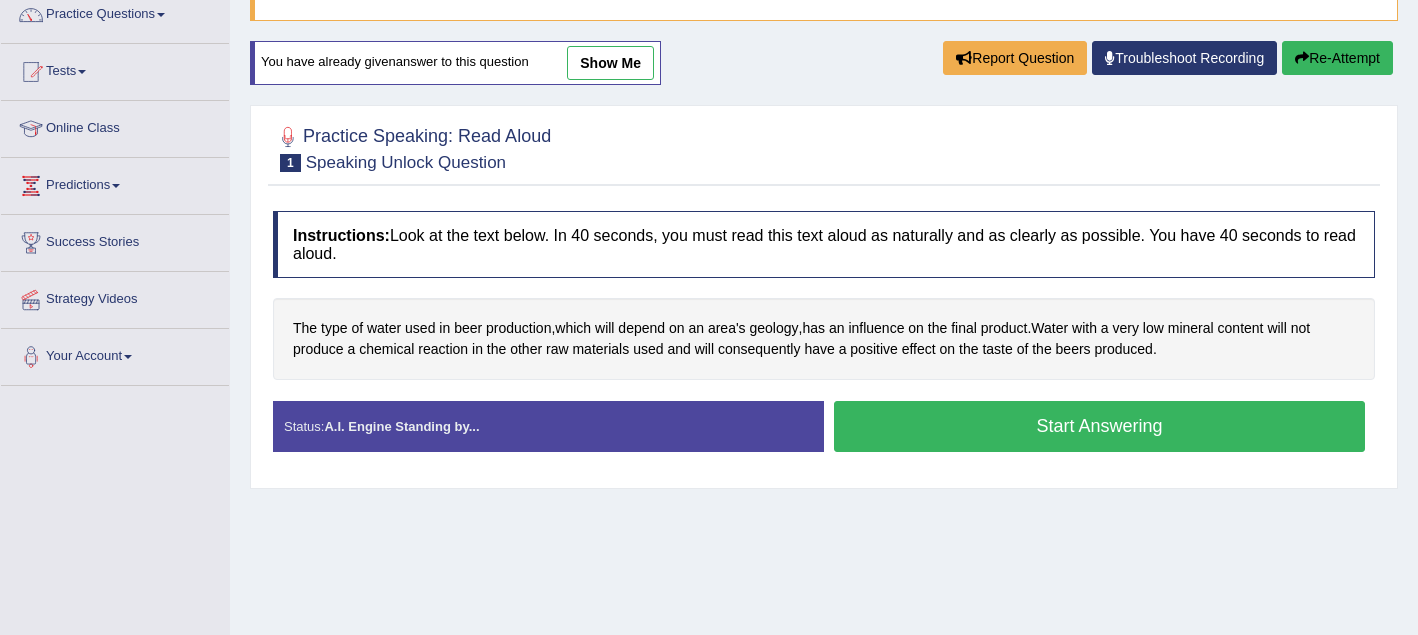 click on "Start Answering" at bounding box center [1099, 426] 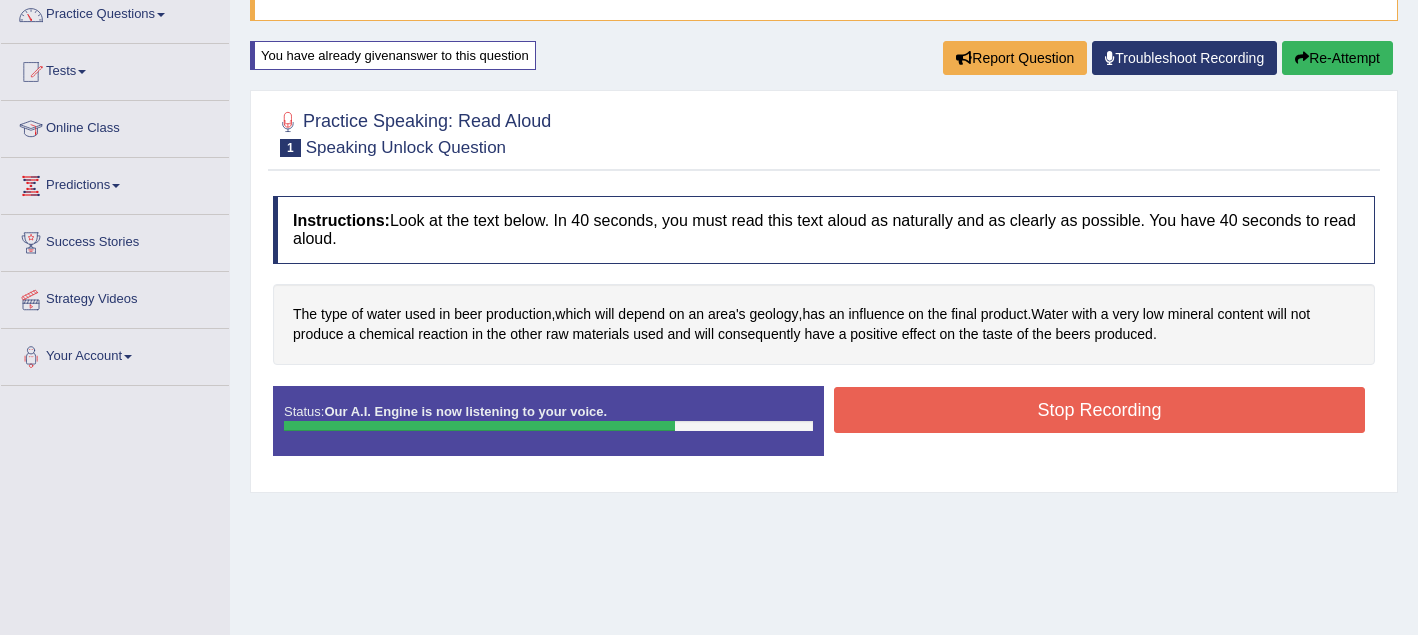click on "Stop Recording" at bounding box center [1099, 410] 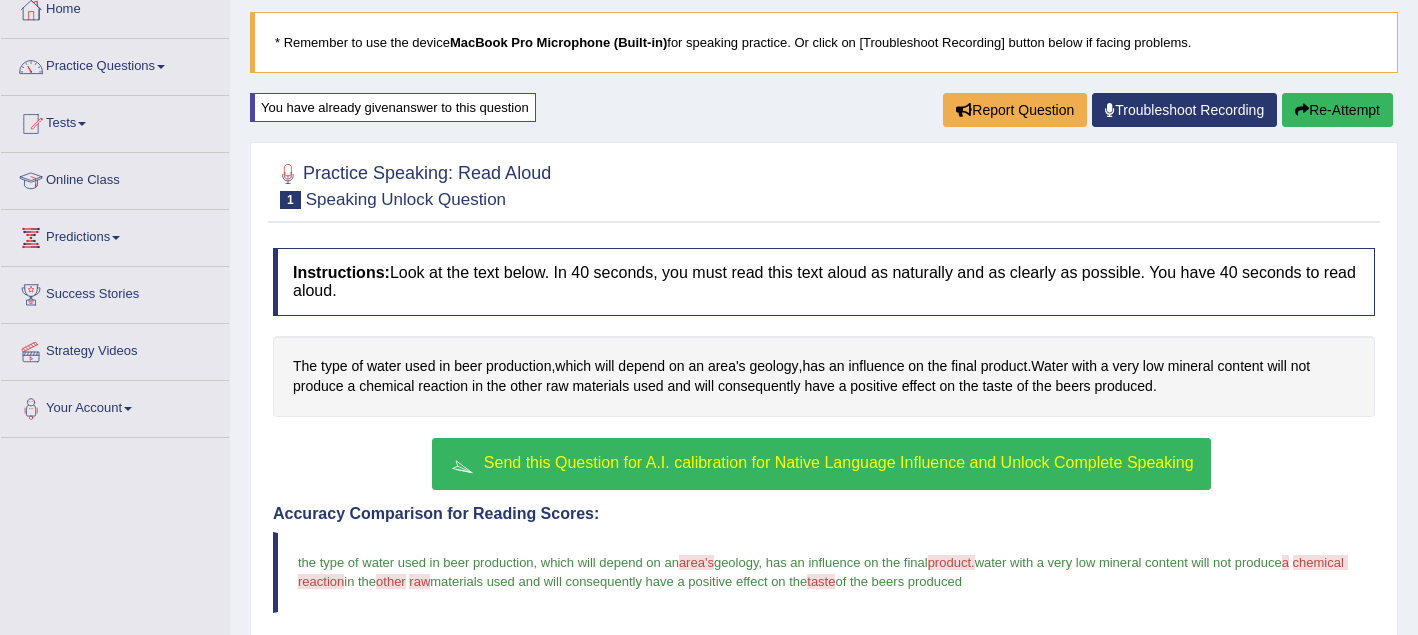 scroll, scrollTop: 113, scrollLeft: 0, axis: vertical 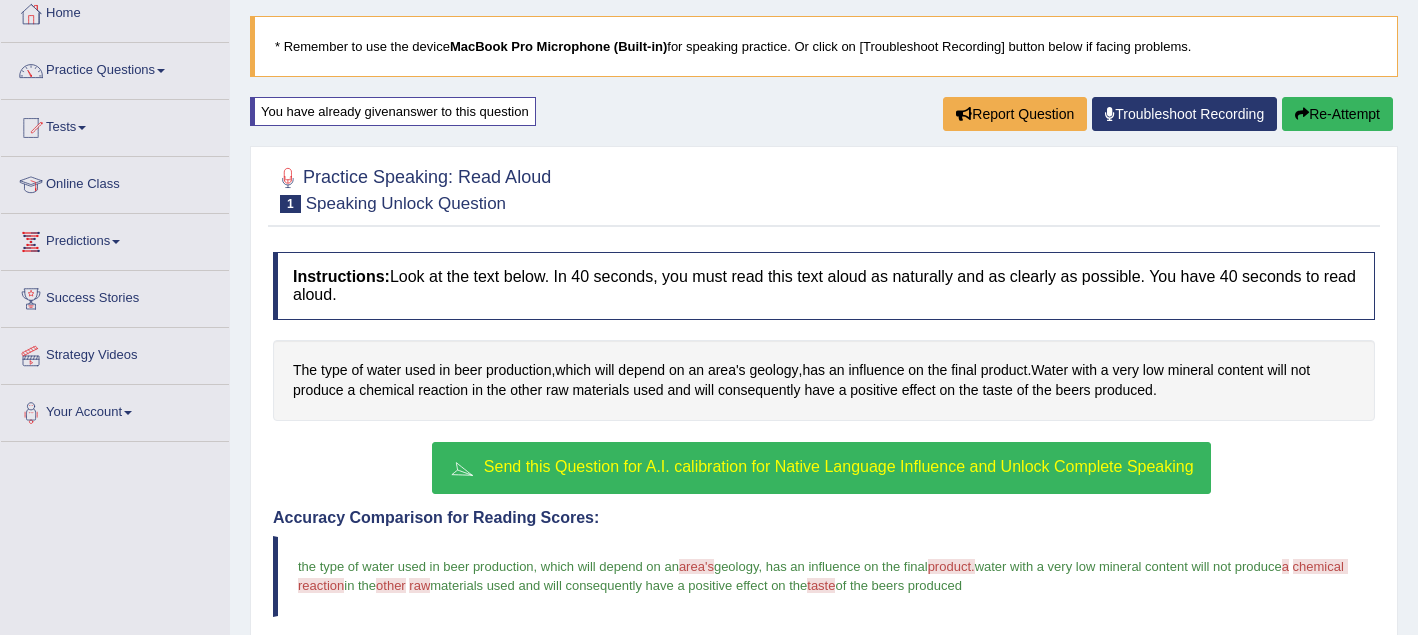click on "Re-Attempt" at bounding box center (1337, 114) 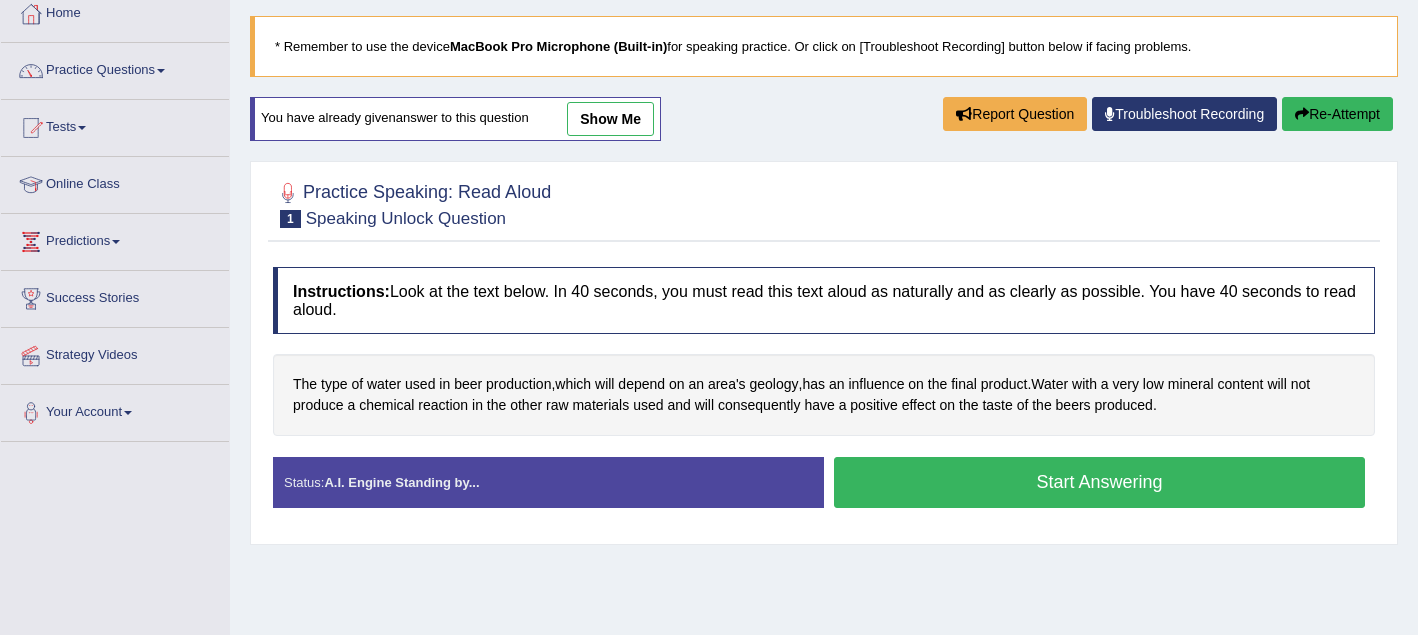 scroll, scrollTop: 0, scrollLeft: 0, axis: both 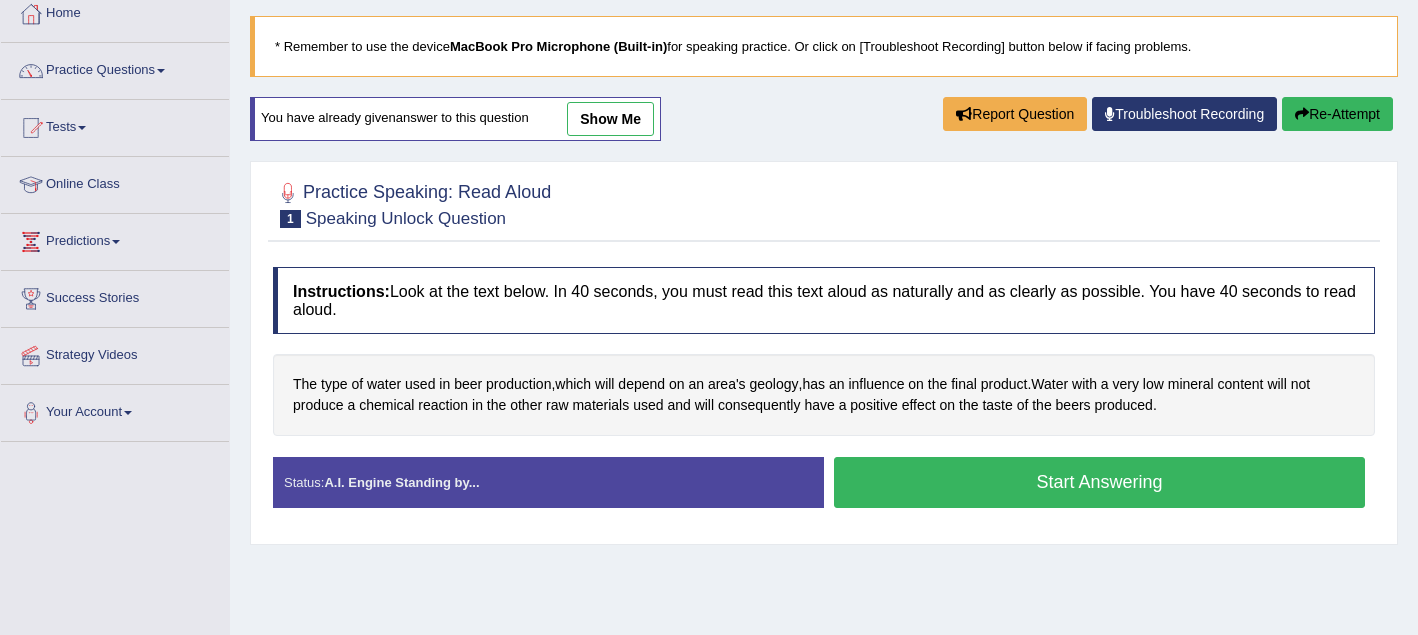 click on "Start Answering" at bounding box center [1099, 482] 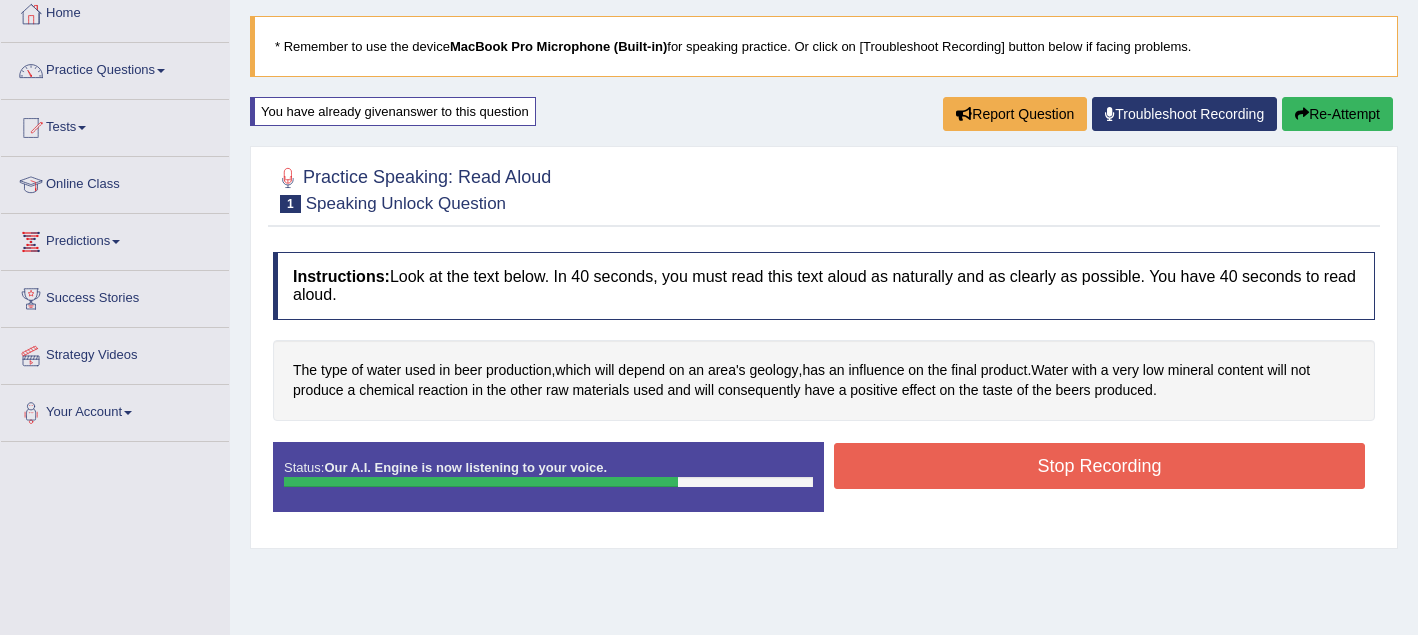 click on "Stop Recording" at bounding box center [1099, 466] 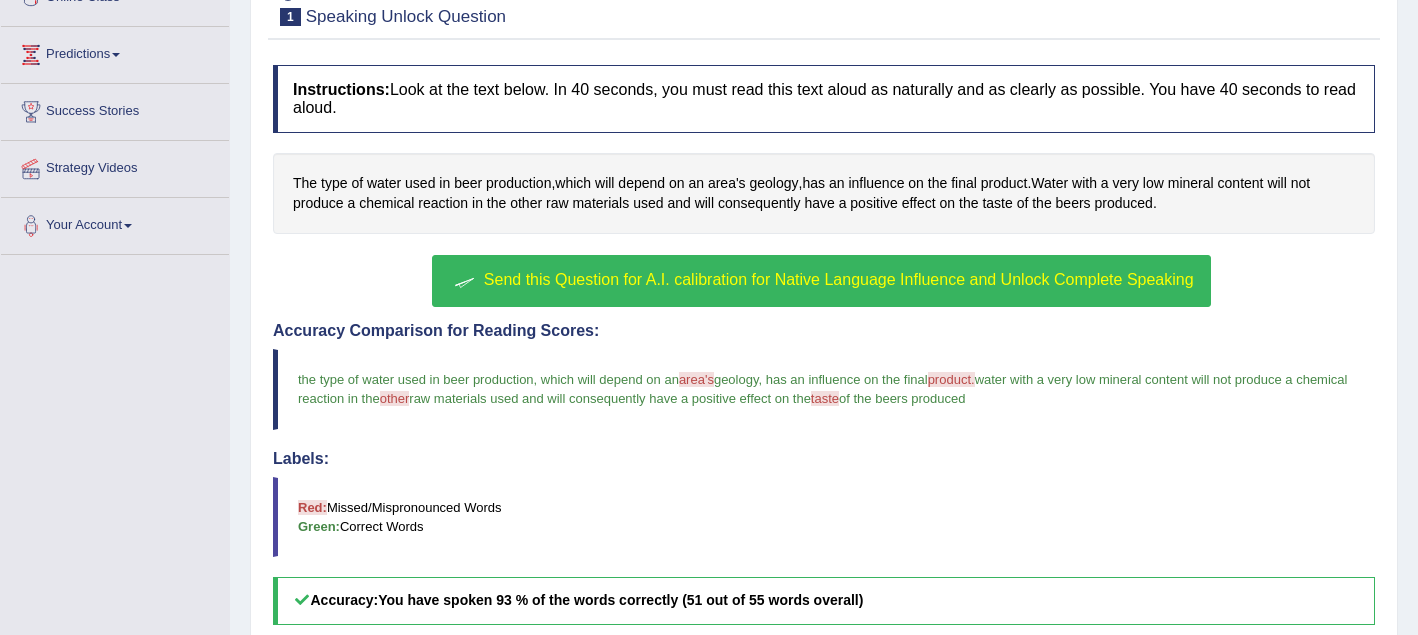 scroll, scrollTop: 299, scrollLeft: 0, axis: vertical 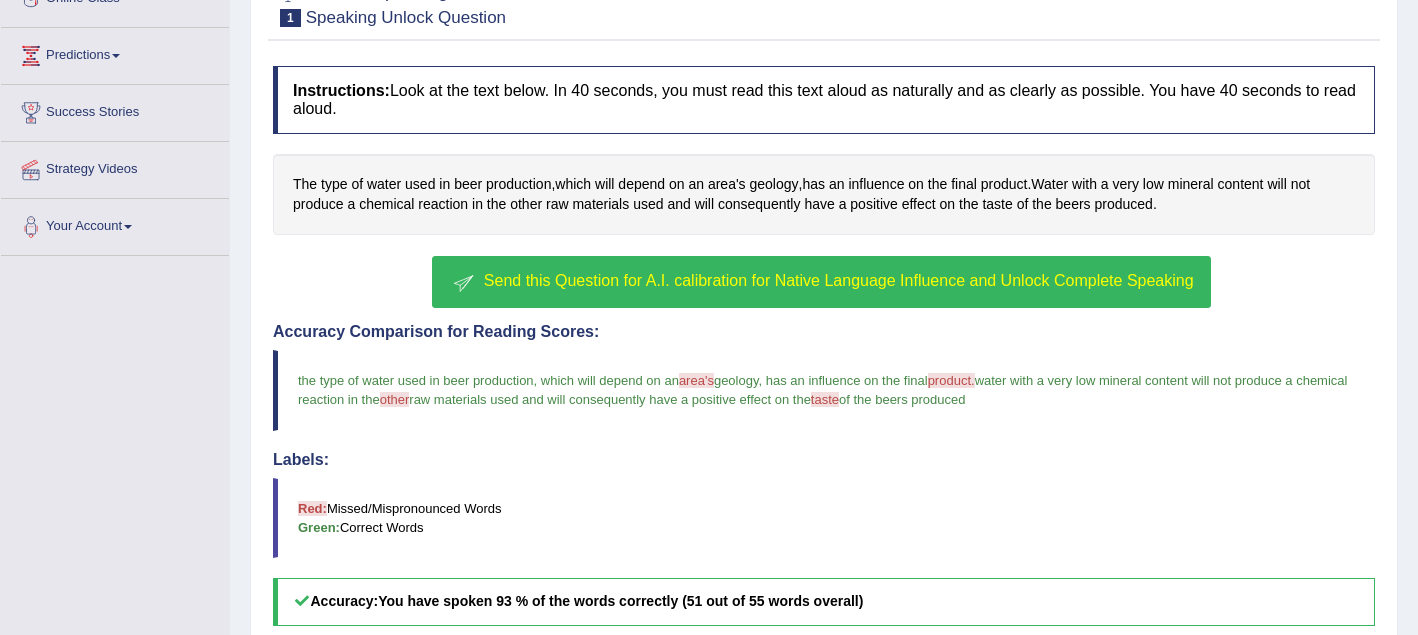 click on "Send this Question for A.I. calibration for Native Language Influence and Unlock Complete Speaking" at bounding box center [839, 280] 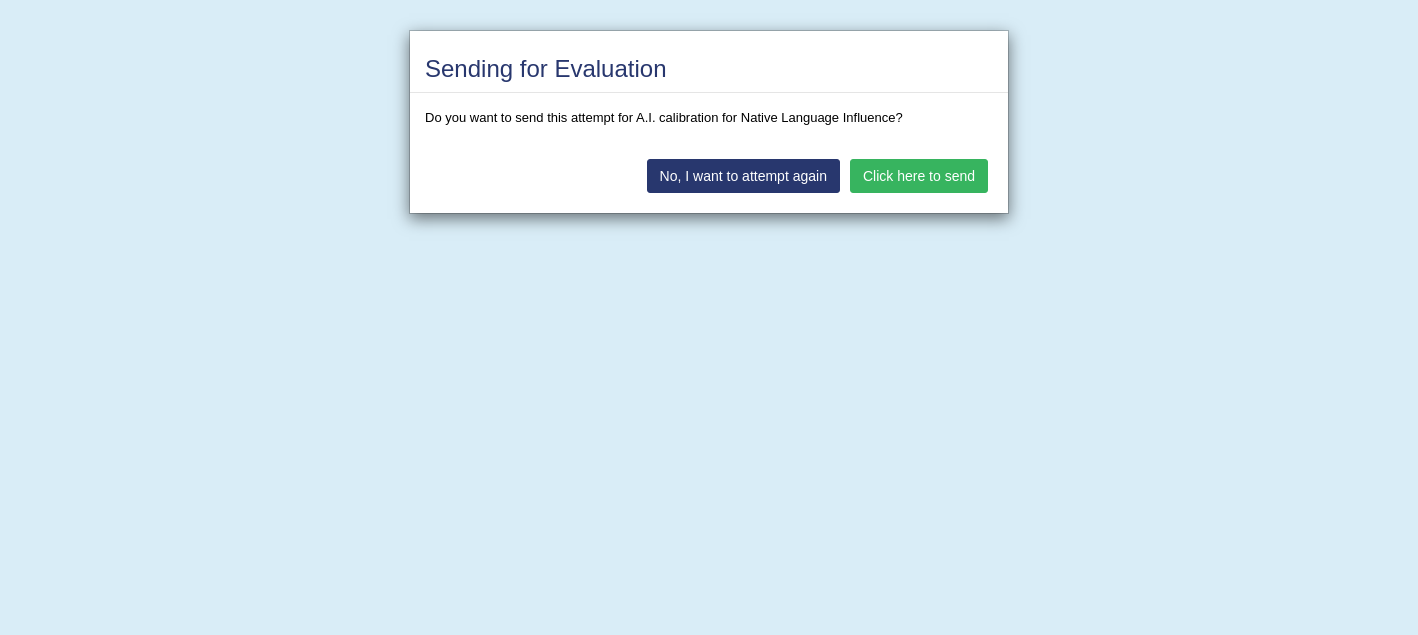 click on "Click here to send" at bounding box center [919, 176] 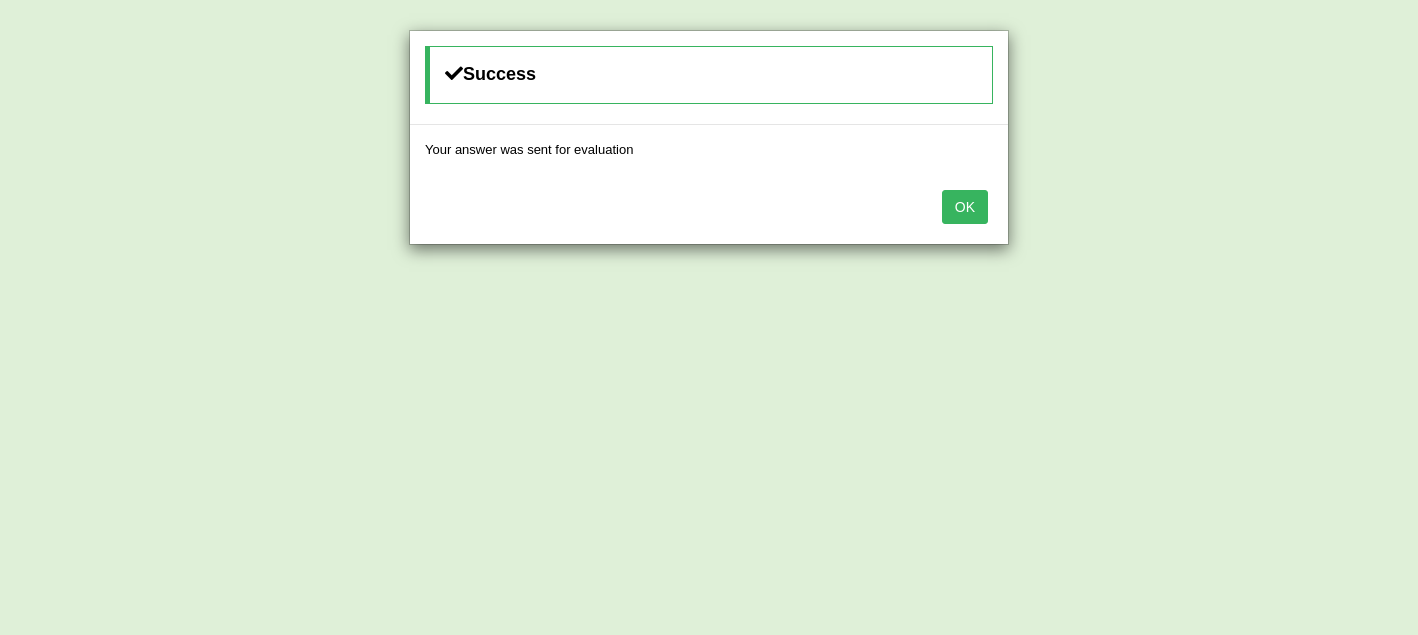 click on "OK" at bounding box center [965, 207] 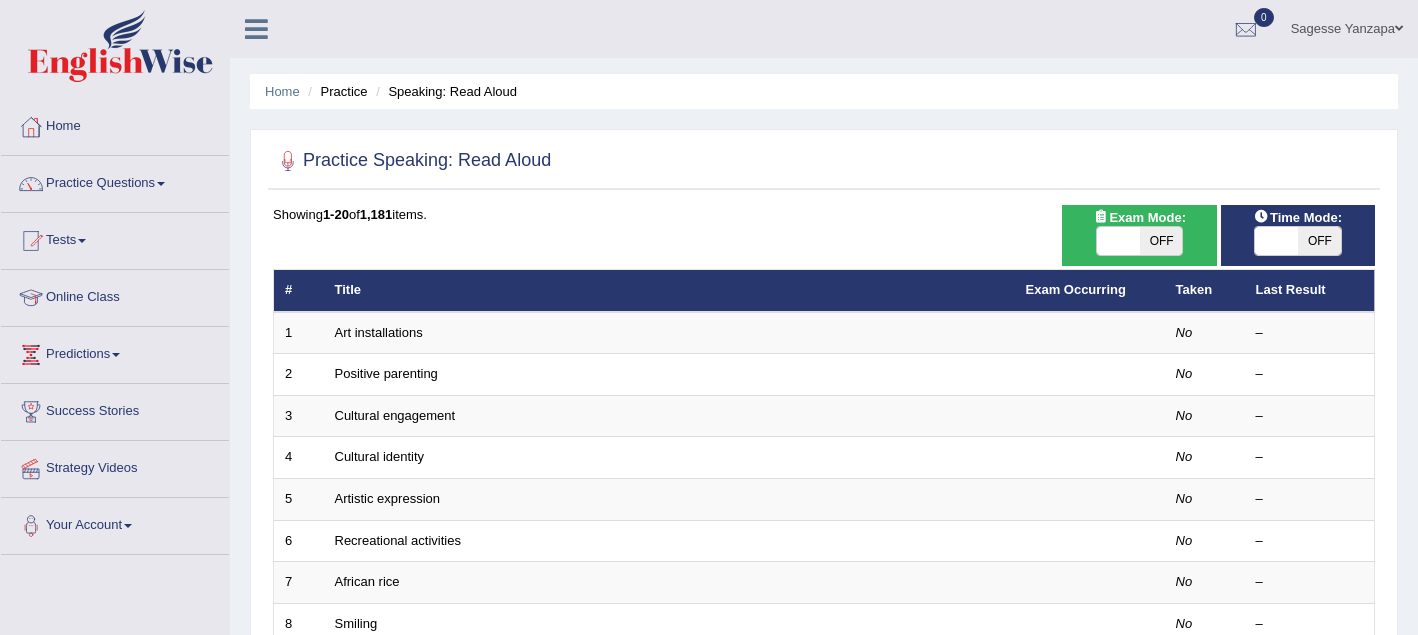 scroll, scrollTop: 0, scrollLeft: 0, axis: both 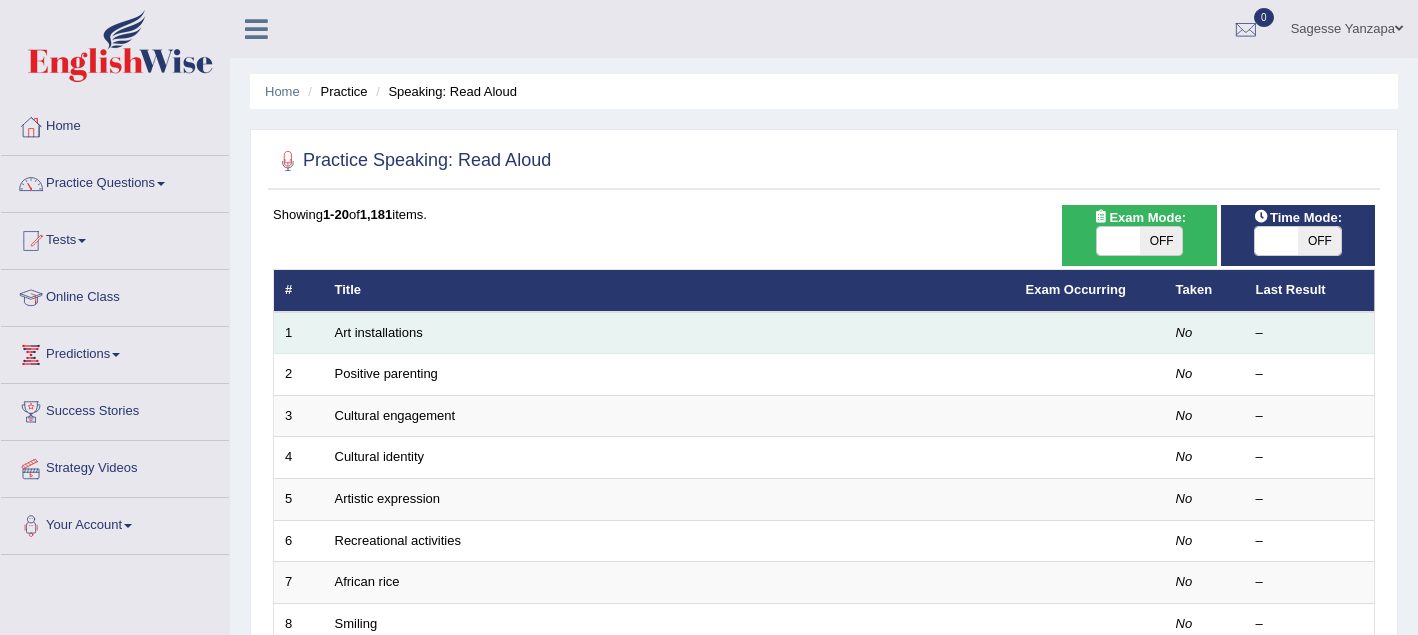 click on "Art installations" at bounding box center [669, 333] 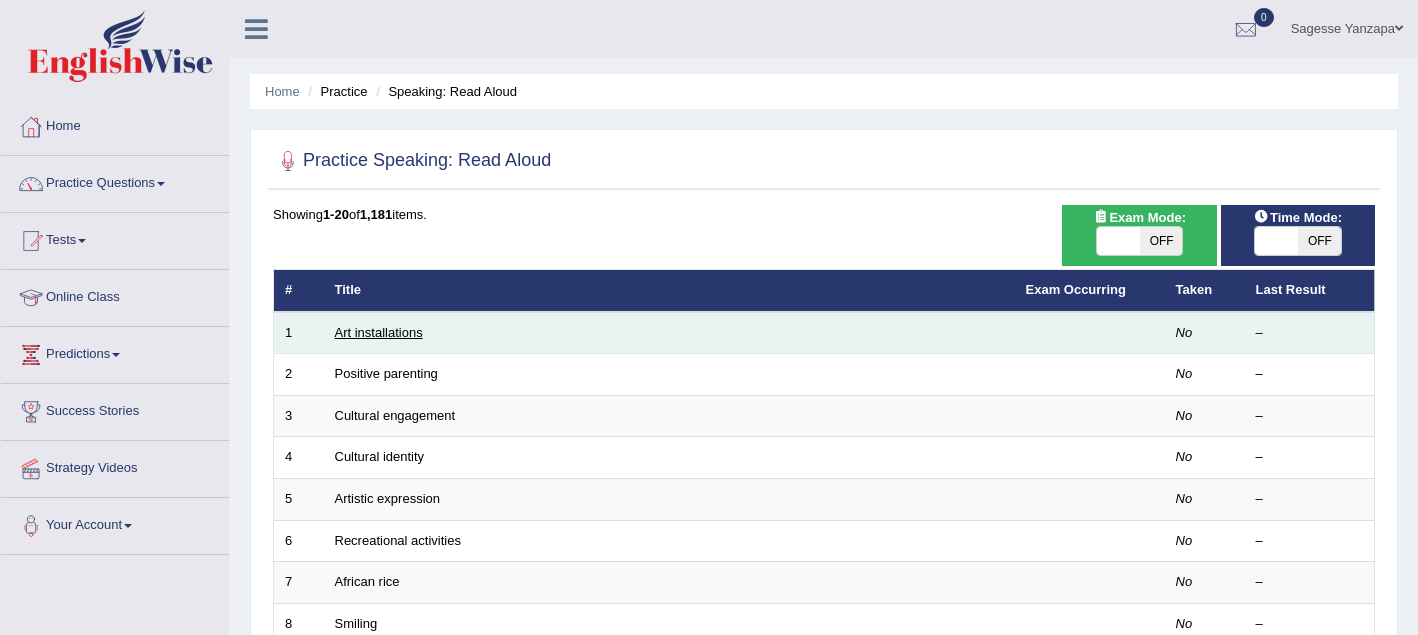 click on "Art installations" at bounding box center (379, 332) 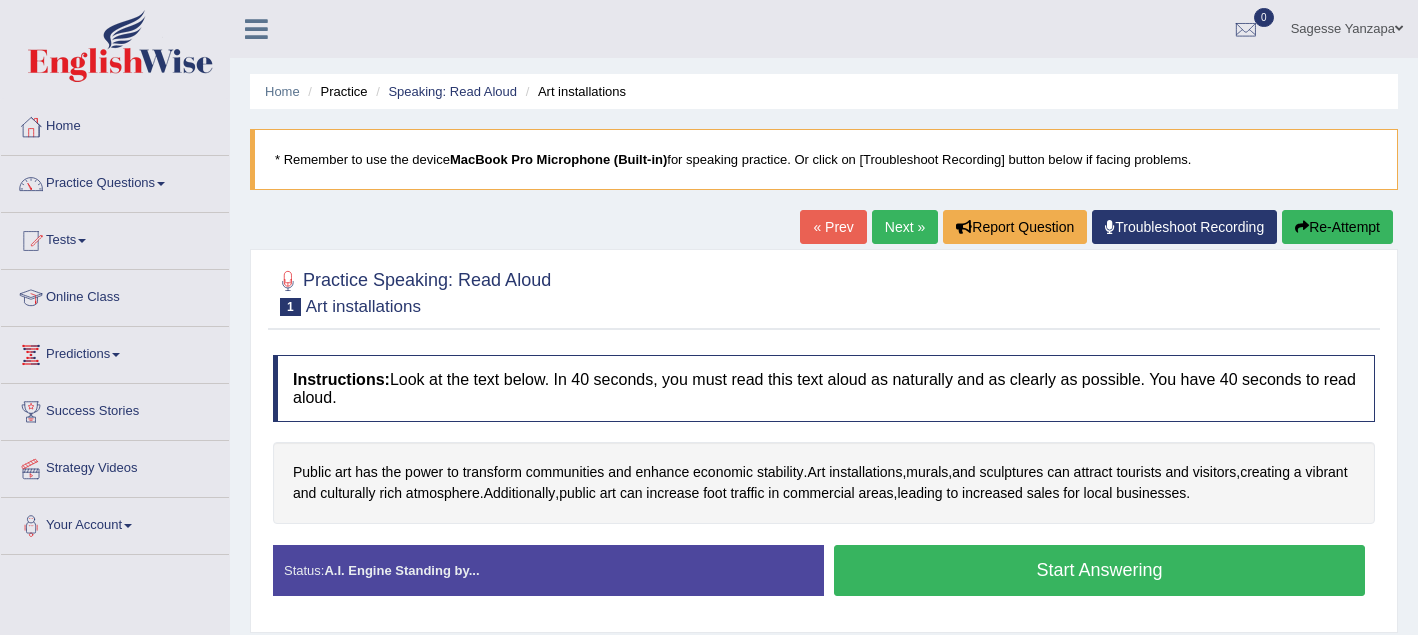 scroll, scrollTop: 0, scrollLeft: 0, axis: both 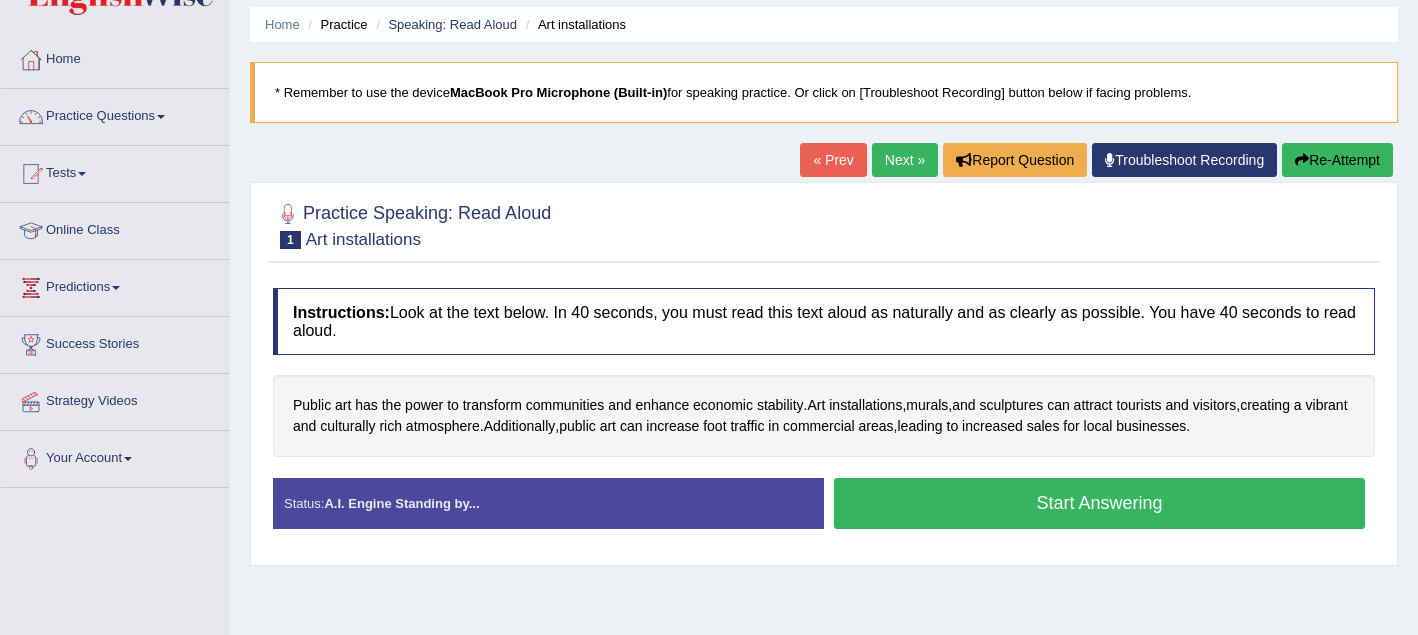 click on "Start Answering" at bounding box center (1099, 503) 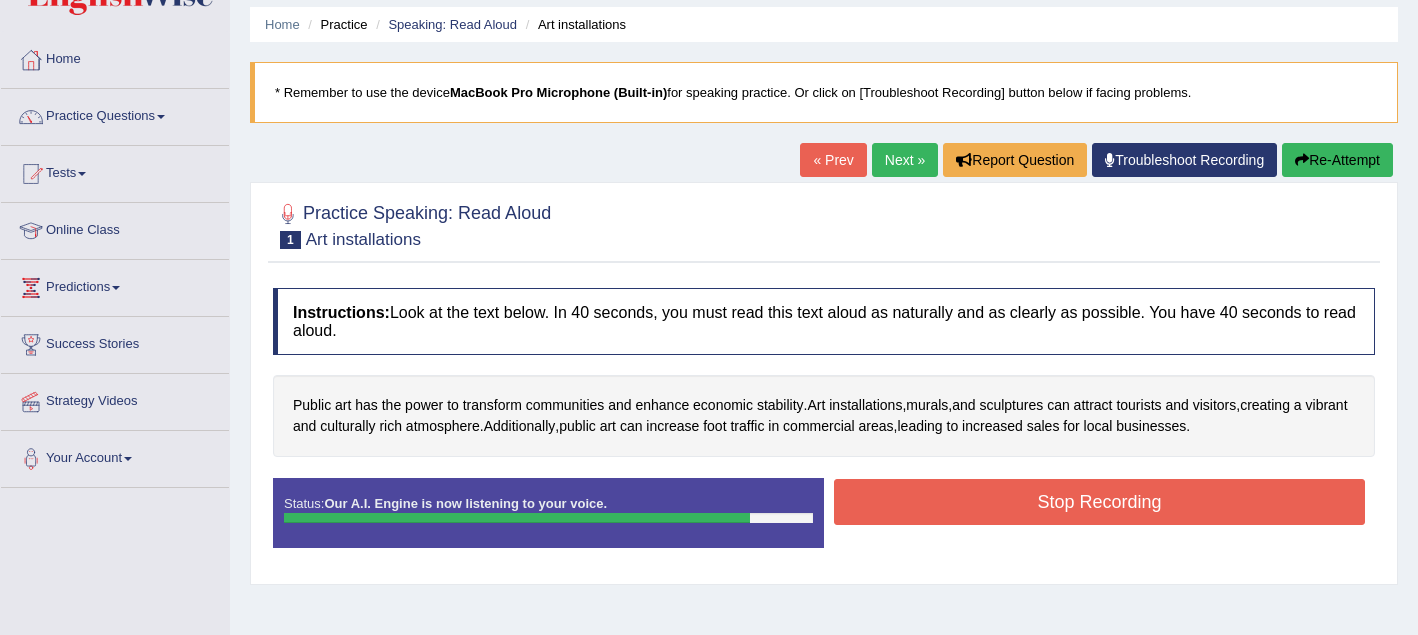 click on "Stop Recording" at bounding box center [1099, 502] 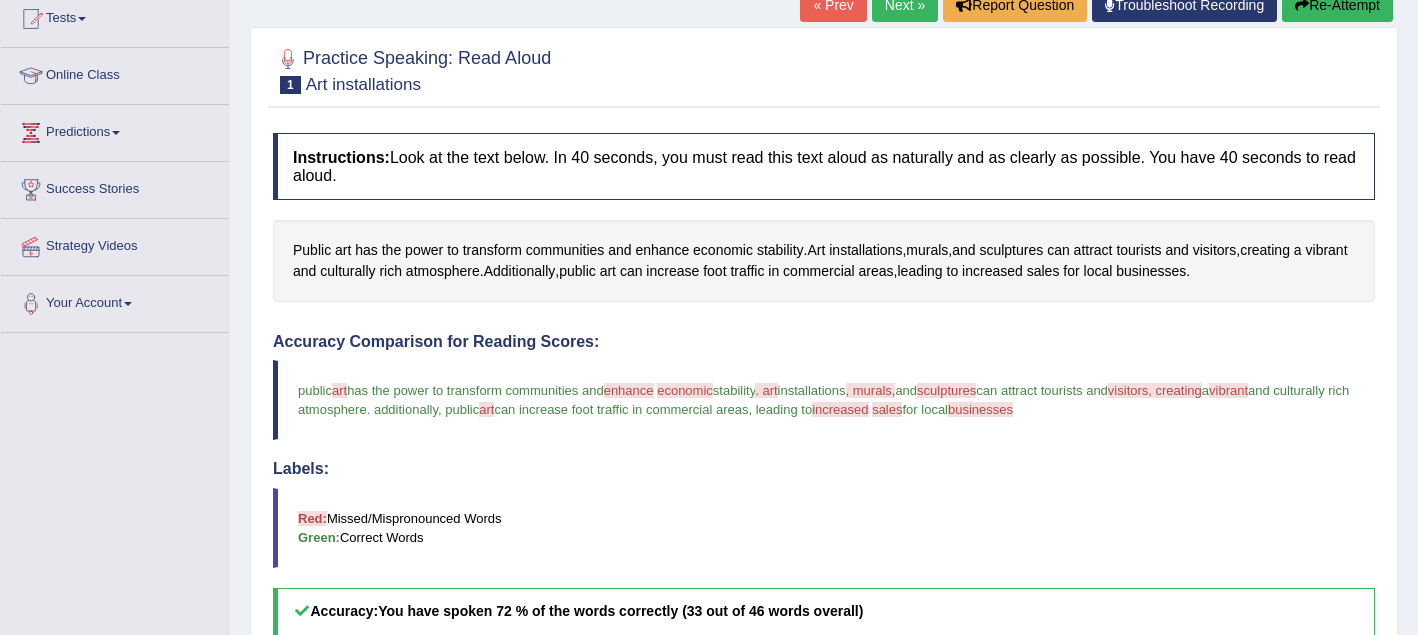 scroll, scrollTop: 142, scrollLeft: 0, axis: vertical 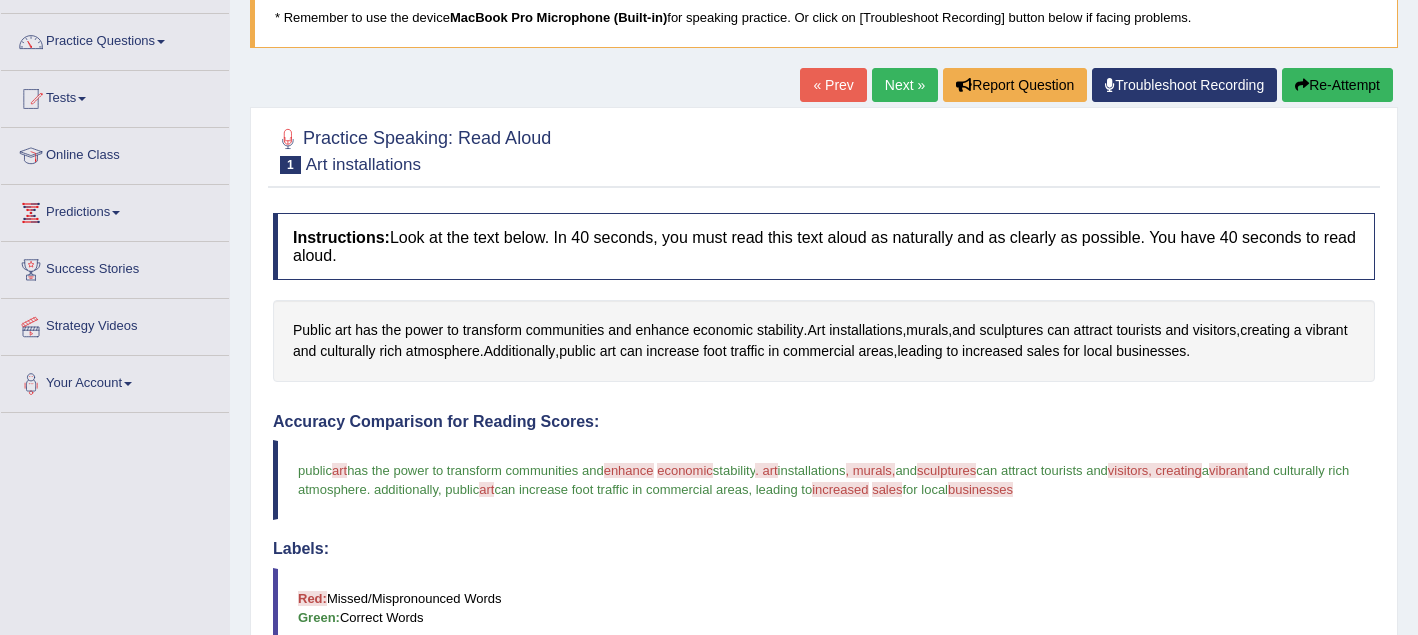 click on "Re-Attempt" at bounding box center (1337, 85) 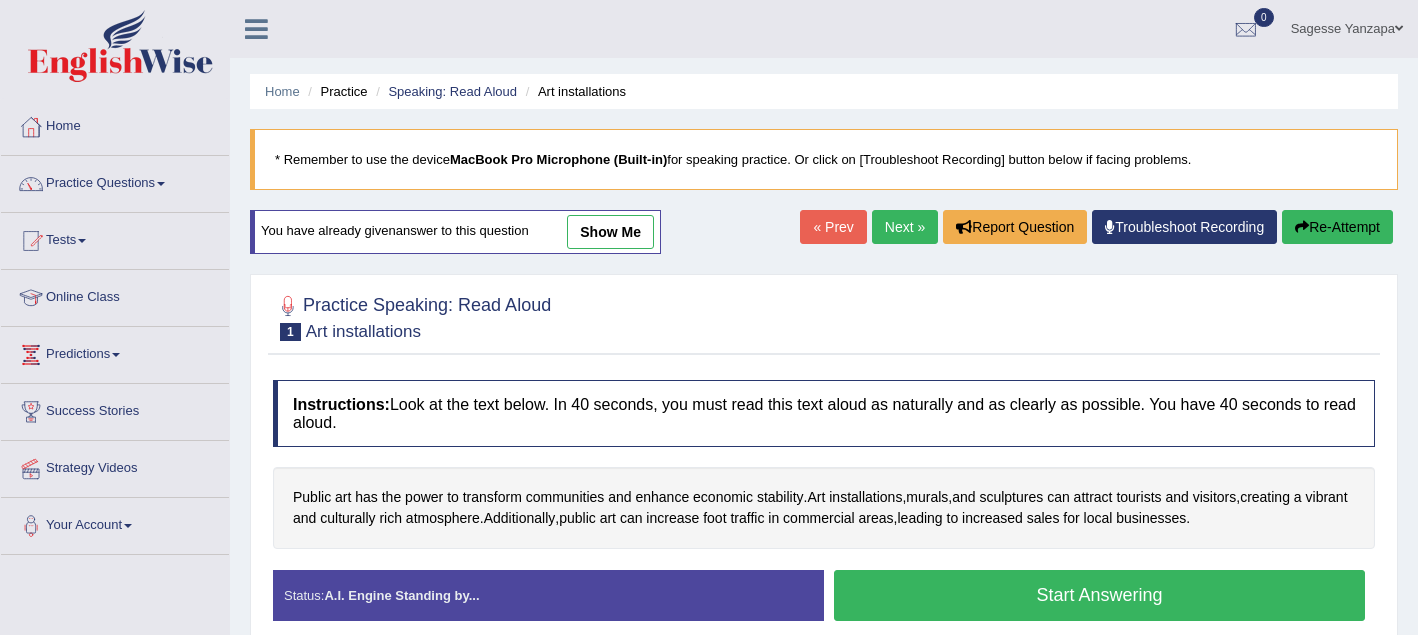 scroll, scrollTop: 142, scrollLeft: 0, axis: vertical 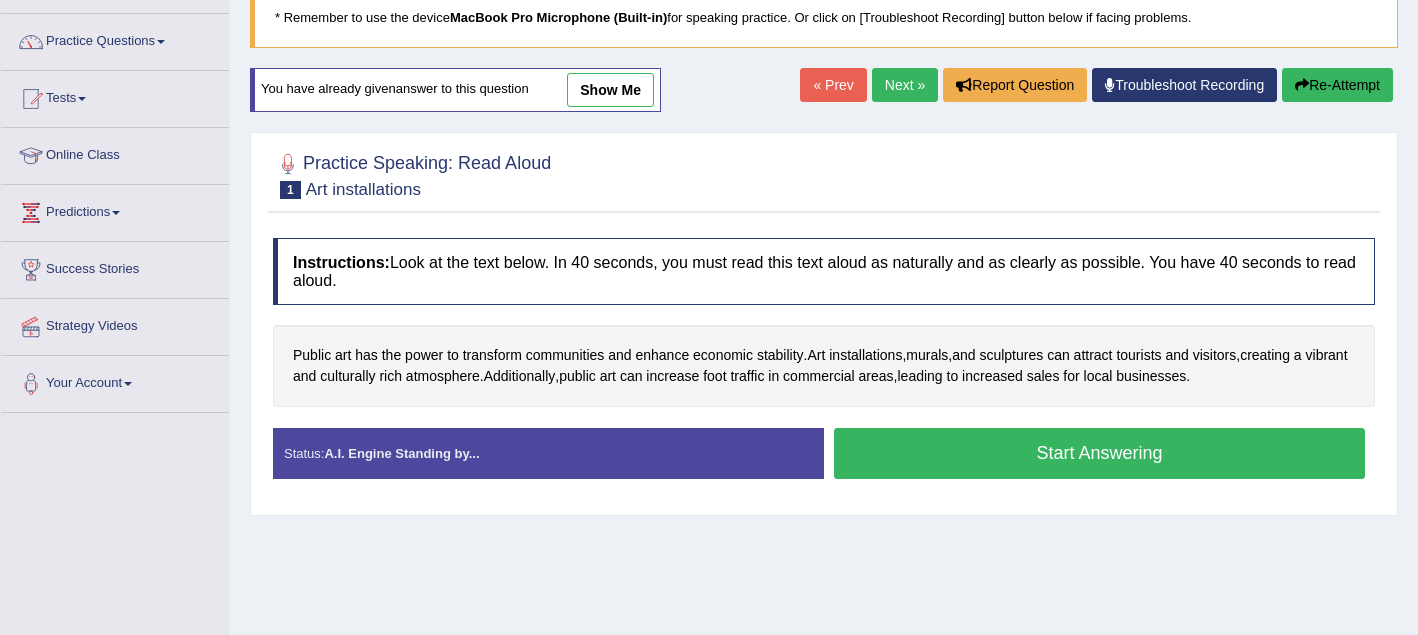 click on "Start Answering" at bounding box center [1099, 453] 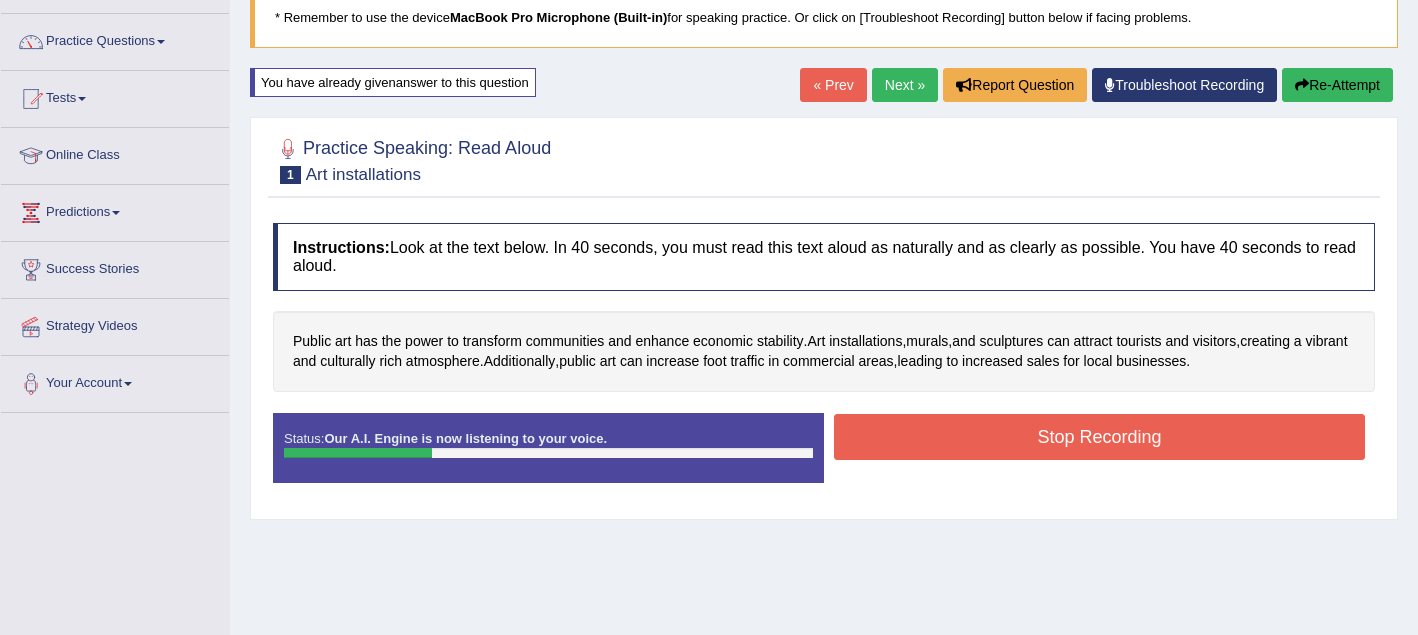 click on "Stop Recording" at bounding box center (1099, 437) 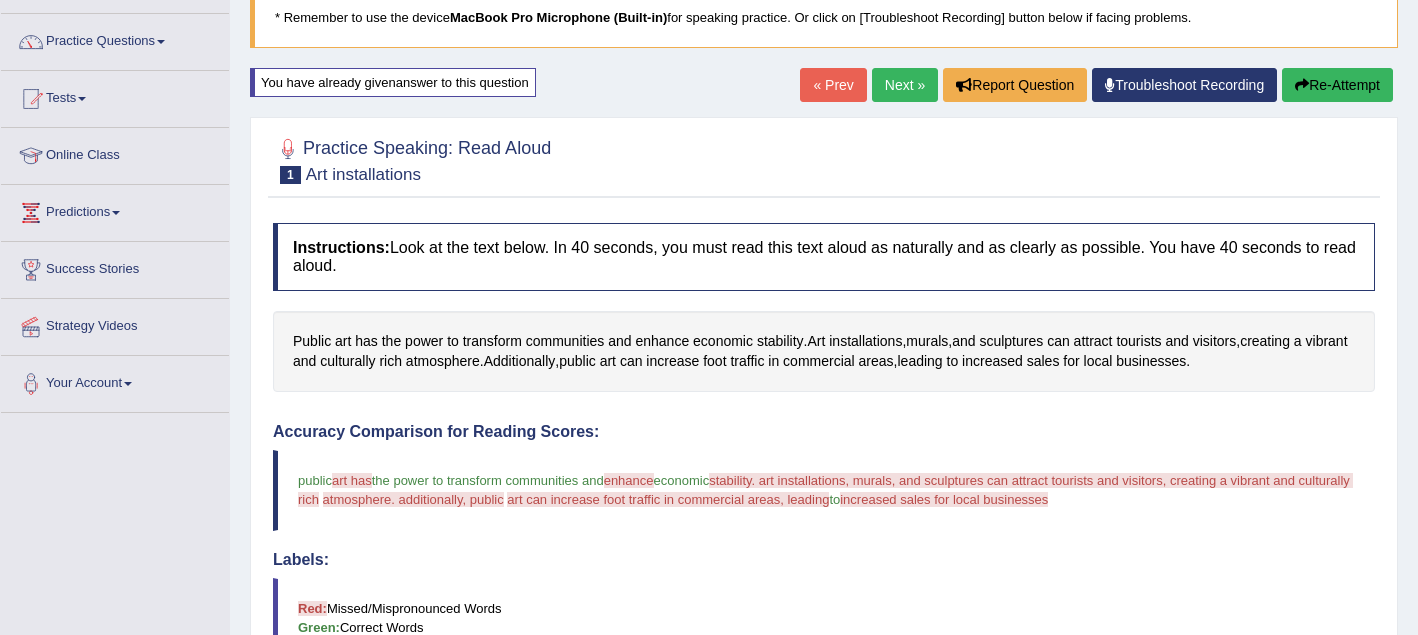 click on "Re-Attempt" at bounding box center [1337, 85] 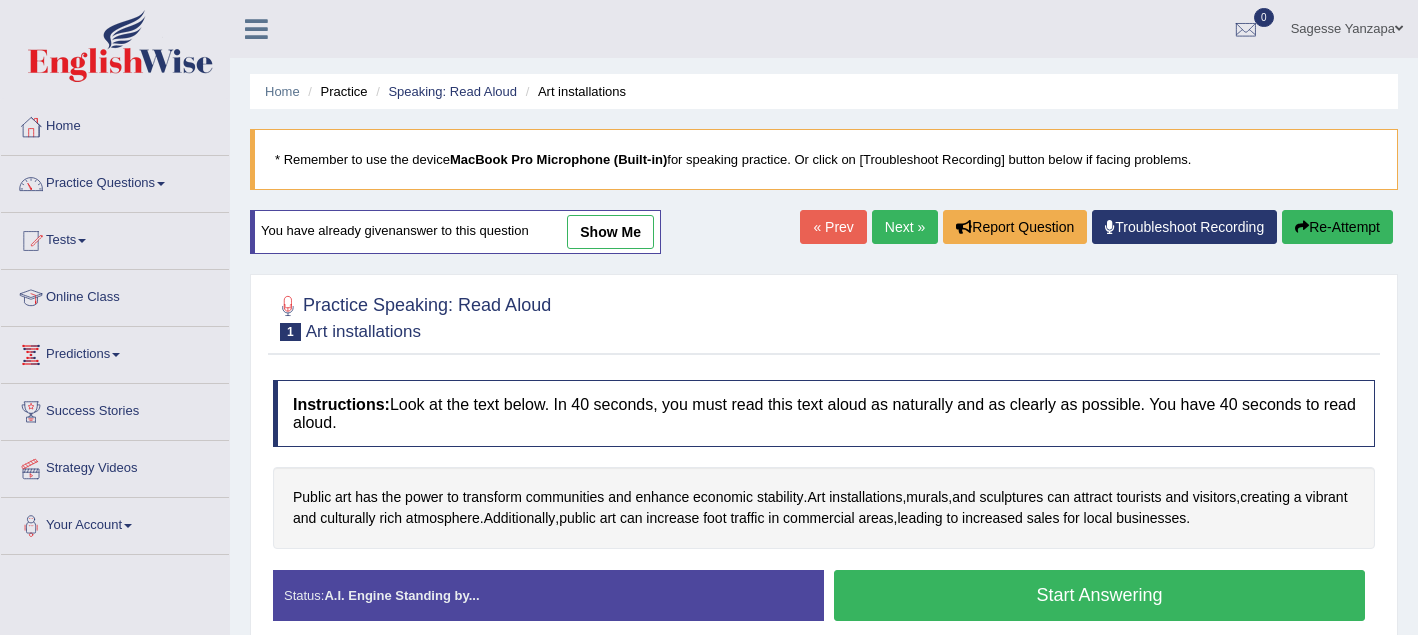 scroll, scrollTop: 142, scrollLeft: 0, axis: vertical 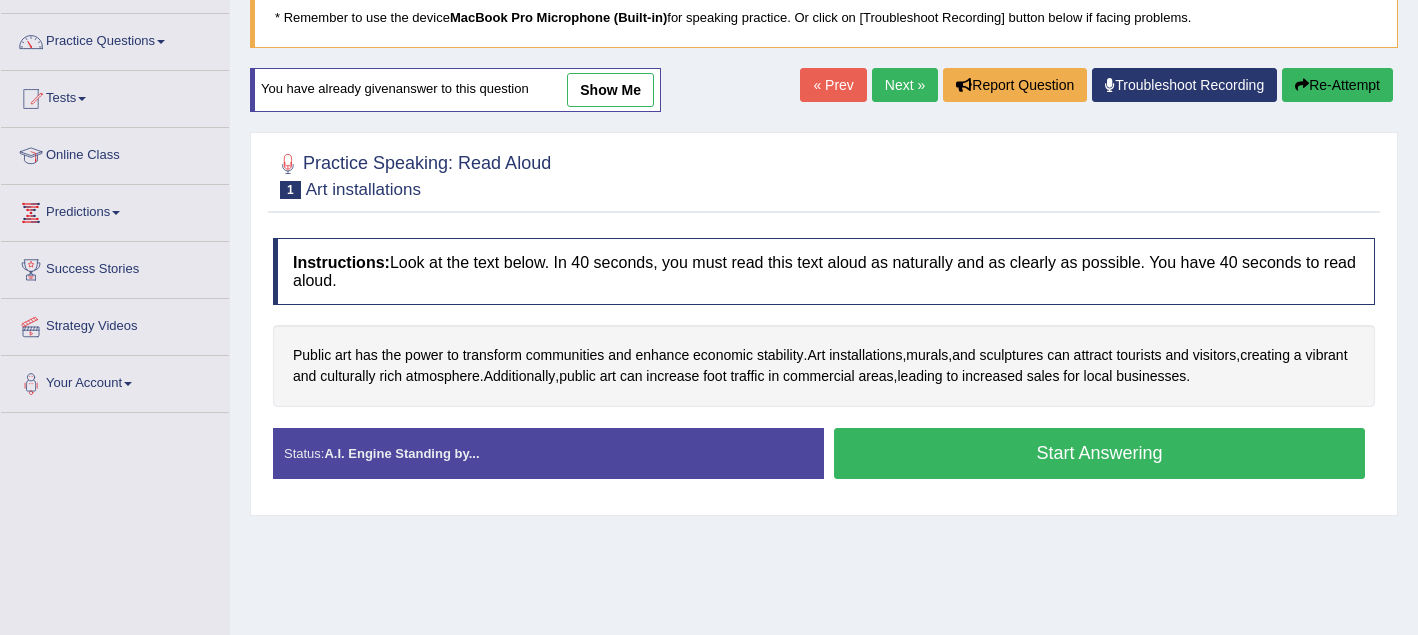 click on "Start Answering" at bounding box center (1099, 453) 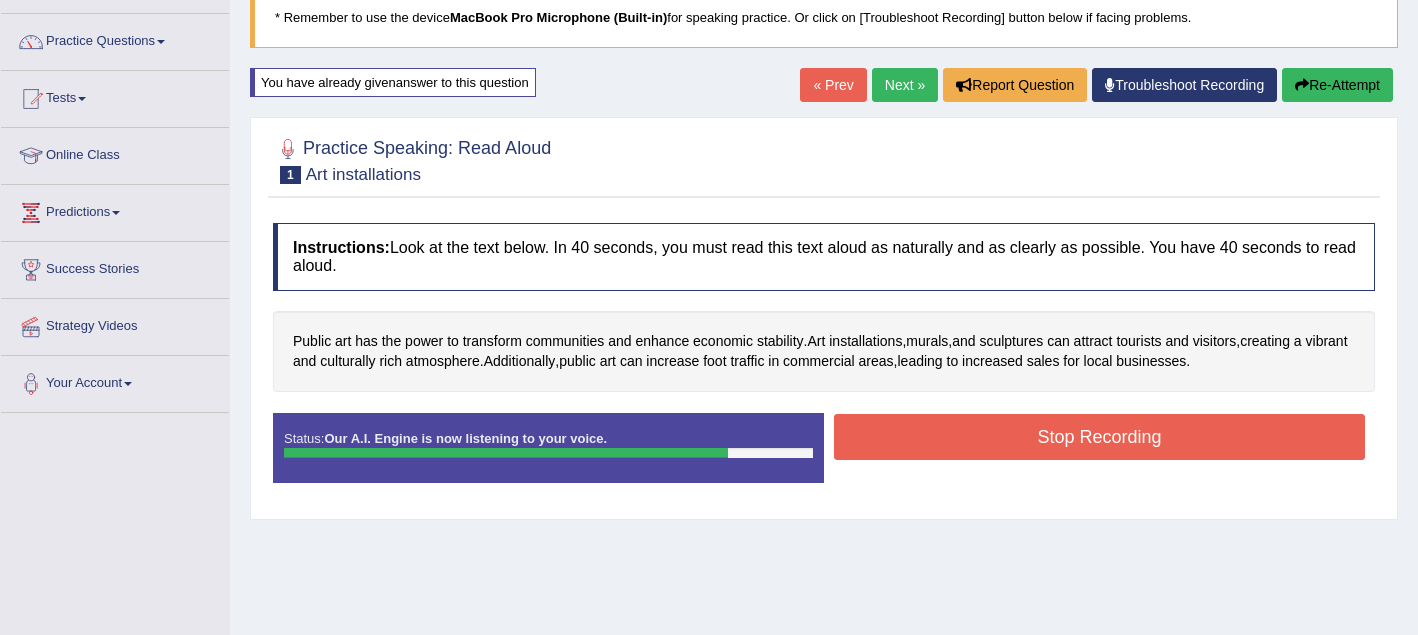 click on "Stop Recording" at bounding box center [1099, 437] 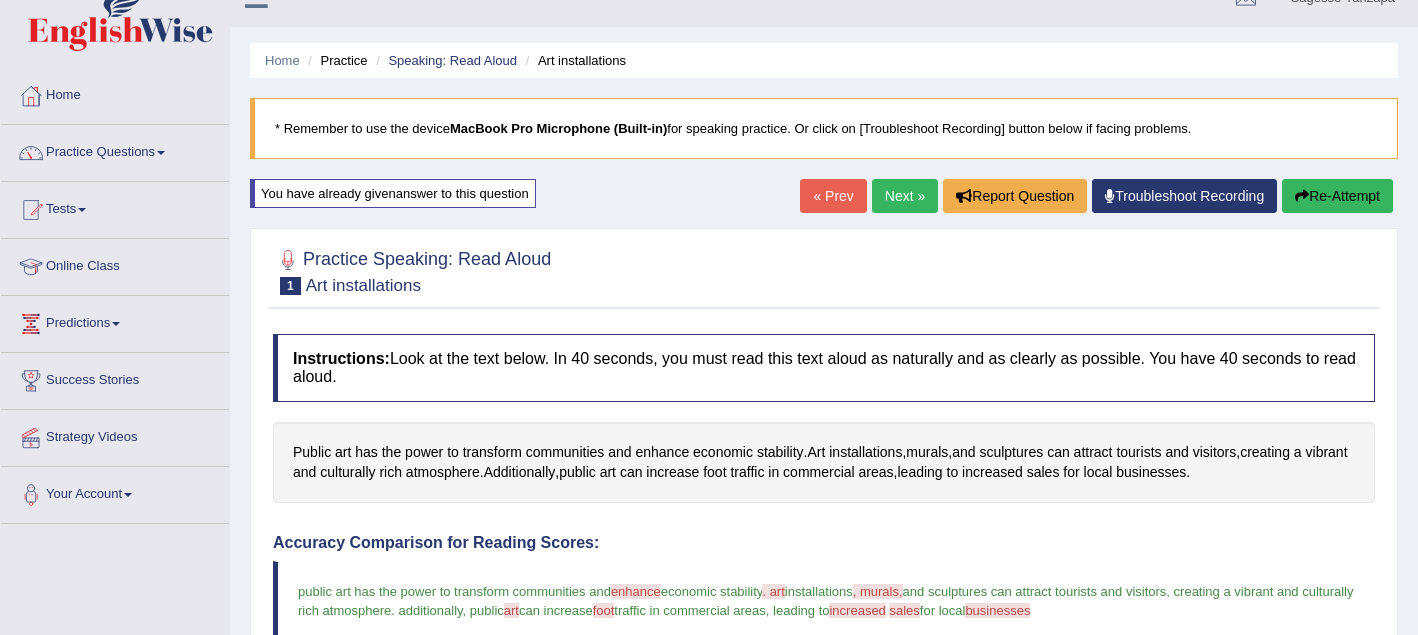 scroll, scrollTop: 35, scrollLeft: 0, axis: vertical 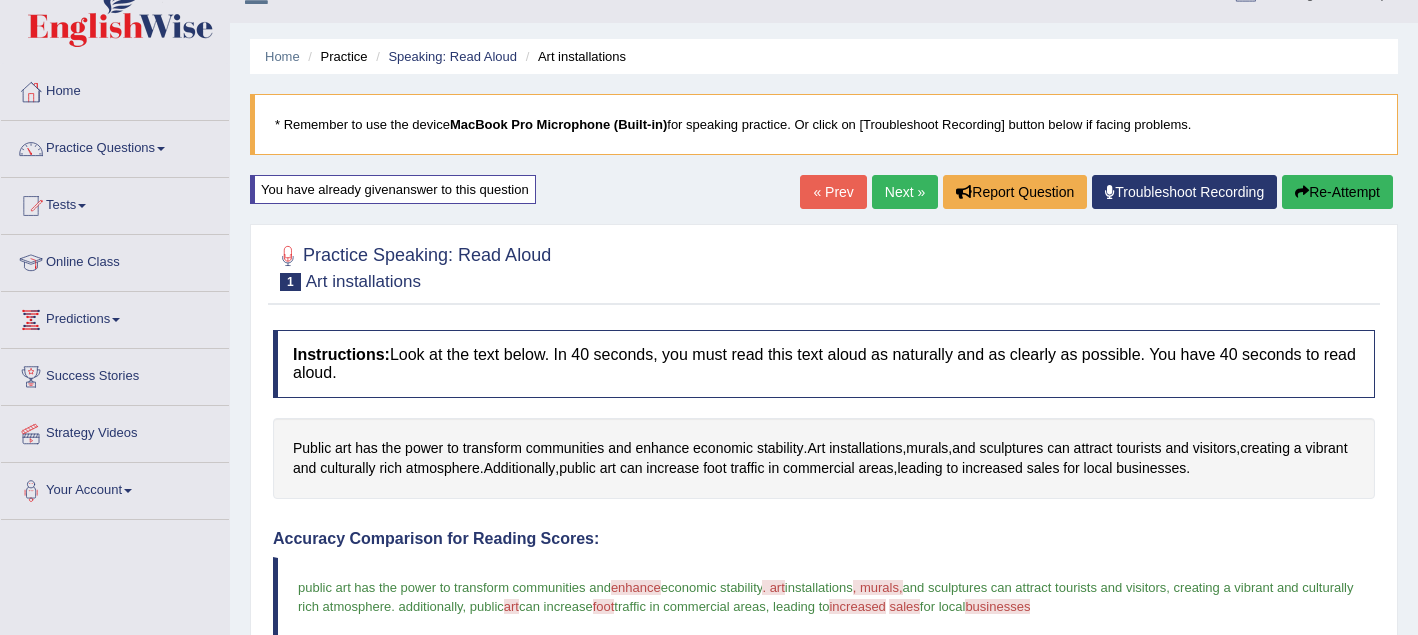 click on "Re-Attempt" at bounding box center (1337, 192) 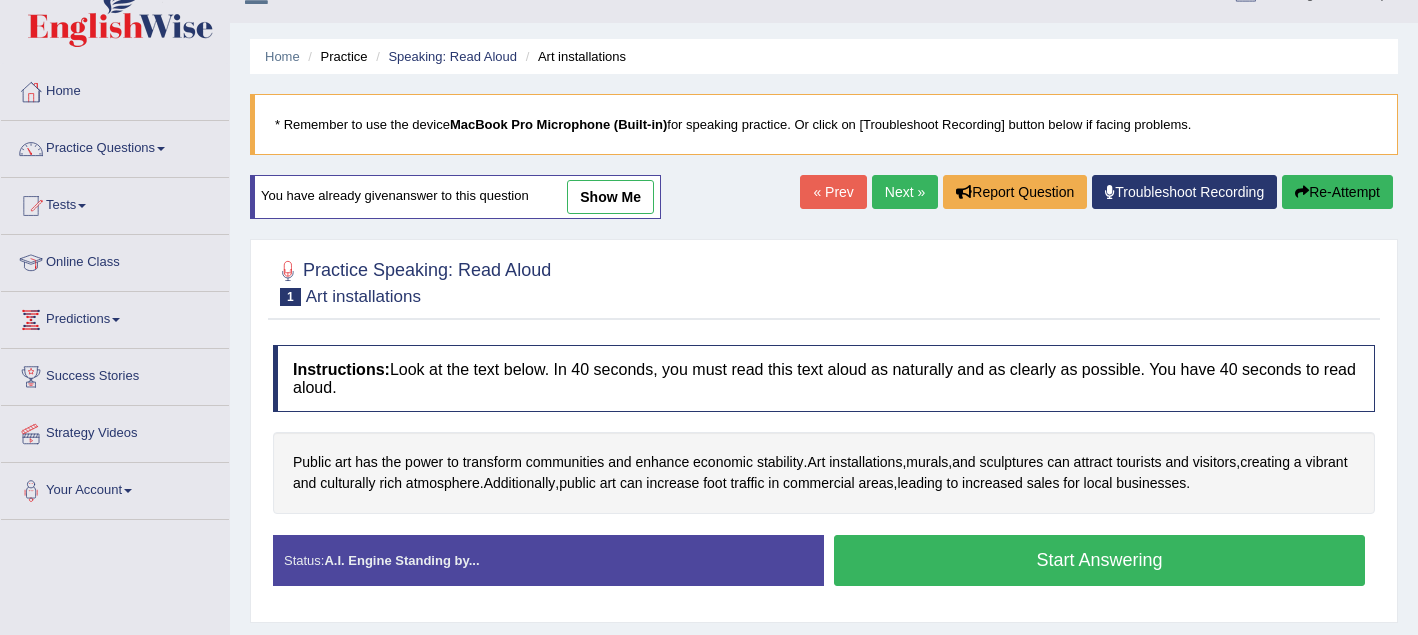 scroll, scrollTop: 0, scrollLeft: 0, axis: both 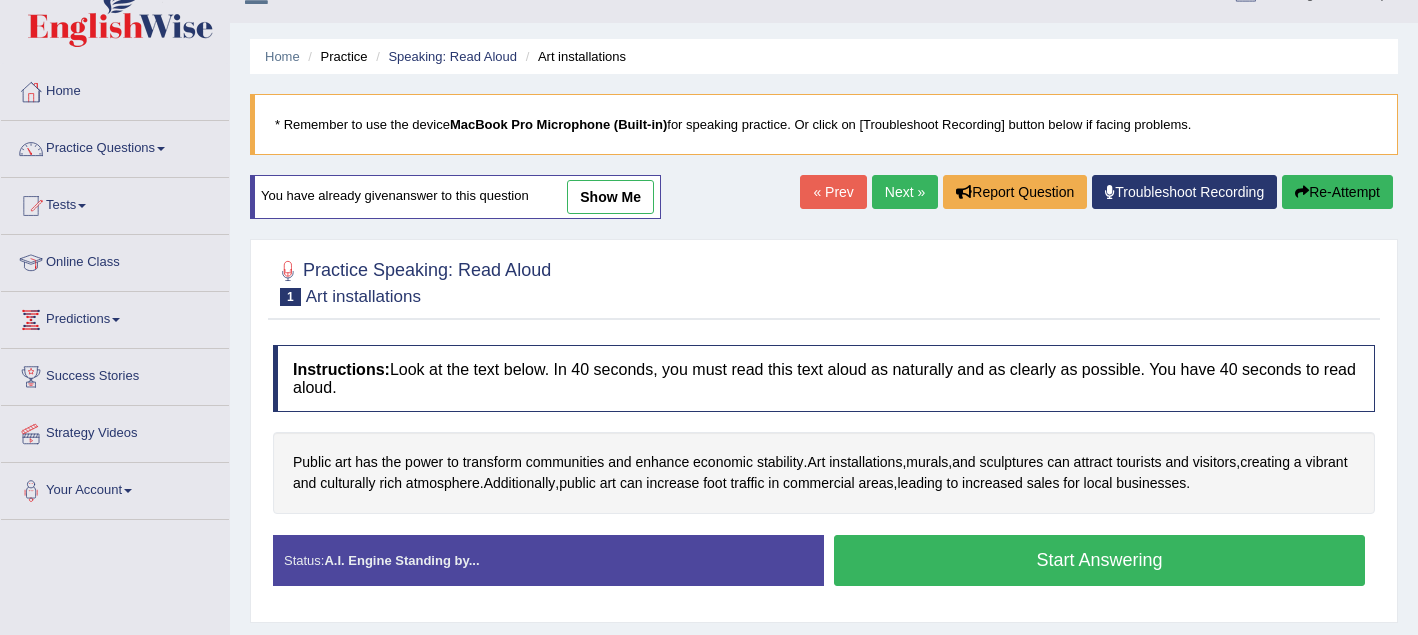 click on "Start Answering" at bounding box center (1099, 560) 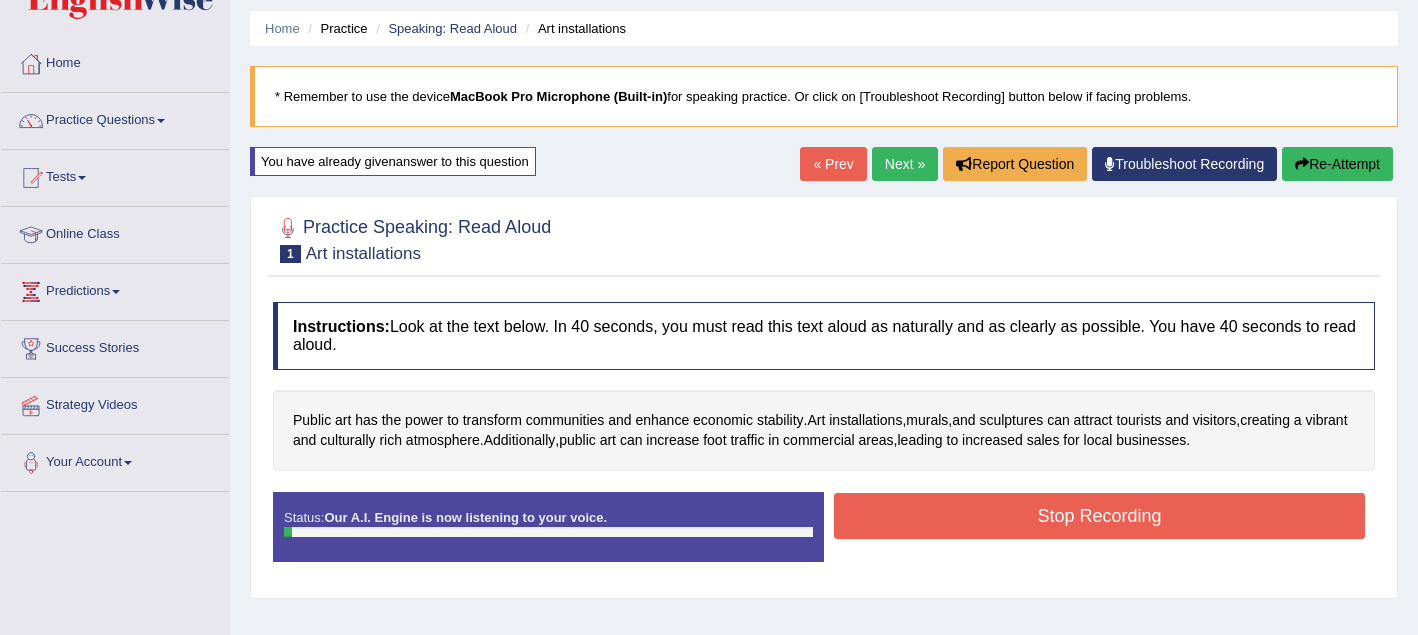 scroll, scrollTop: 72, scrollLeft: 0, axis: vertical 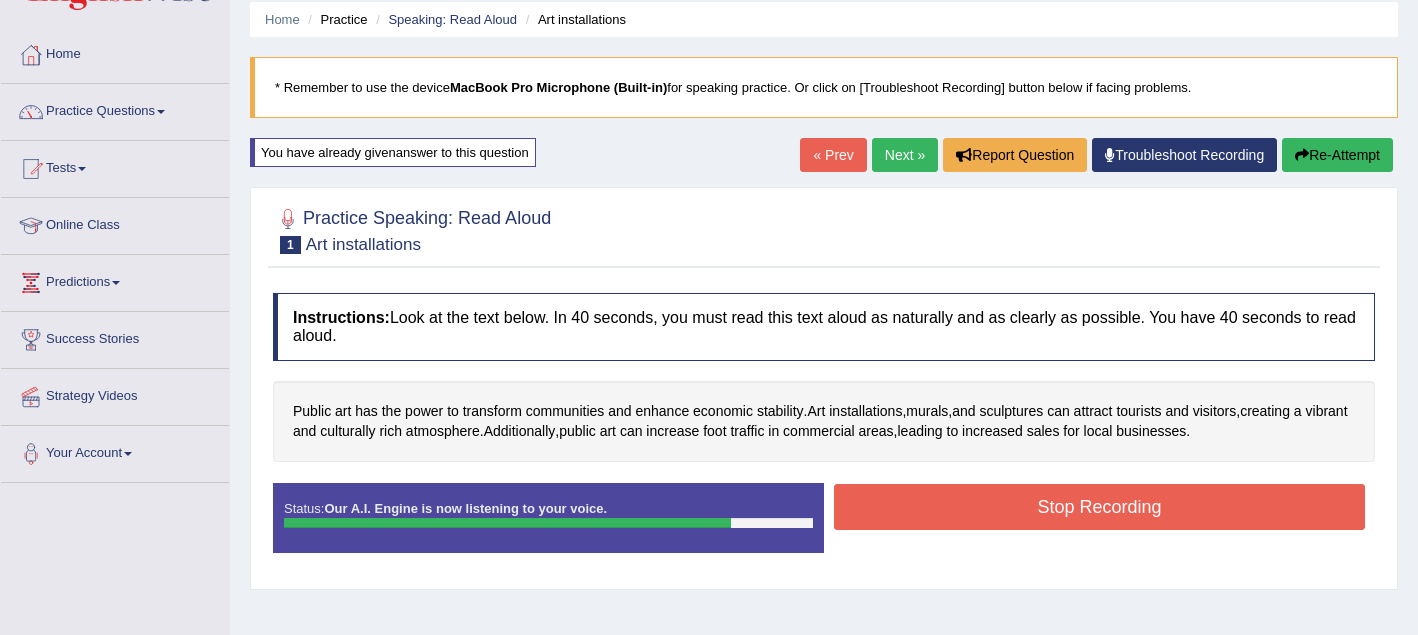 click on "Instructions:  Look at the text below. In 40 seconds, you must read this text aloud as naturally and as clearly as possible. You have 40 seconds to read aloud.
Public   art   has   the   power   to   transform   communities   and   enhance   economic   stability .  Art   installations ,  murals ,  and   sculptures   can   attract   tourists   and   visitors ,  creating   a   vibrant   and   culturally   rich   atmosphere .  Additionally ,  public   art   can   increase   foot   traffic   in   commercial   areas ,  leading   to   increased   sales   for   local   businesses . Created with Highcharts 7.1.2 Too low Too high Time Pitch meter: 0 10 20 30 40 Created with Highcharts 7.1.2 Great Too slow Too fast Time Speech pace meter: 0 10 20 30 40 Accuracy Comparison for Reading Scores: Labels:
Red:  Missed/Mispronounced Words
Green:  Correct Words
Accuracy:  Voice Analysis: A.I. Scores:
4.98  / 6" at bounding box center (824, 430) 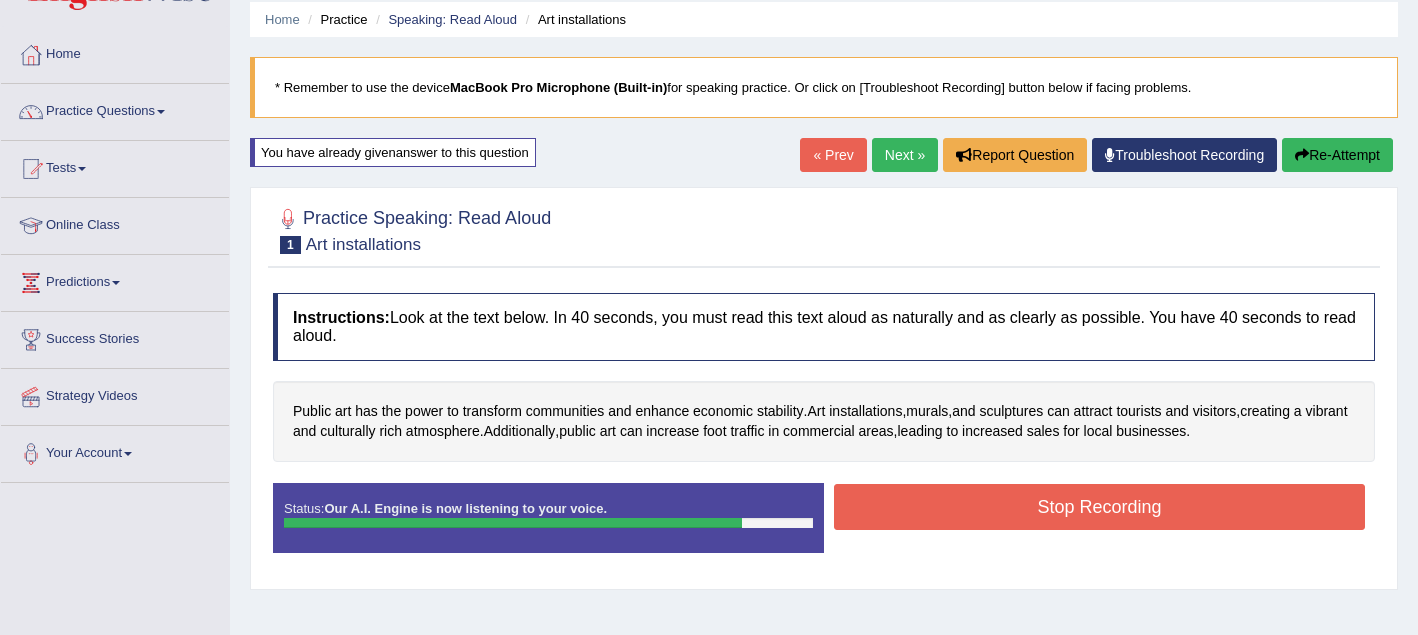 click on "Stop Recording" at bounding box center (1099, 507) 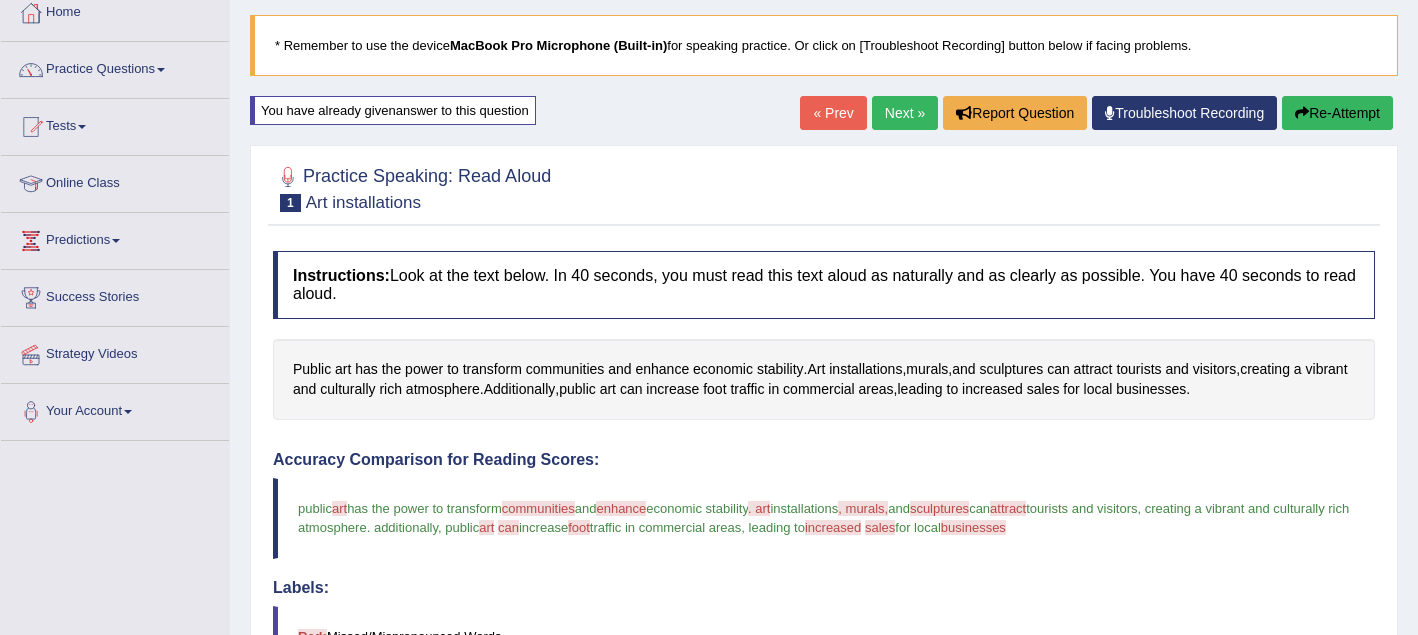 scroll, scrollTop: 119, scrollLeft: 0, axis: vertical 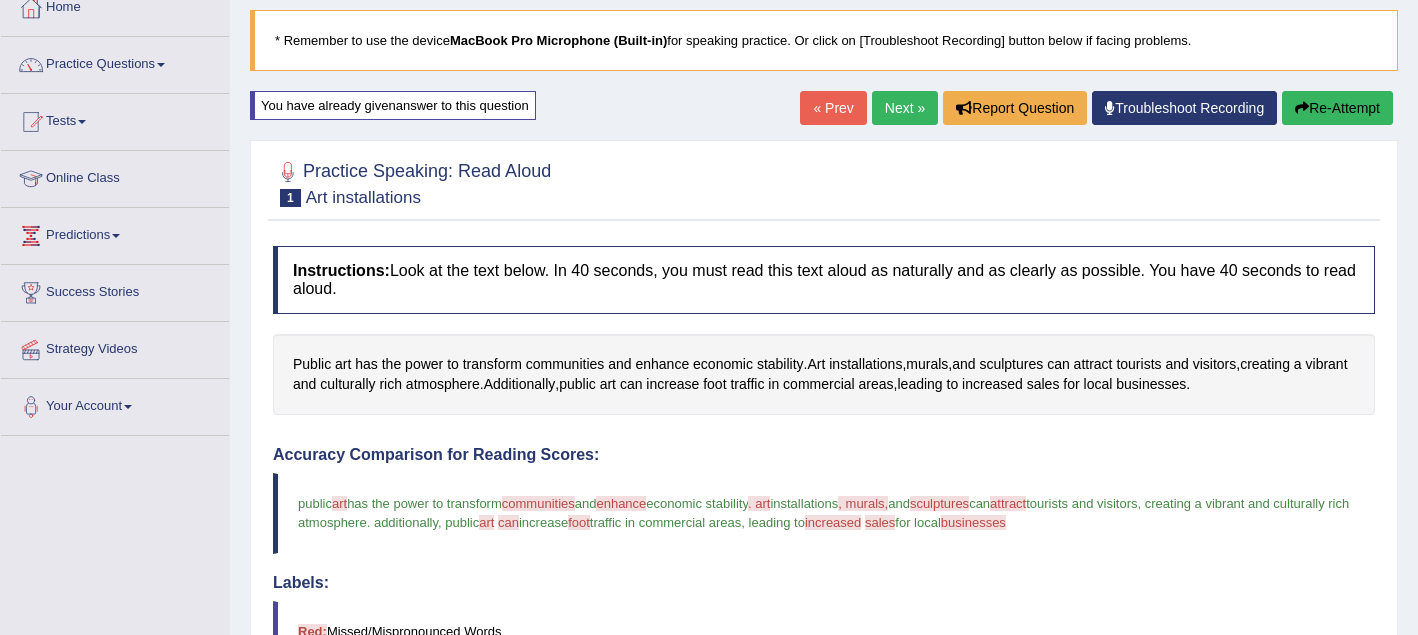 click on "Re-Attempt" at bounding box center [1337, 108] 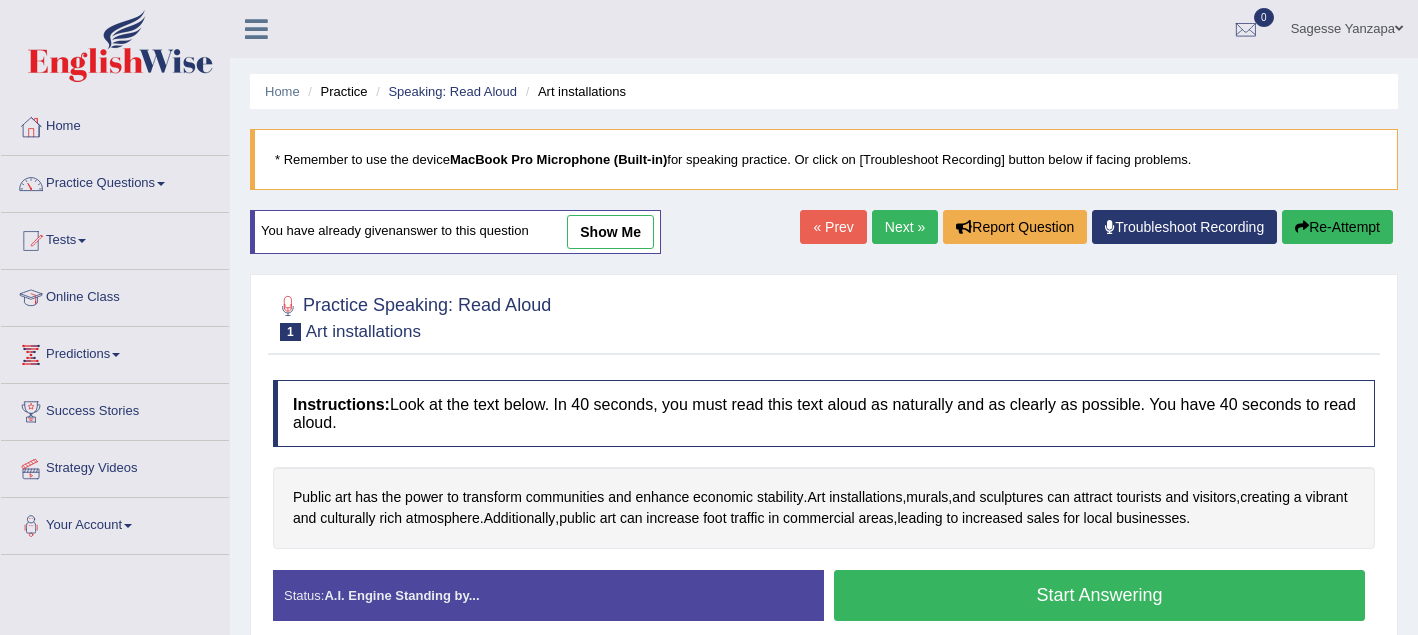 scroll, scrollTop: 119, scrollLeft: 0, axis: vertical 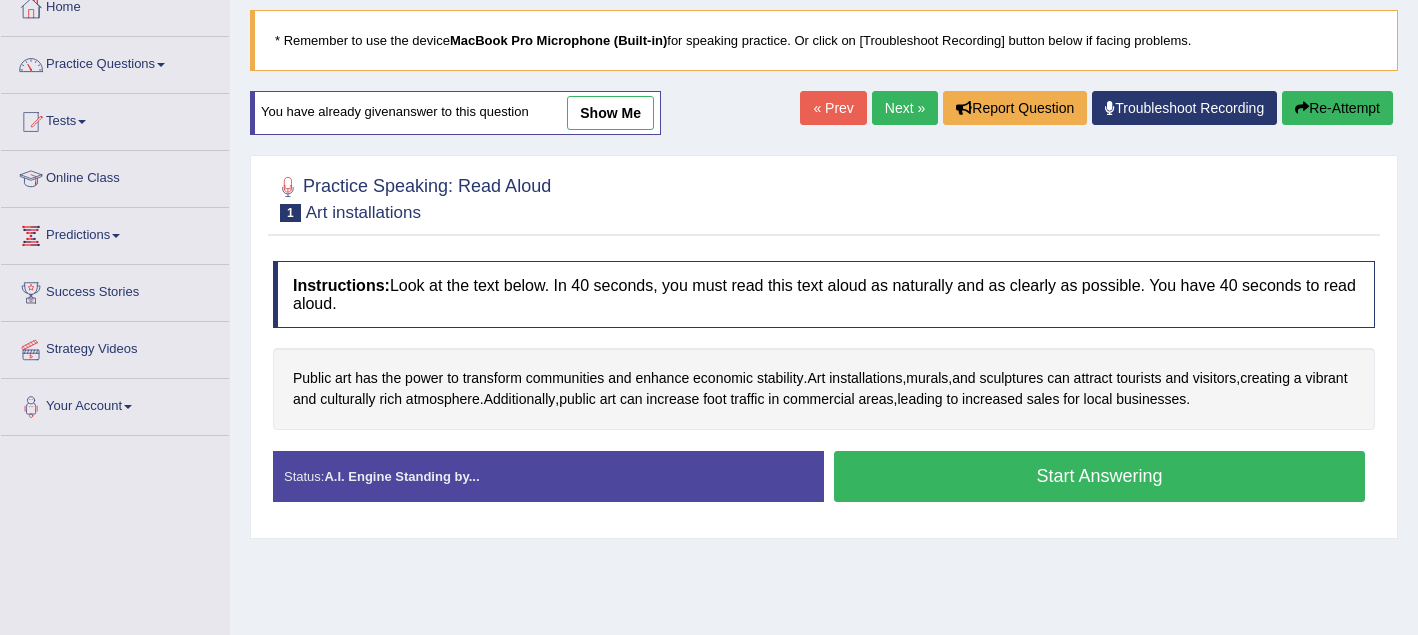 click on "Start Answering" at bounding box center [1099, 476] 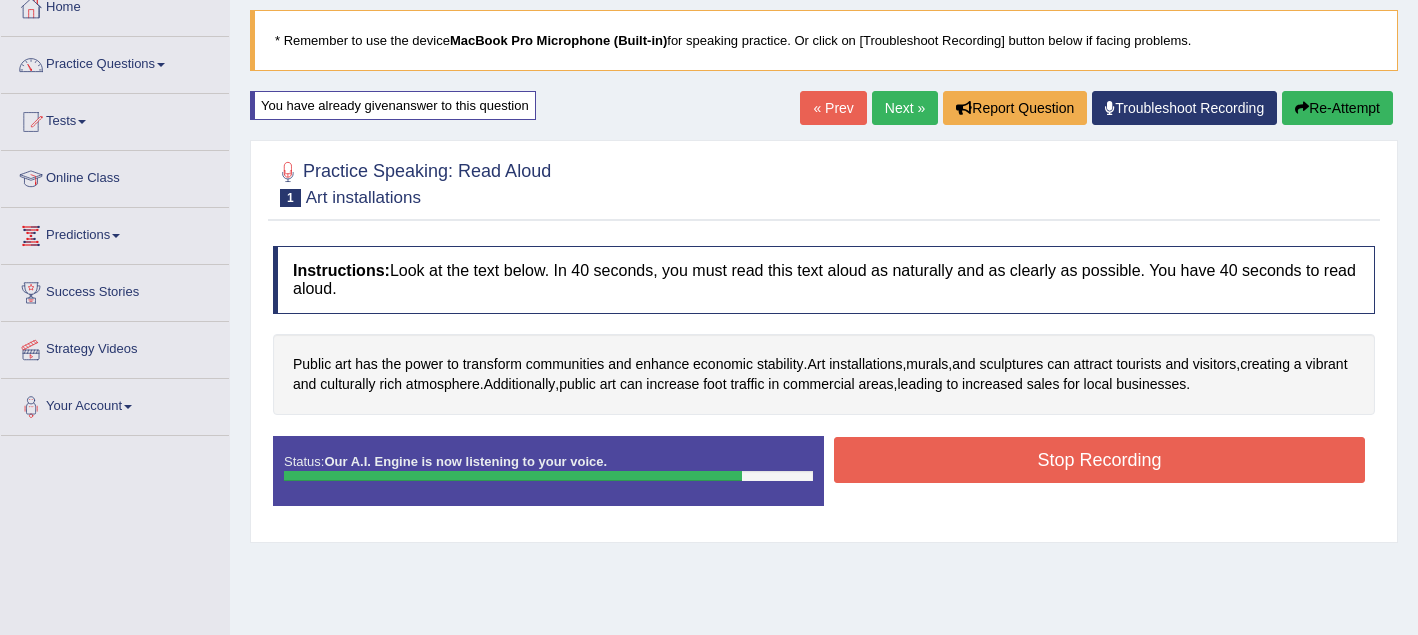 click on "Stop Recording" at bounding box center (1099, 460) 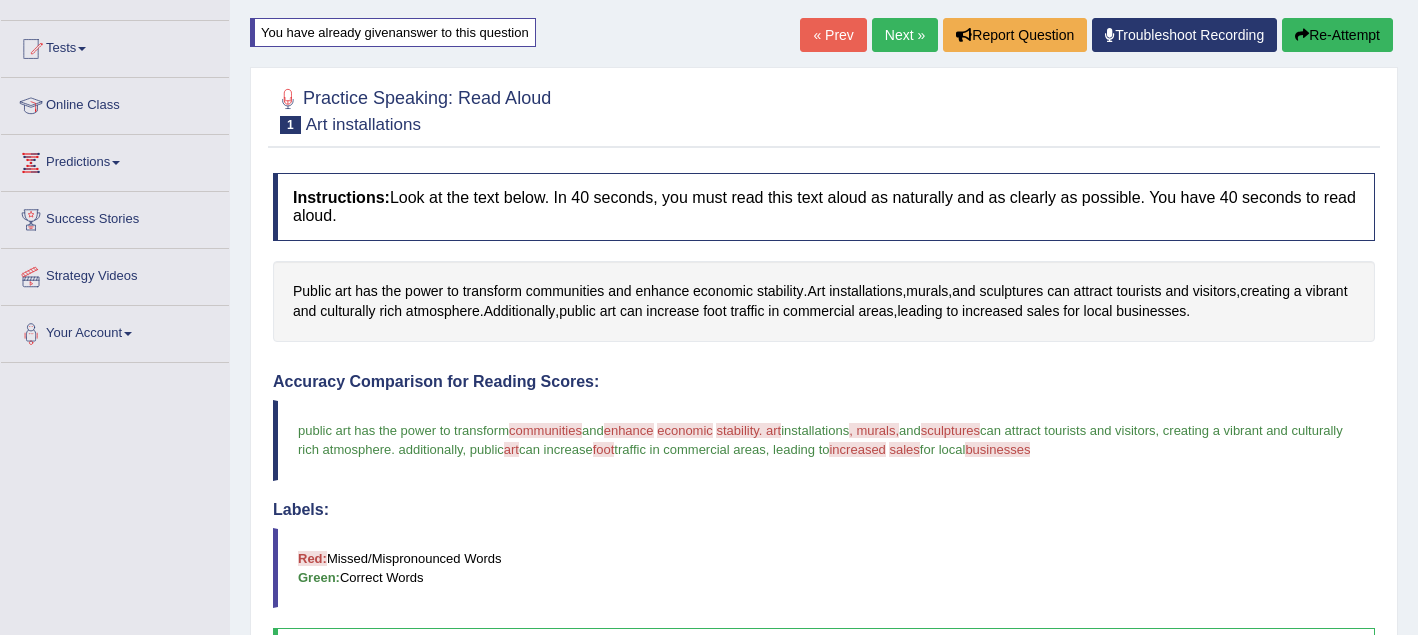 scroll, scrollTop: 174, scrollLeft: 0, axis: vertical 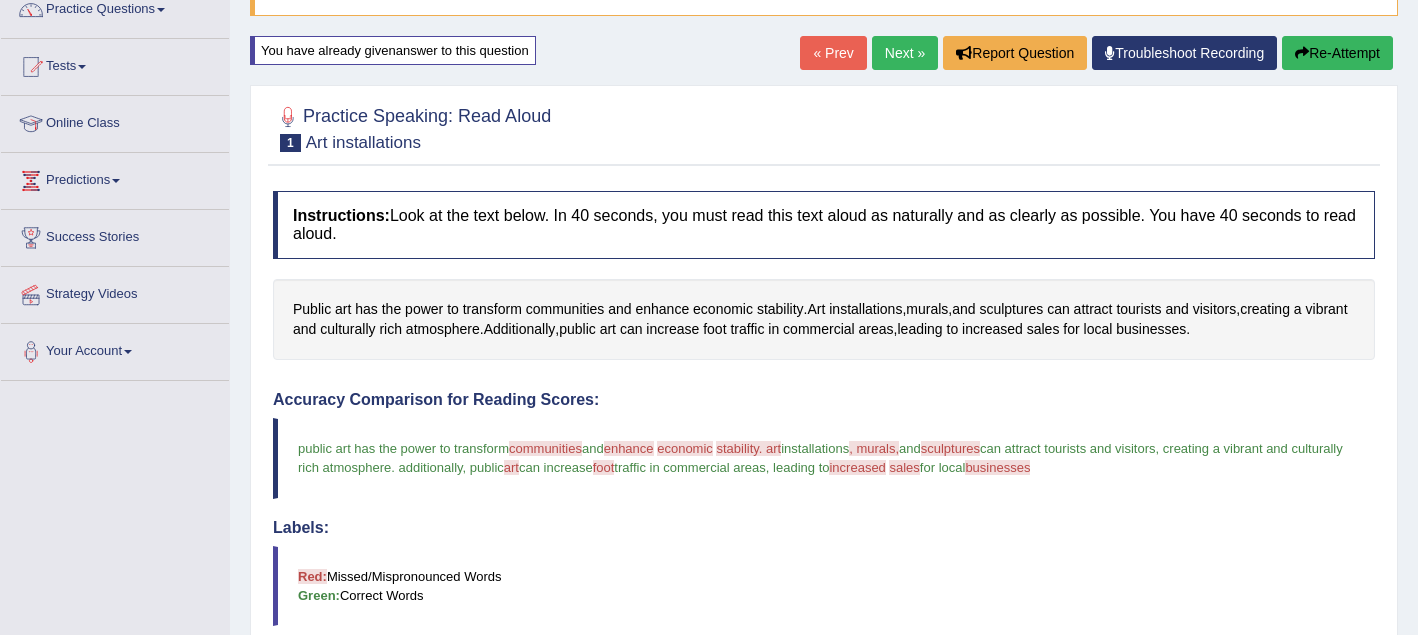 click on "Re-Attempt" at bounding box center (1337, 53) 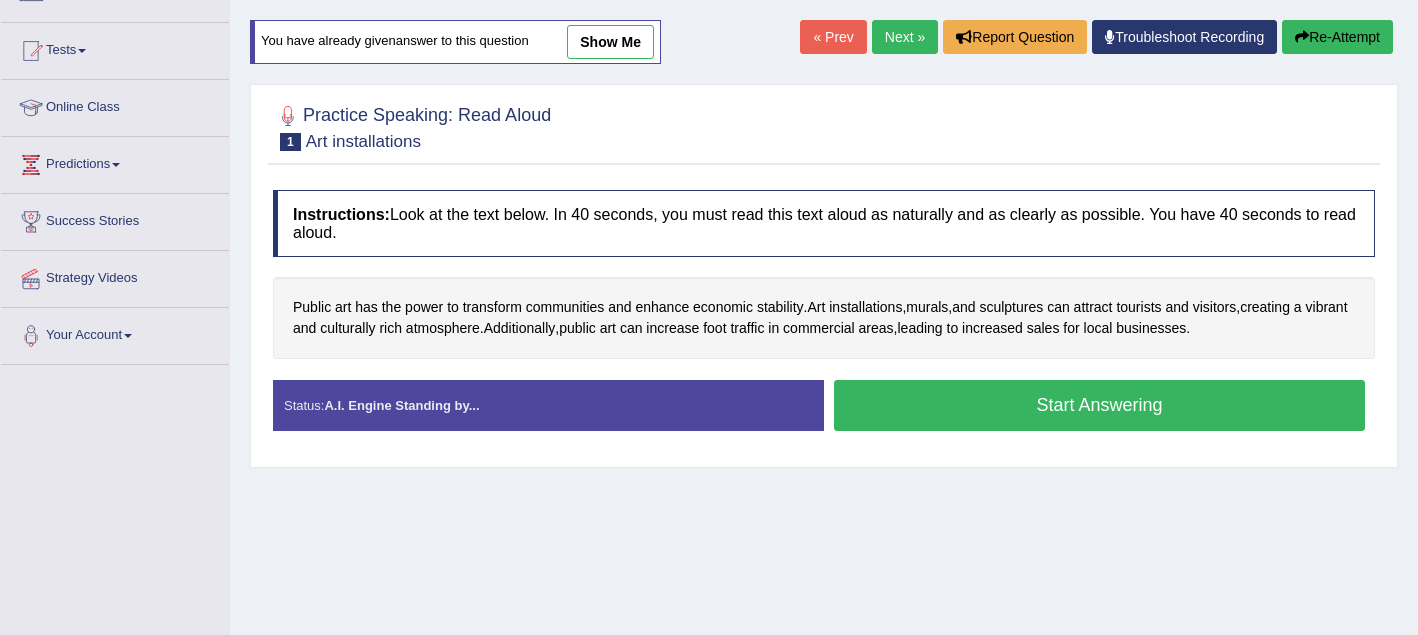 scroll, scrollTop: 174, scrollLeft: 0, axis: vertical 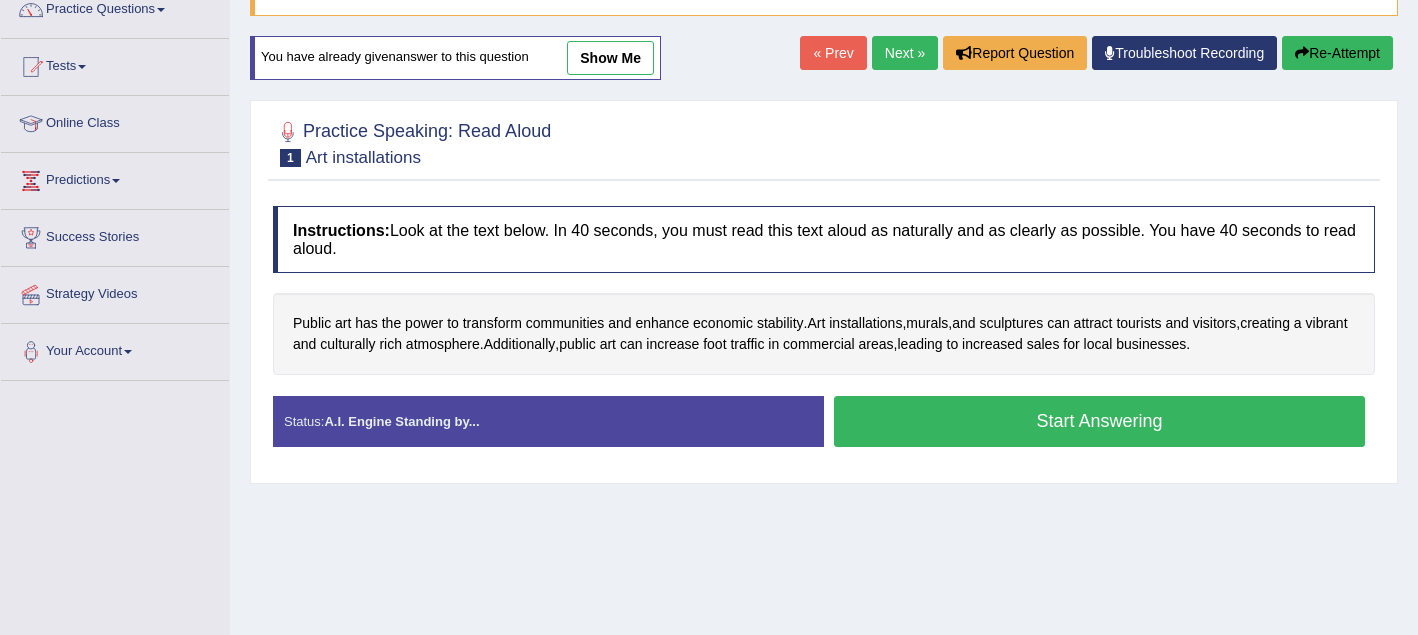 click on "Start Answering" at bounding box center [1099, 421] 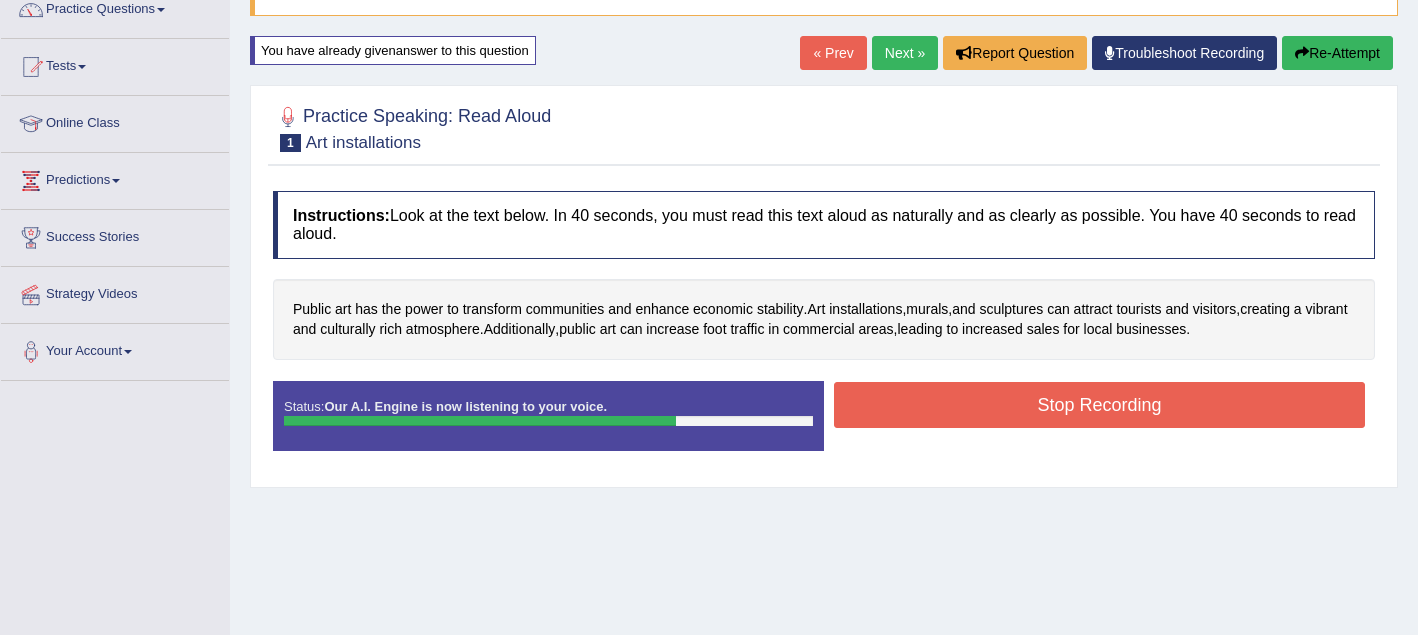 click on "Stop Recording" at bounding box center (1099, 405) 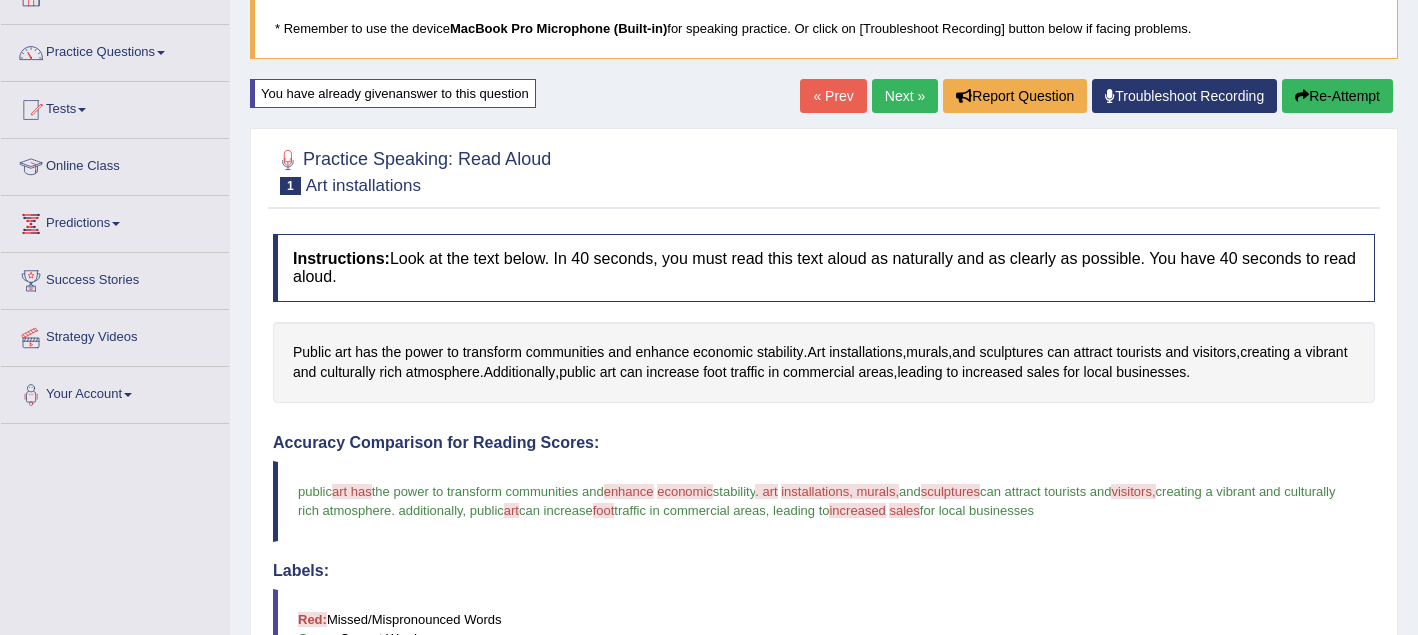 scroll, scrollTop: 0, scrollLeft: 0, axis: both 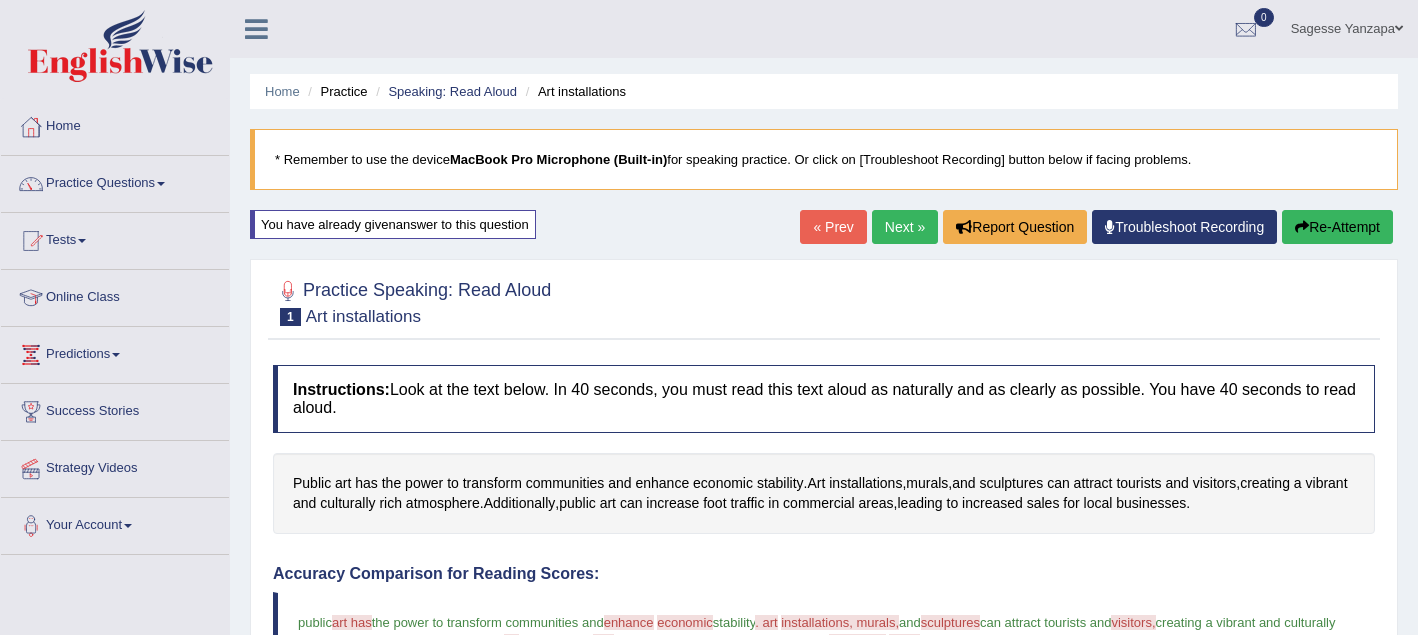 click at bounding box center [1302, 227] 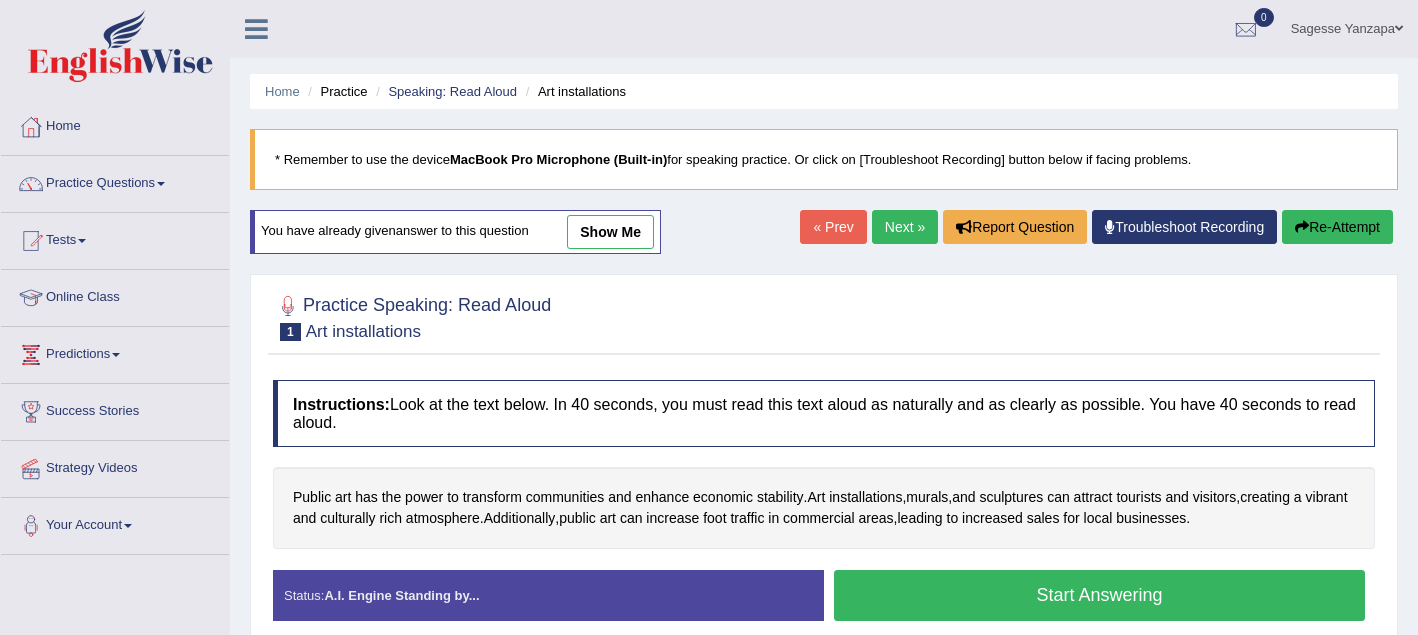 scroll, scrollTop: 0, scrollLeft: 0, axis: both 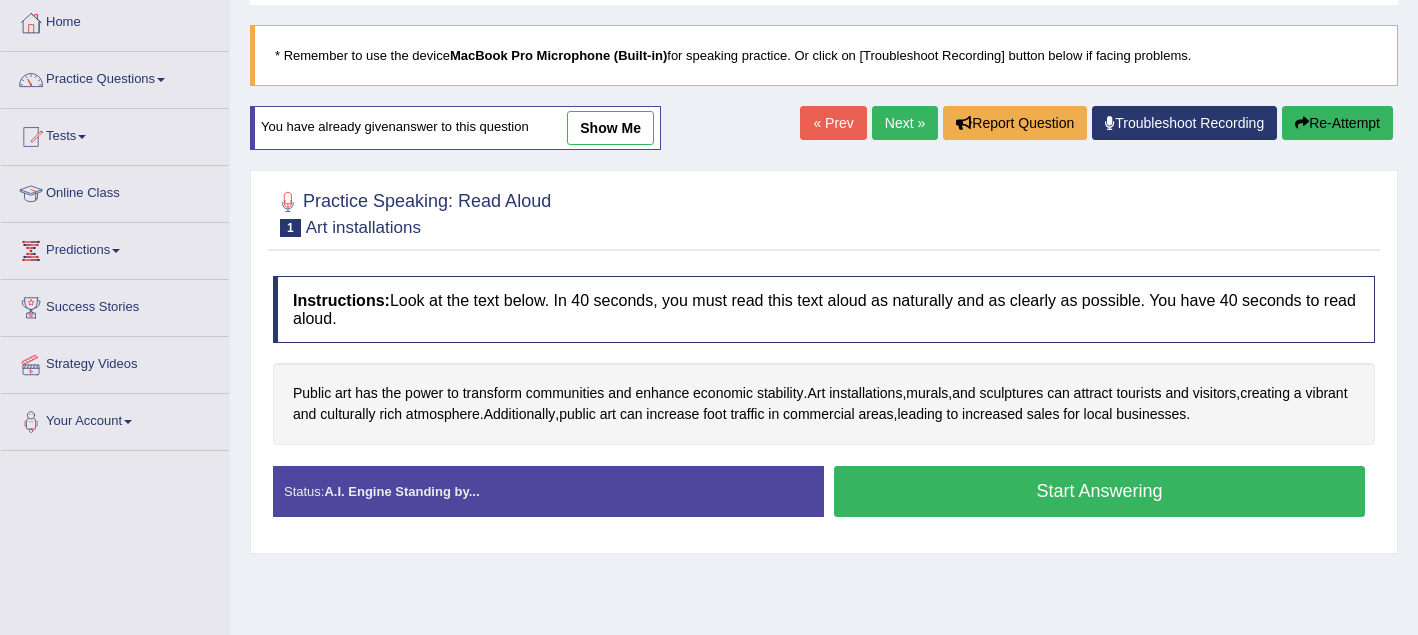 click on "Start Answering" at bounding box center (1099, 491) 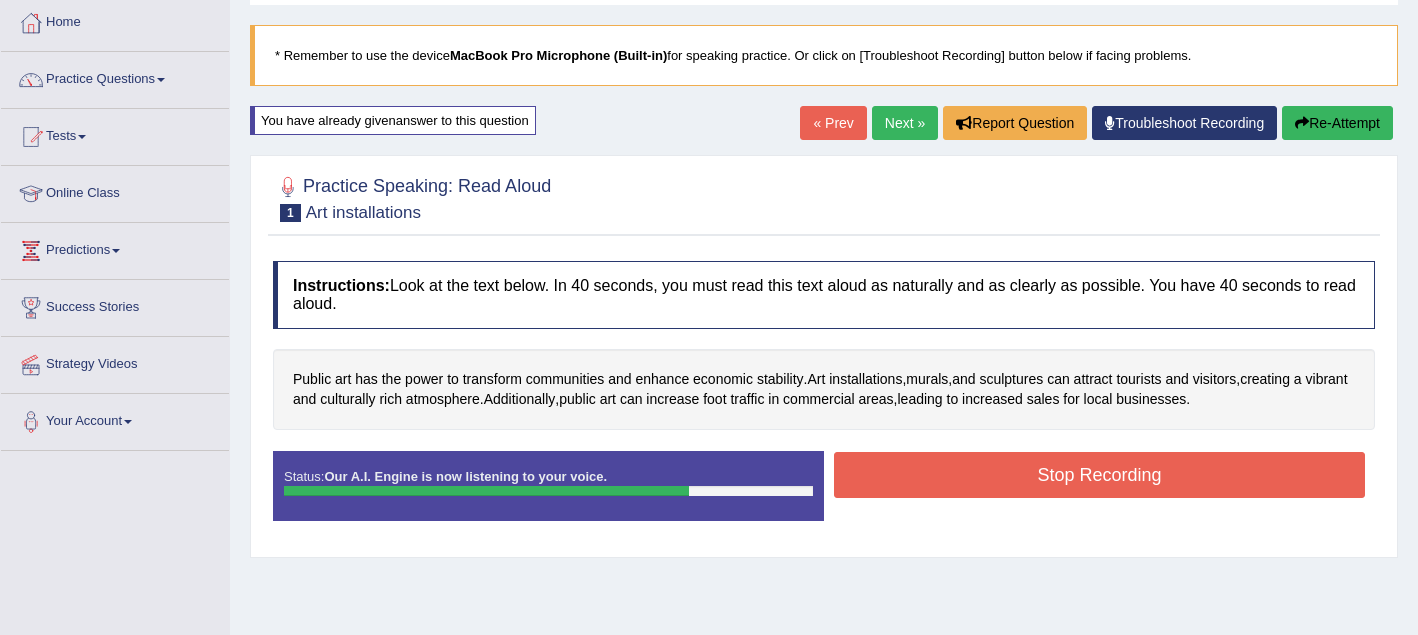 click on "Stop Recording" at bounding box center [1099, 475] 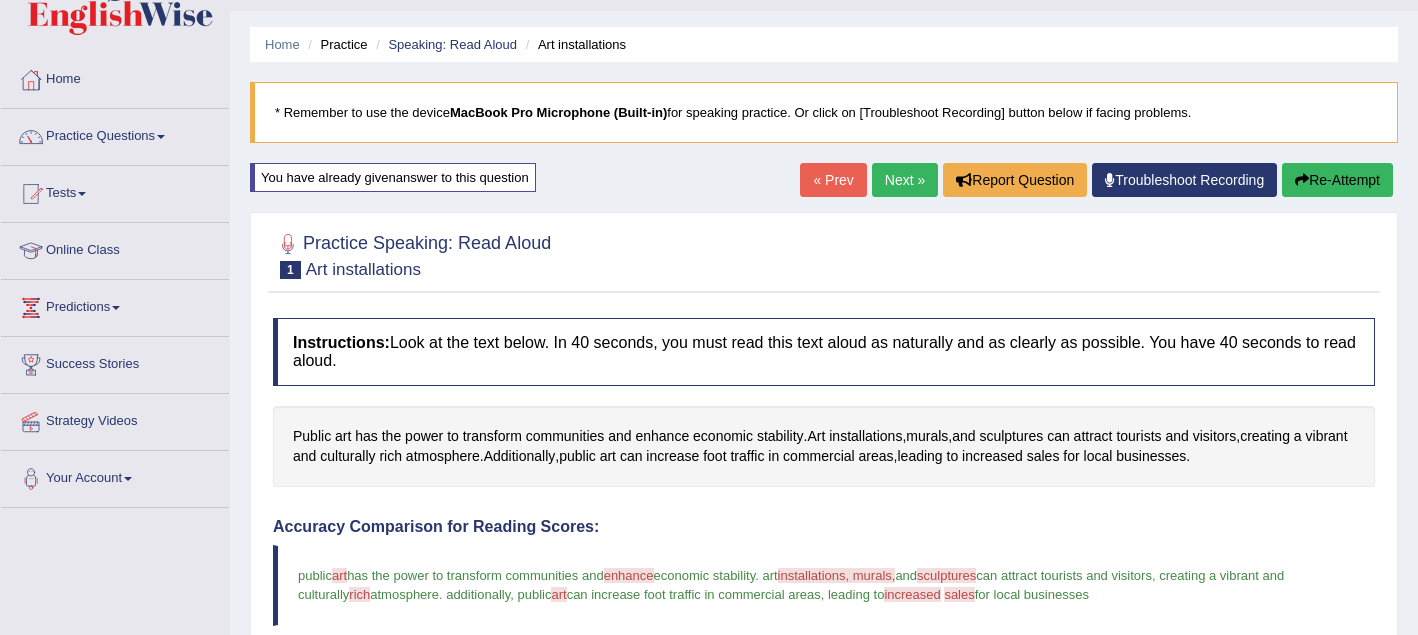 scroll, scrollTop: 0, scrollLeft: 0, axis: both 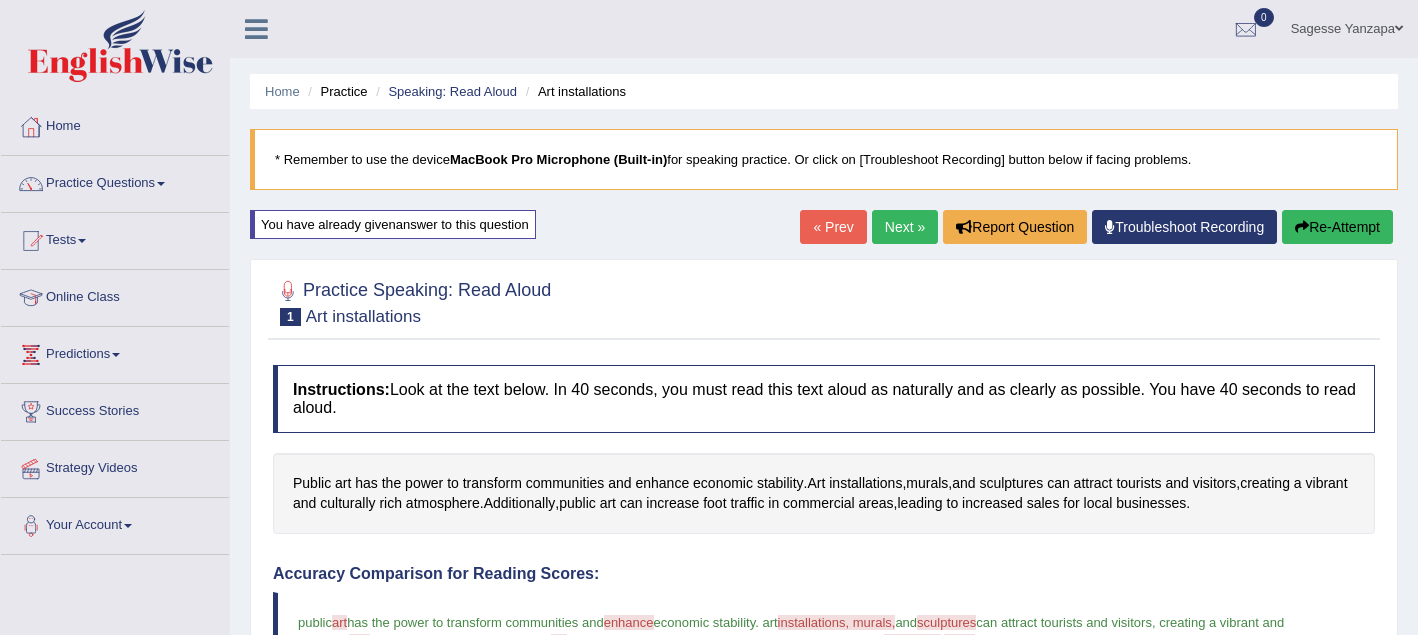 click on "Re-Attempt" at bounding box center (1337, 227) 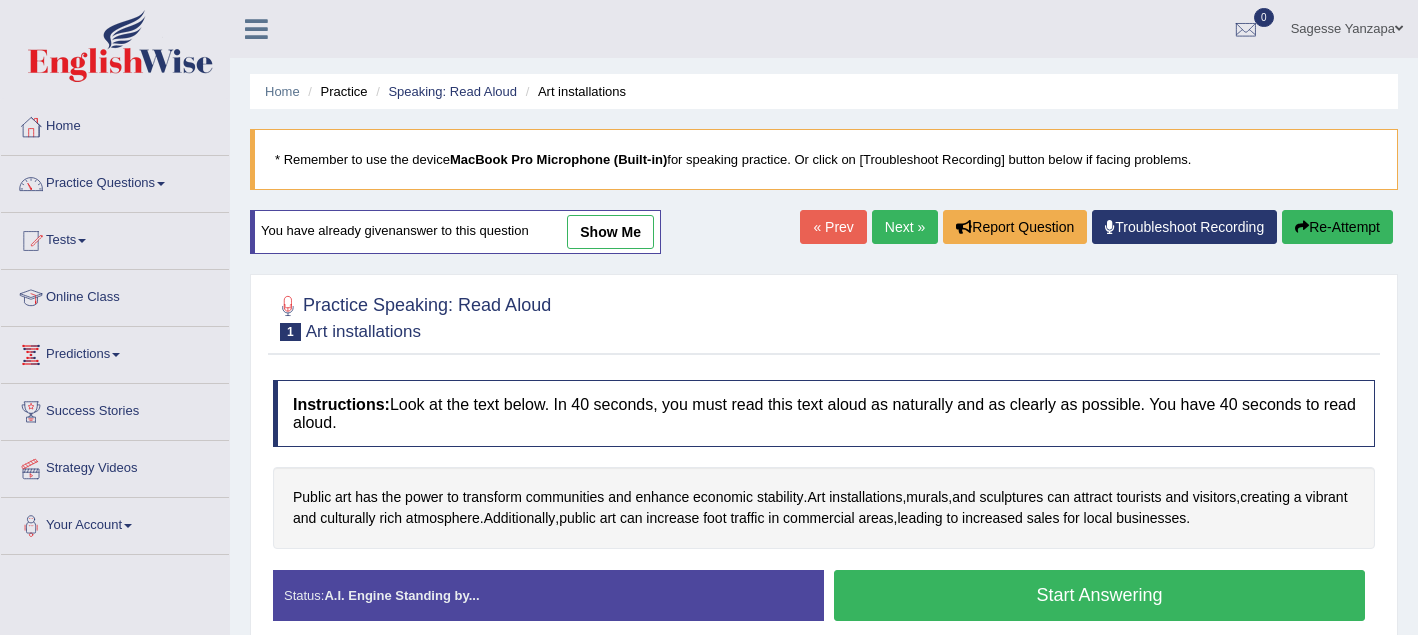 scroll, scrollTop: 0, scrollLeft: 0, axis: both 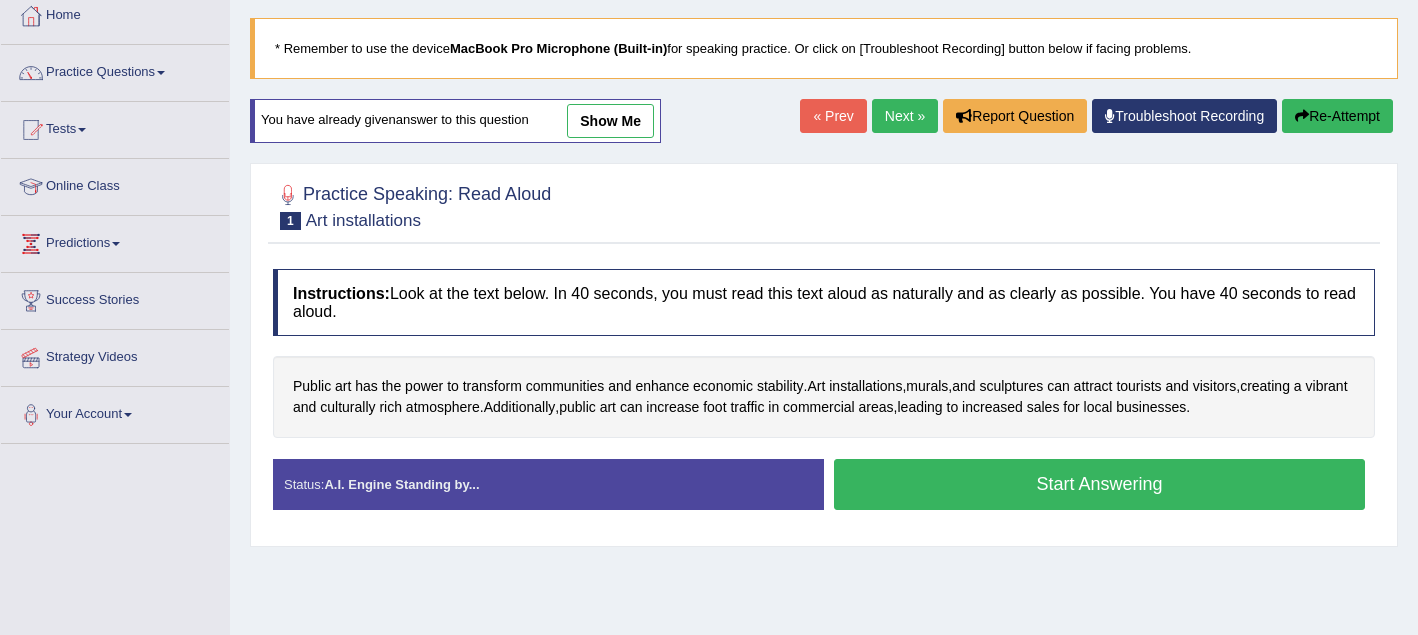 click on "Start Answering" at bounding box center [1099, 484] 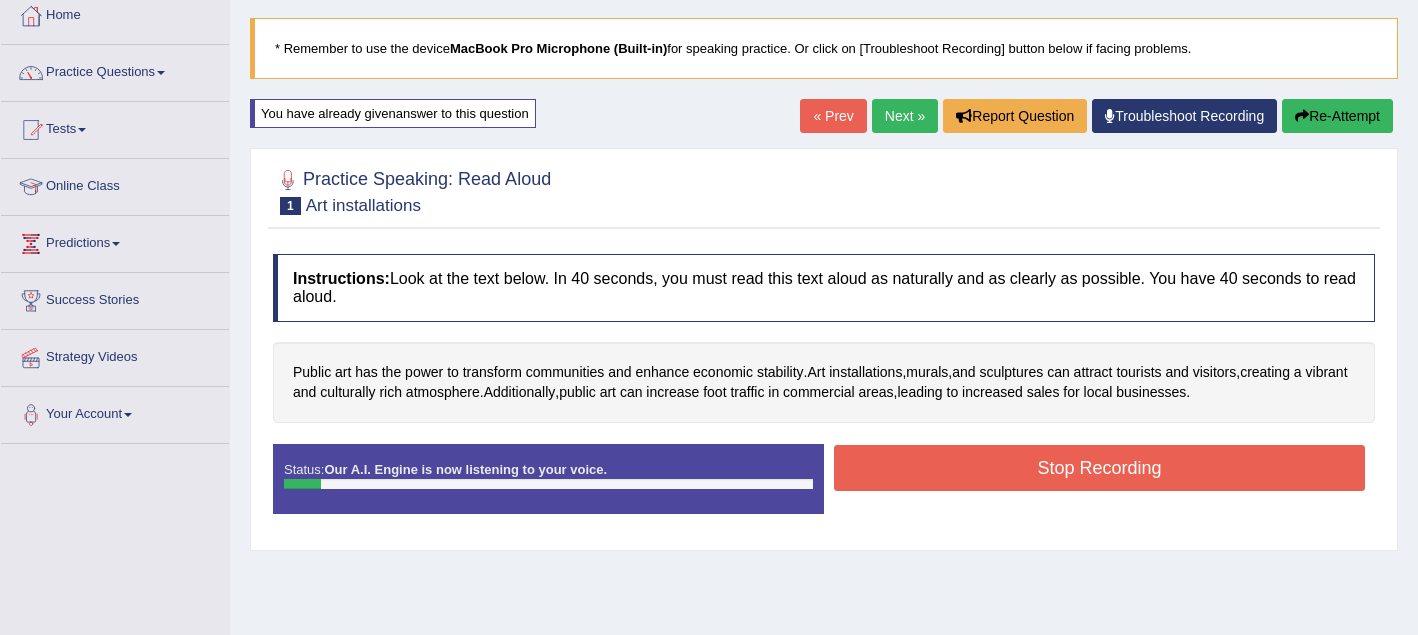 click on "Stop Recording" at bounding box center [1099, 468] 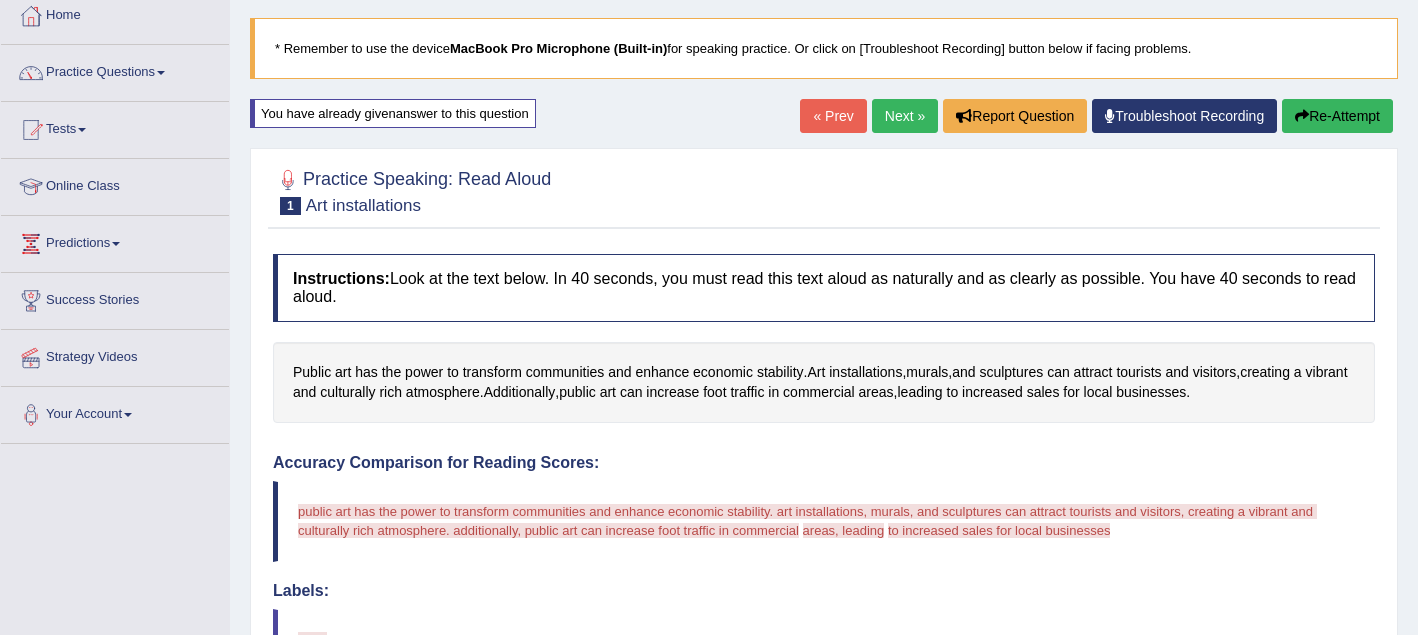 click on "Re-Attempt" at bounding box center (1337, 116) 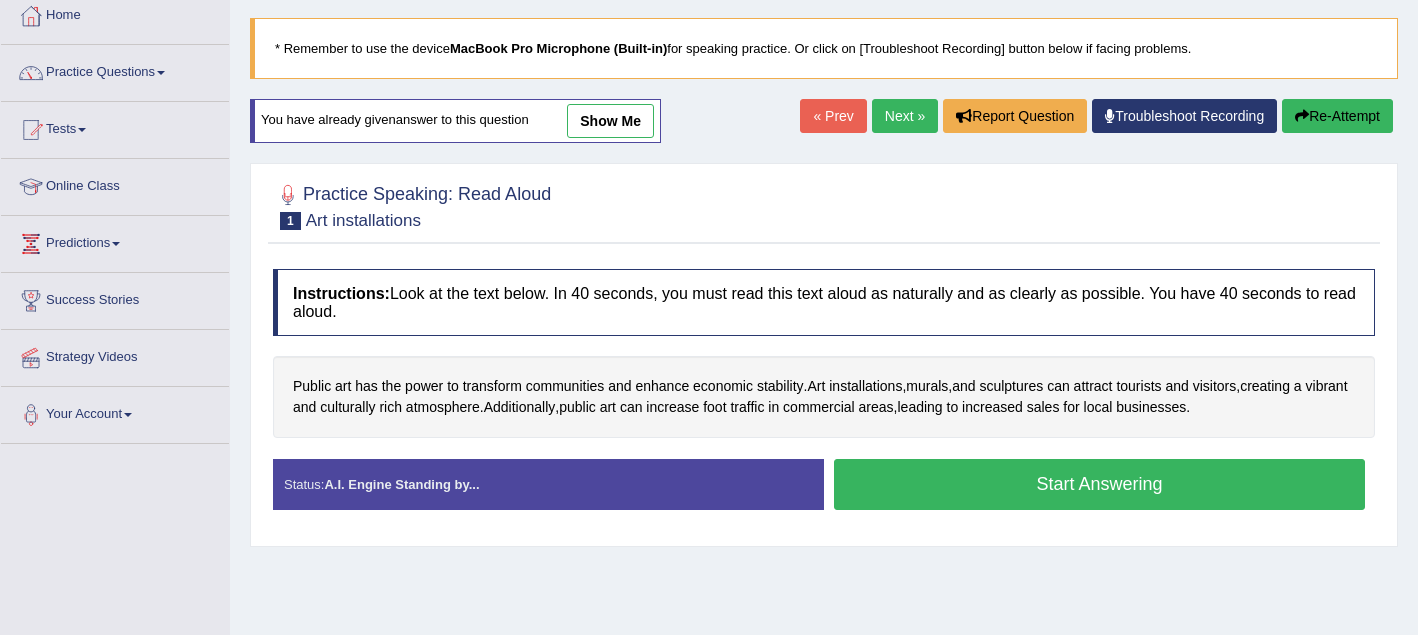 scroll, scrollTop: 0, scrollLeft: 0, axis: both 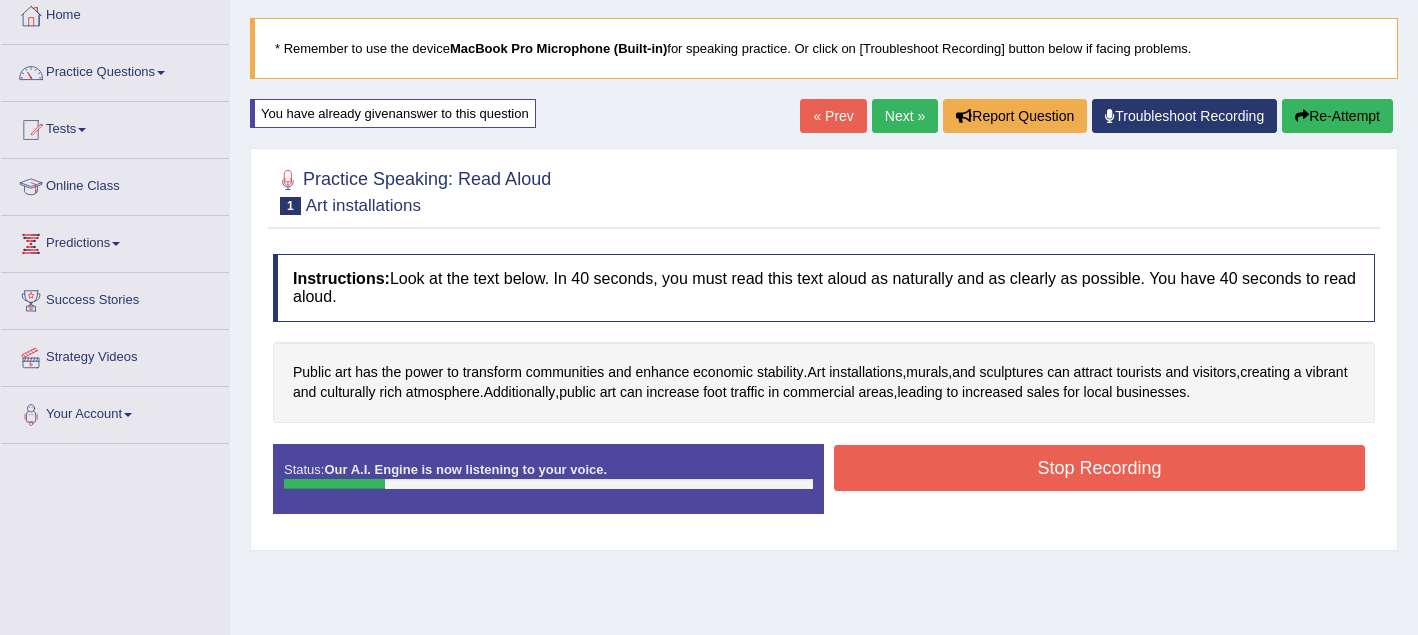 click on "Stop Recording" at bounding box center (1099, 468) 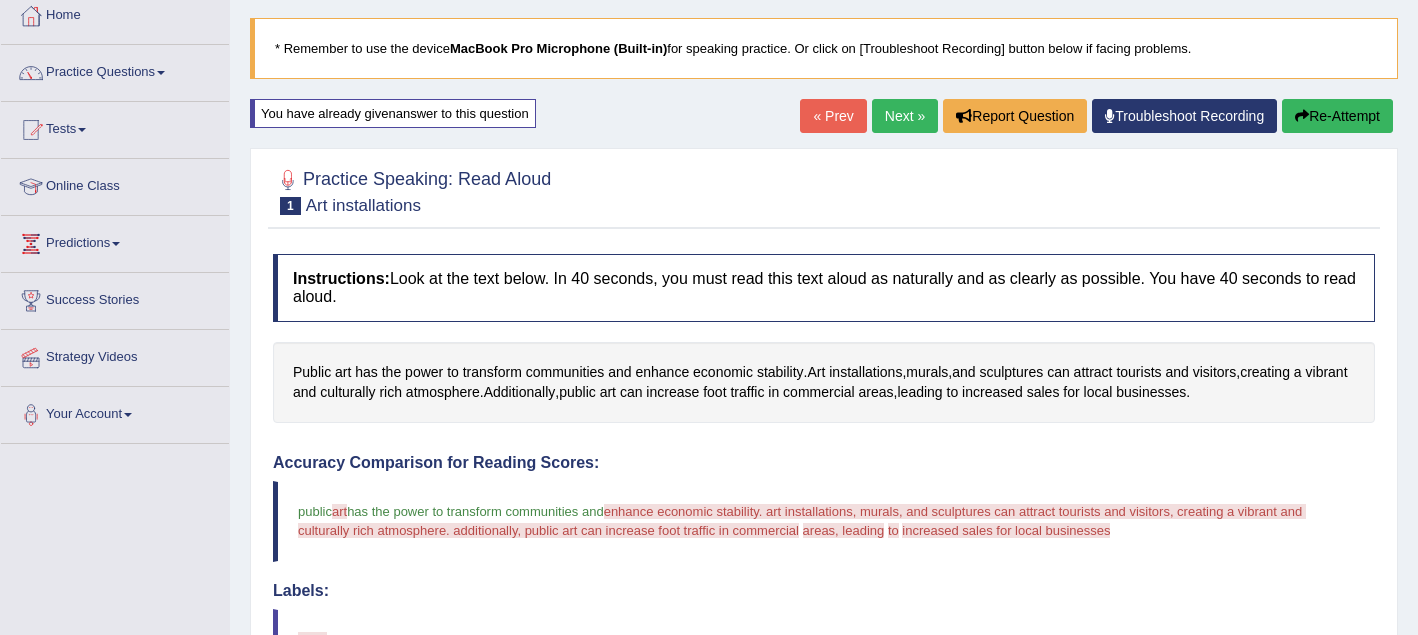 click on "Re-Attempt" at bounding box center [1337, 116] 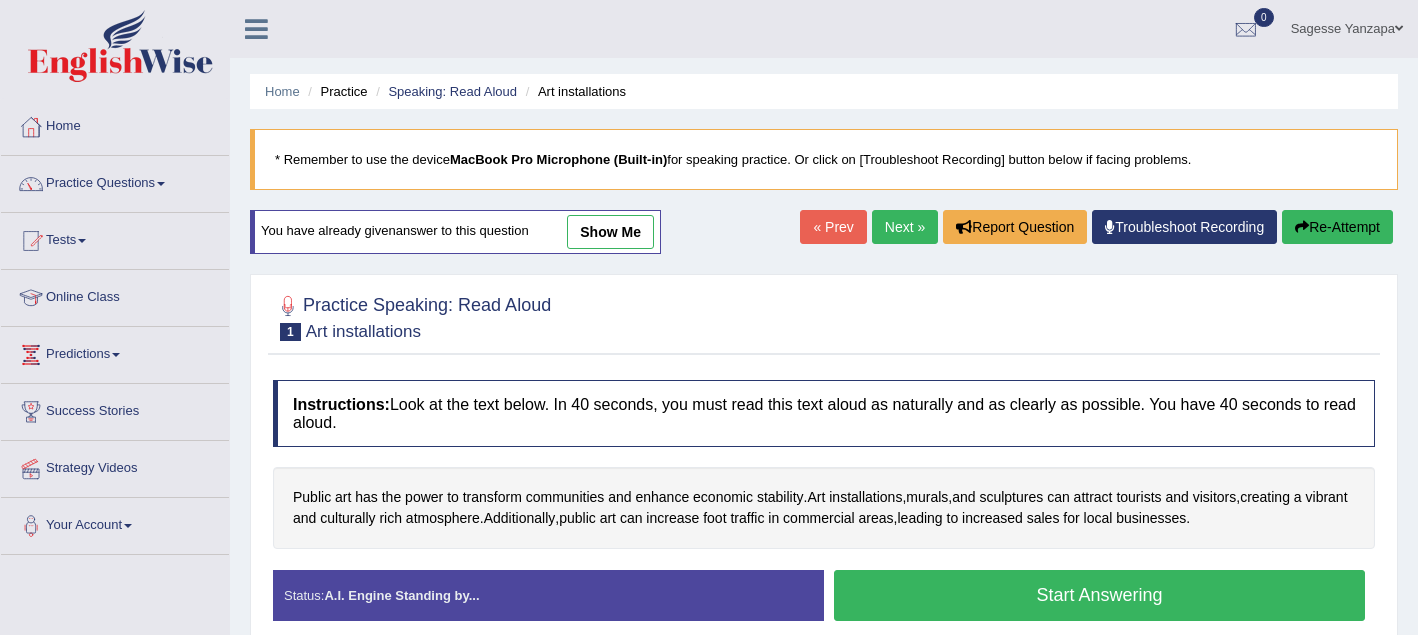 scroll, scrollTop: 111, scrollLeft: 0, axis: vertical 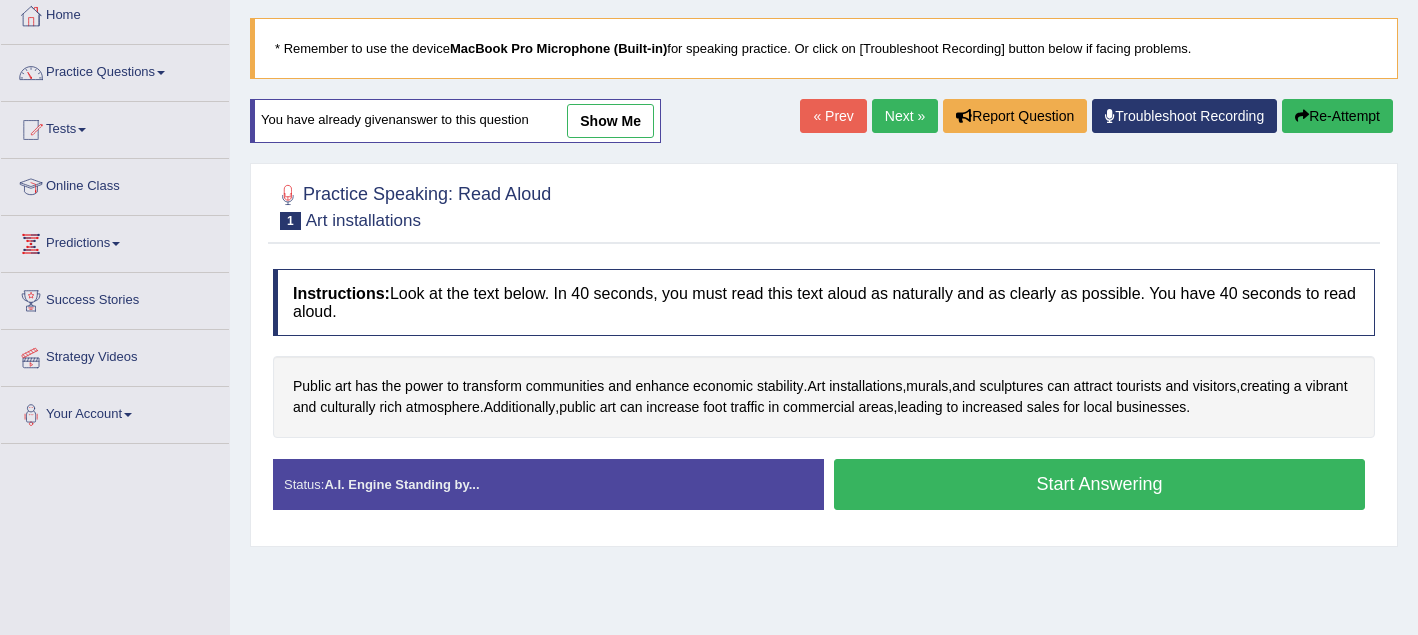 click on "Start Answering" at bounding box center (1099, 484) 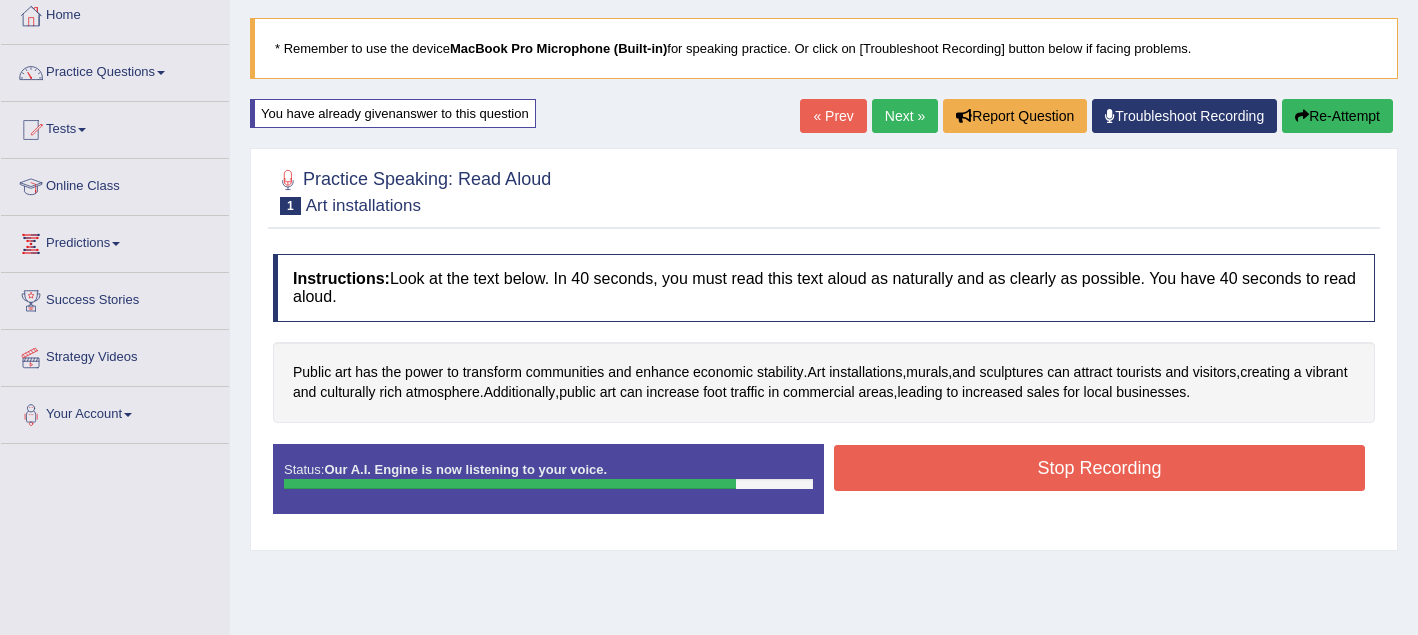 click on "Stop Recording" at bounding box center (1099, 468) 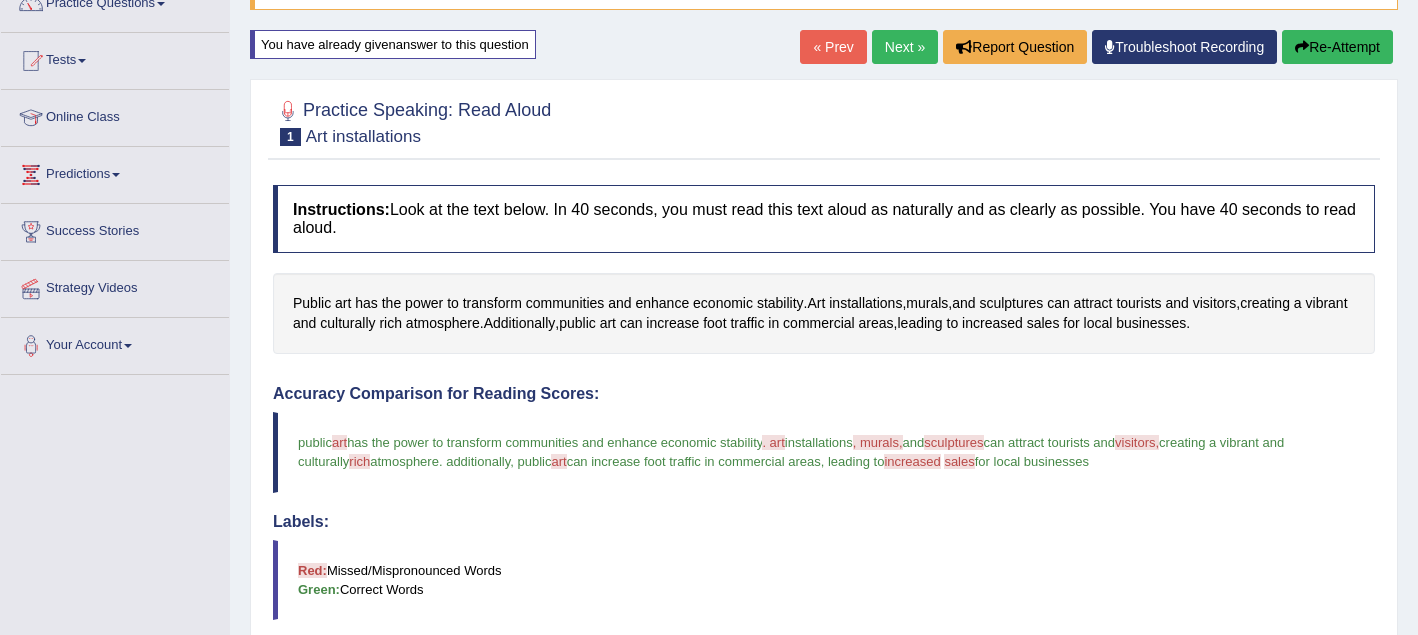 scroll, scrollTop: 178, scrollLeft: 0, axis: vertical 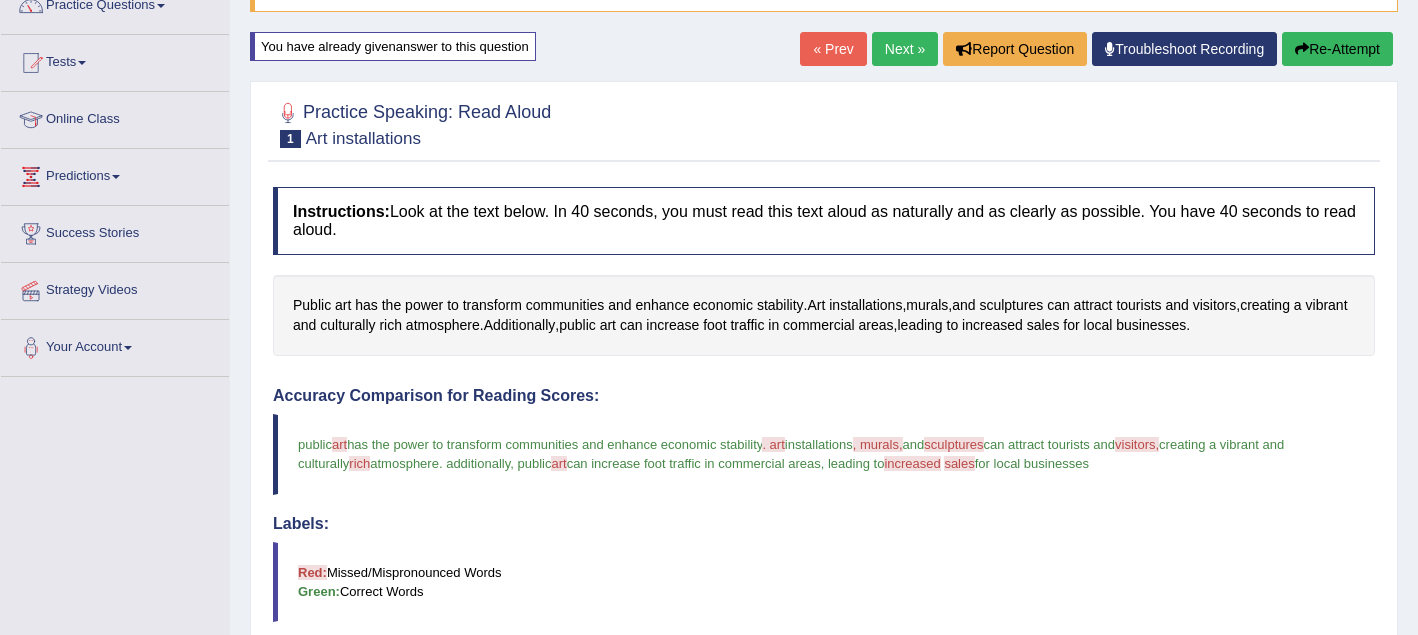 click on "Re-Attempt" at bounding box center [1337, 49] 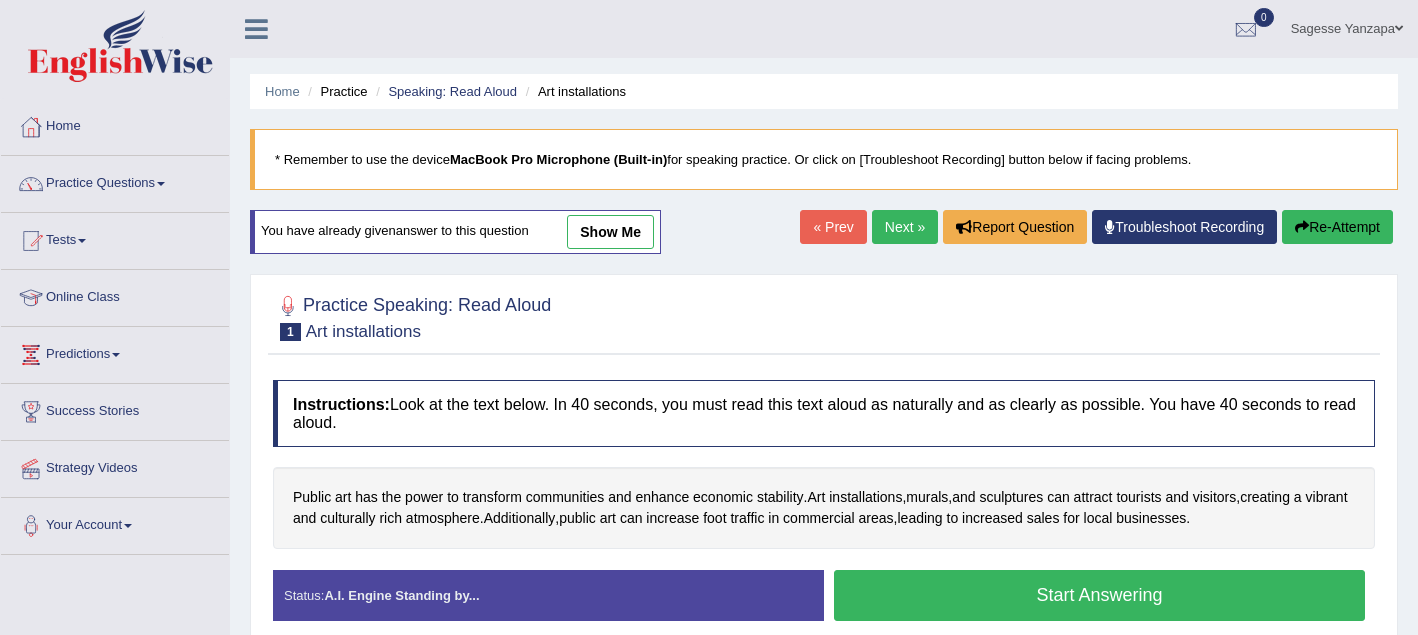 scroll, scrollTop: 178, scrollLeft: 0, axis: vertical 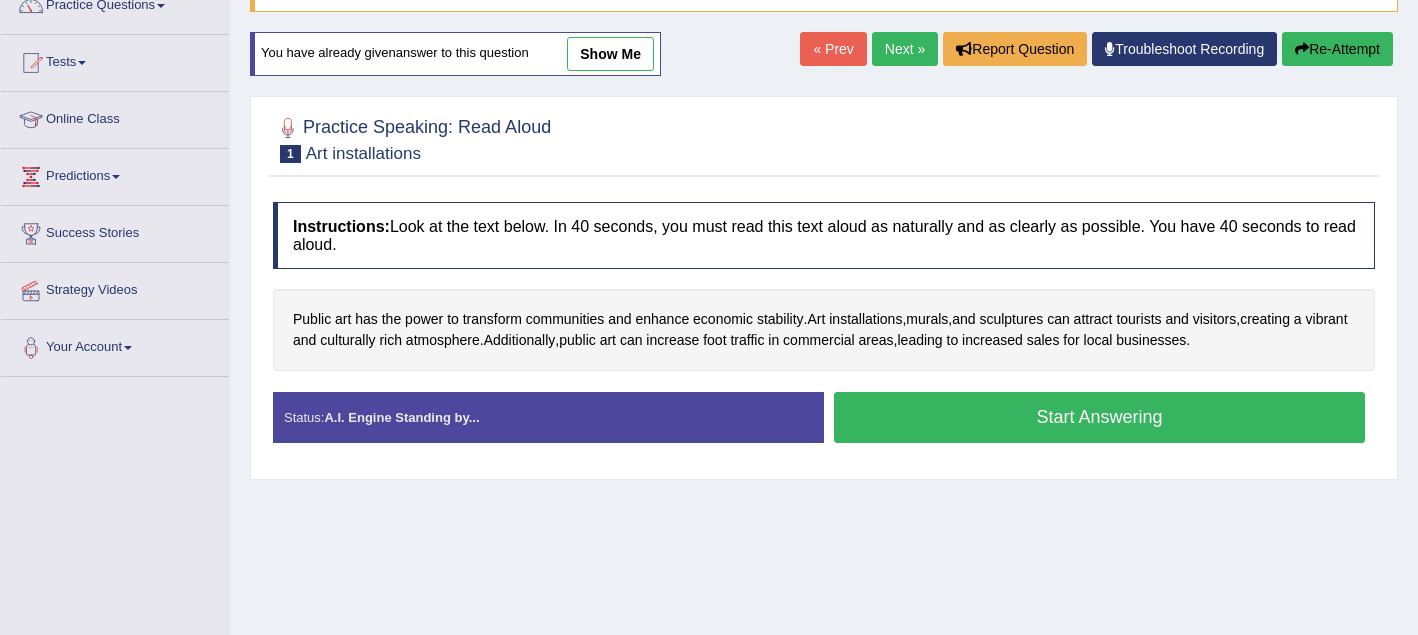 click on "Start Answering" at bounding box center [1099, 417] 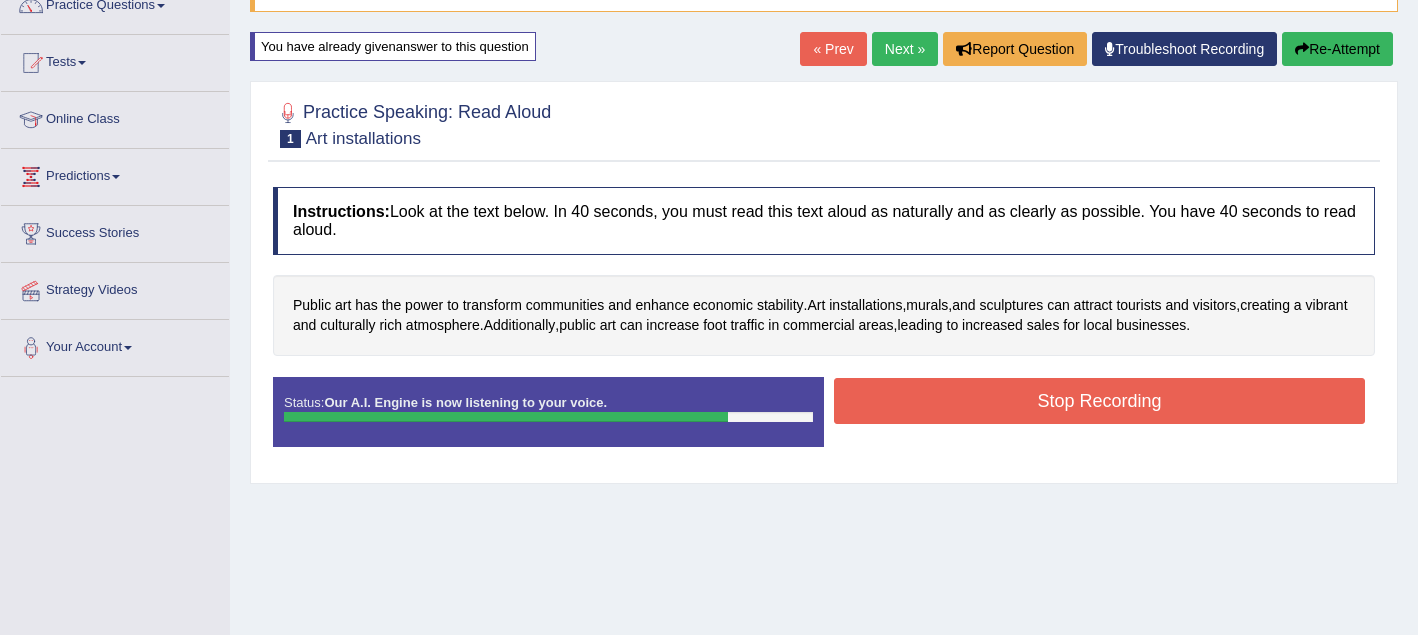 click on "Stop Recording" at bounding box center (1099, 401) 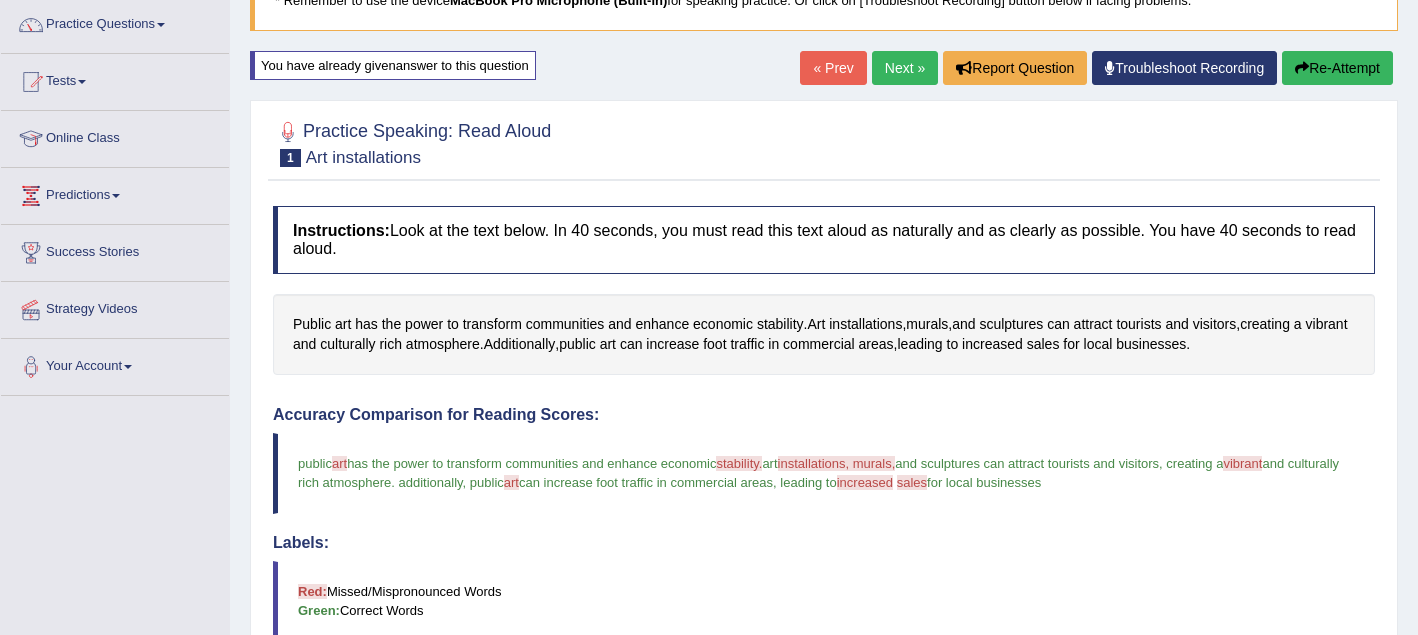 scroll, scrollTop: 0, scrollLeft: 0, axis: both 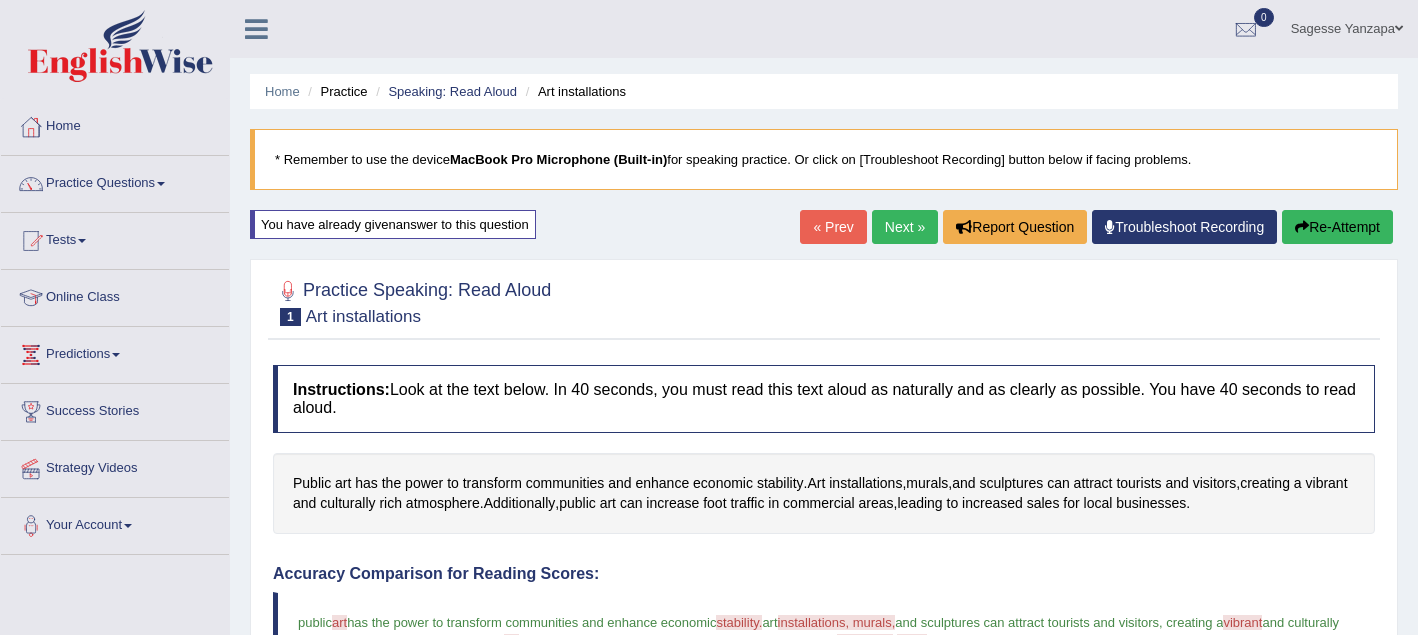 click on "Re-Attempt" at bounding box center (1337, 227) 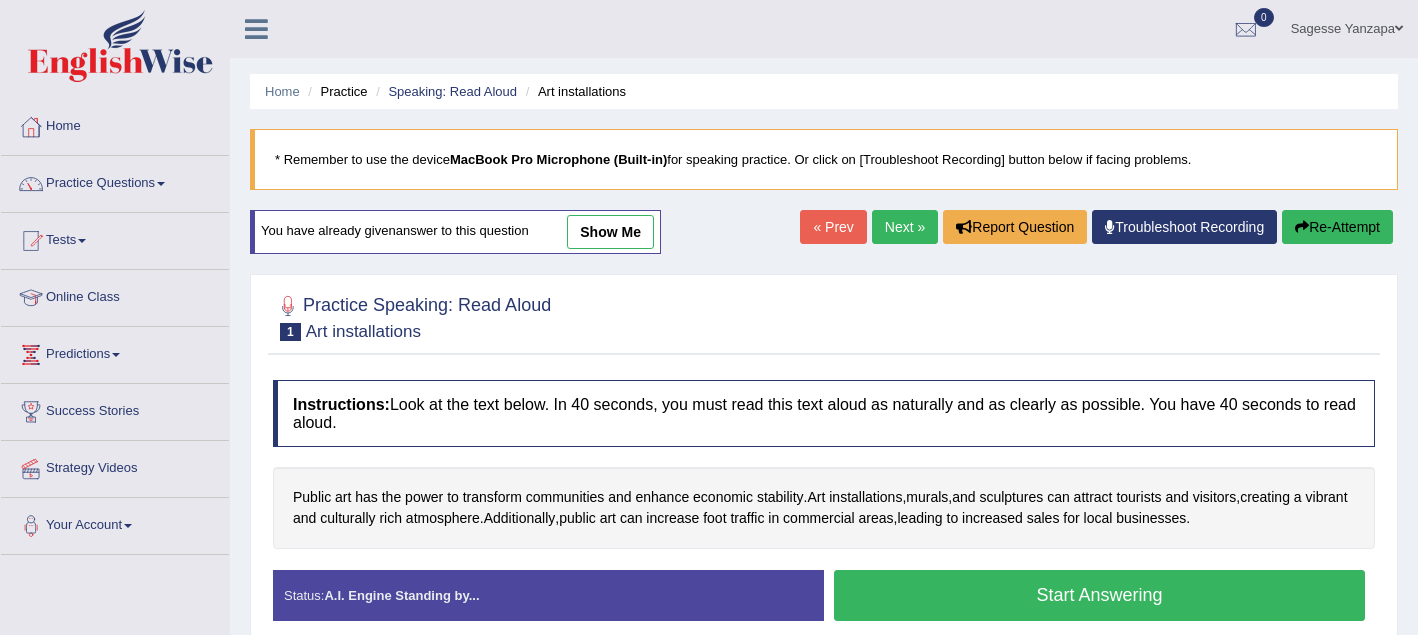 scroll, scrollTop: 0, scrollLeft: 0, axis: both 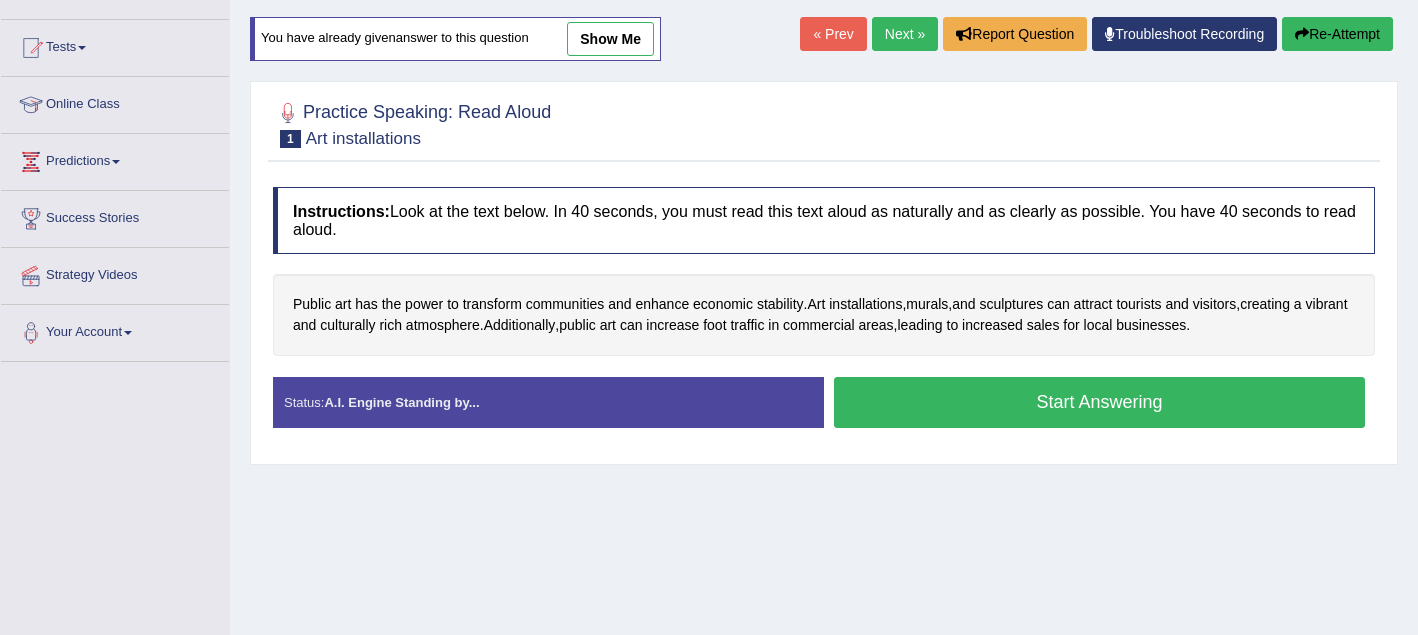 click on "Start Answering" at bounding box center (1099, 402) 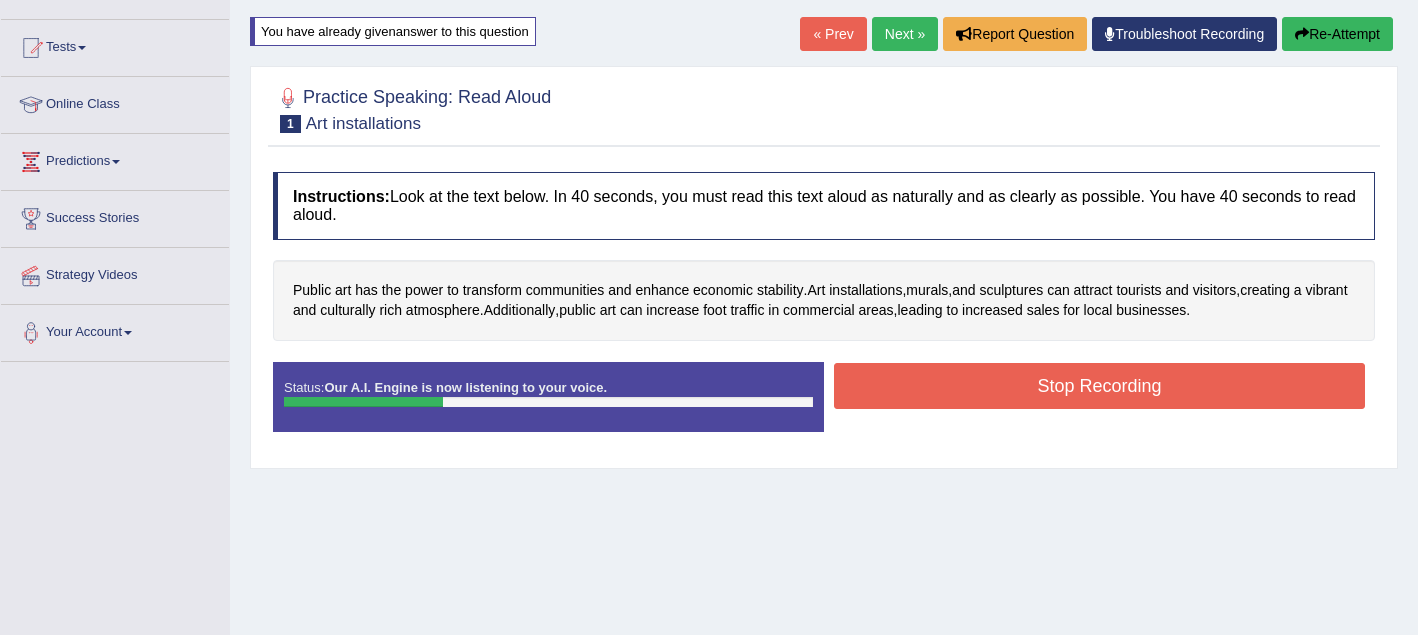 click on "Stop Recording" at bounding box center [1099, 386] 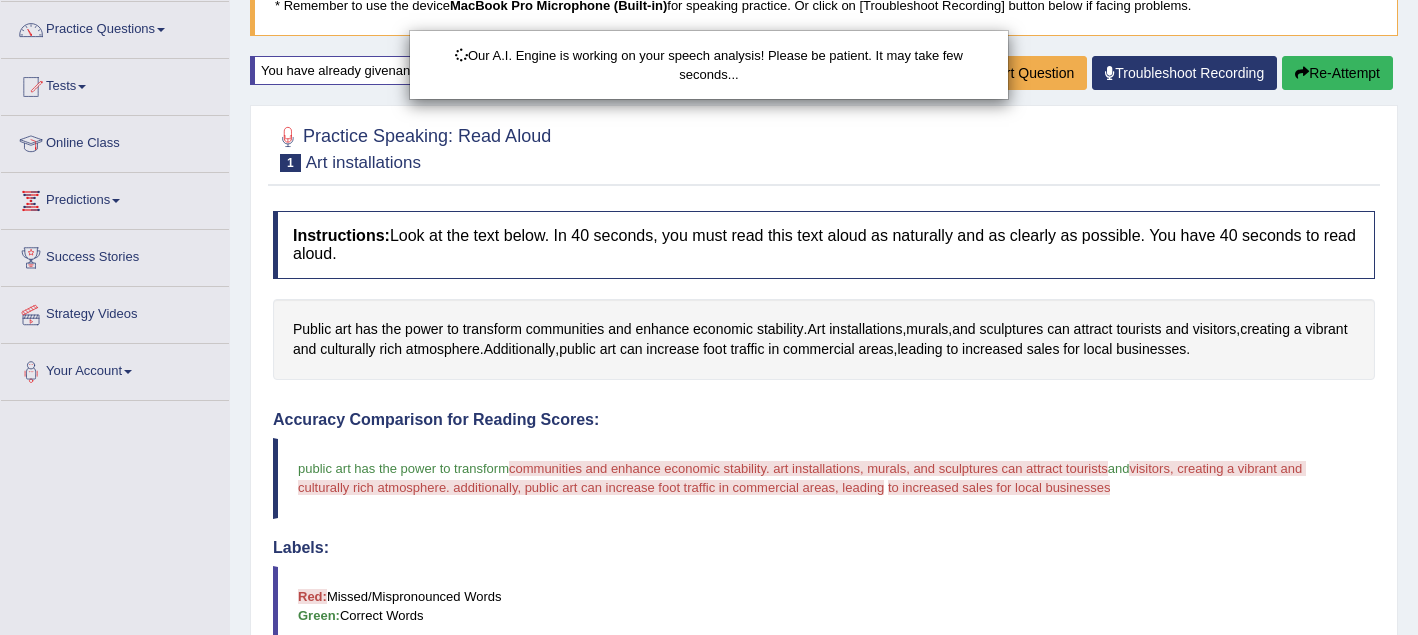 scroll, scrollTop: 151, scrollLeft: 0, axis: vertical 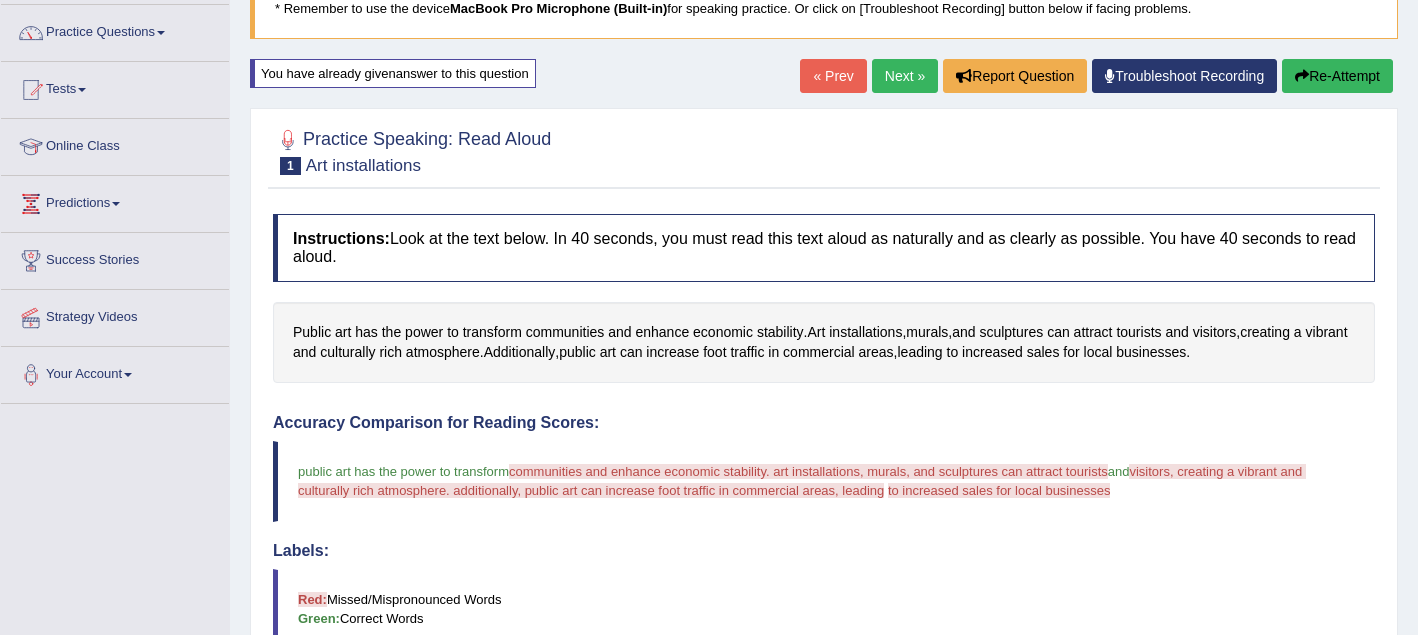 click on "Re-Attempt" at bounding box center [1337, 76] 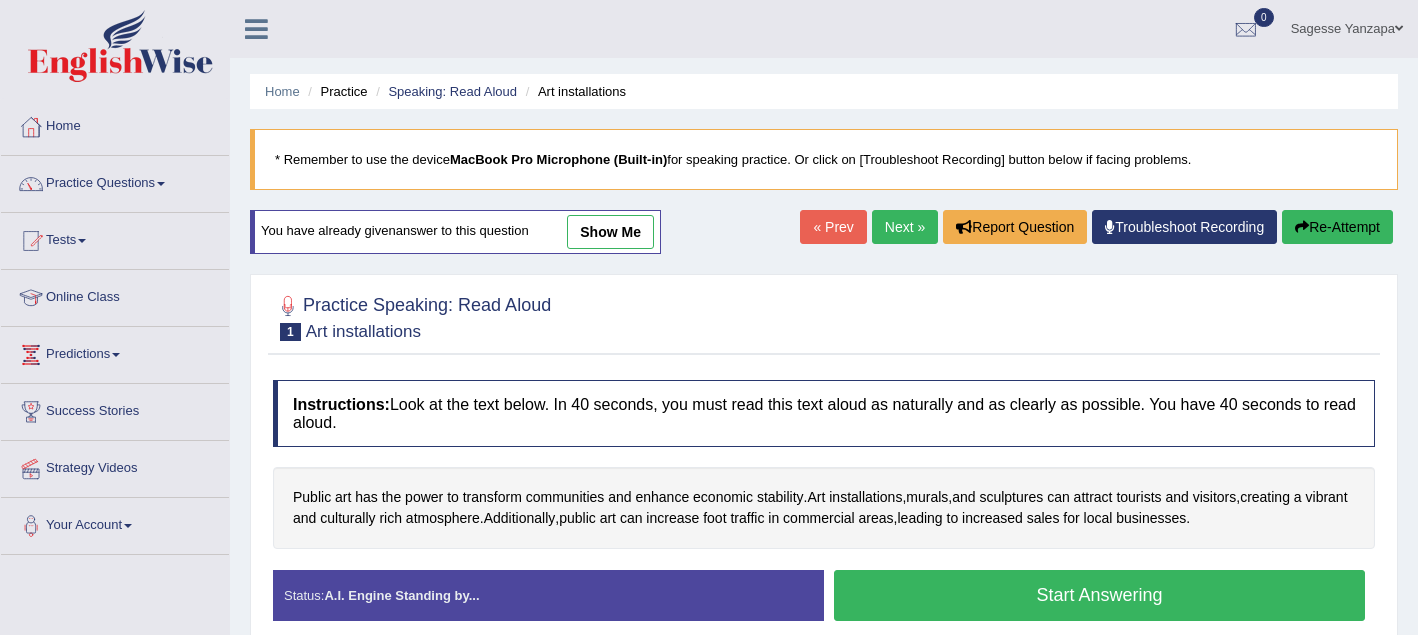 scroll, scrollTop: 166, scrollLeft: 0, axis: vertical 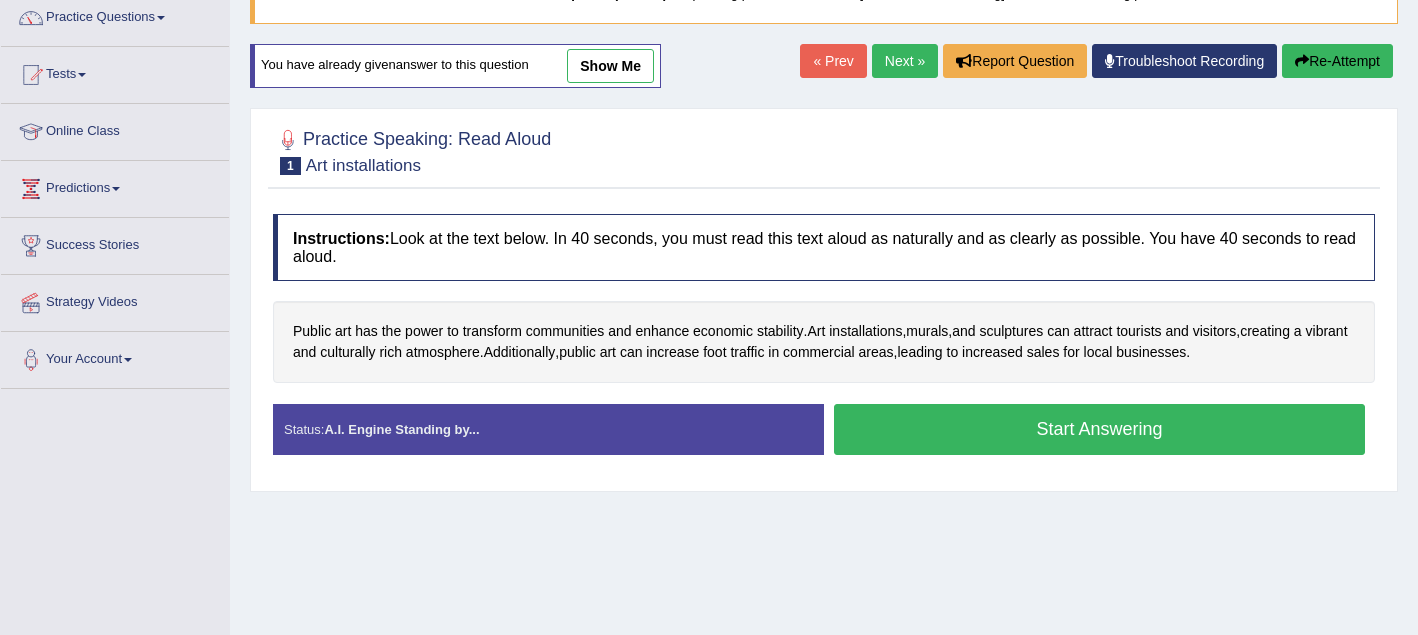 click on "Start Answering" at bounding box center (1099, 429) 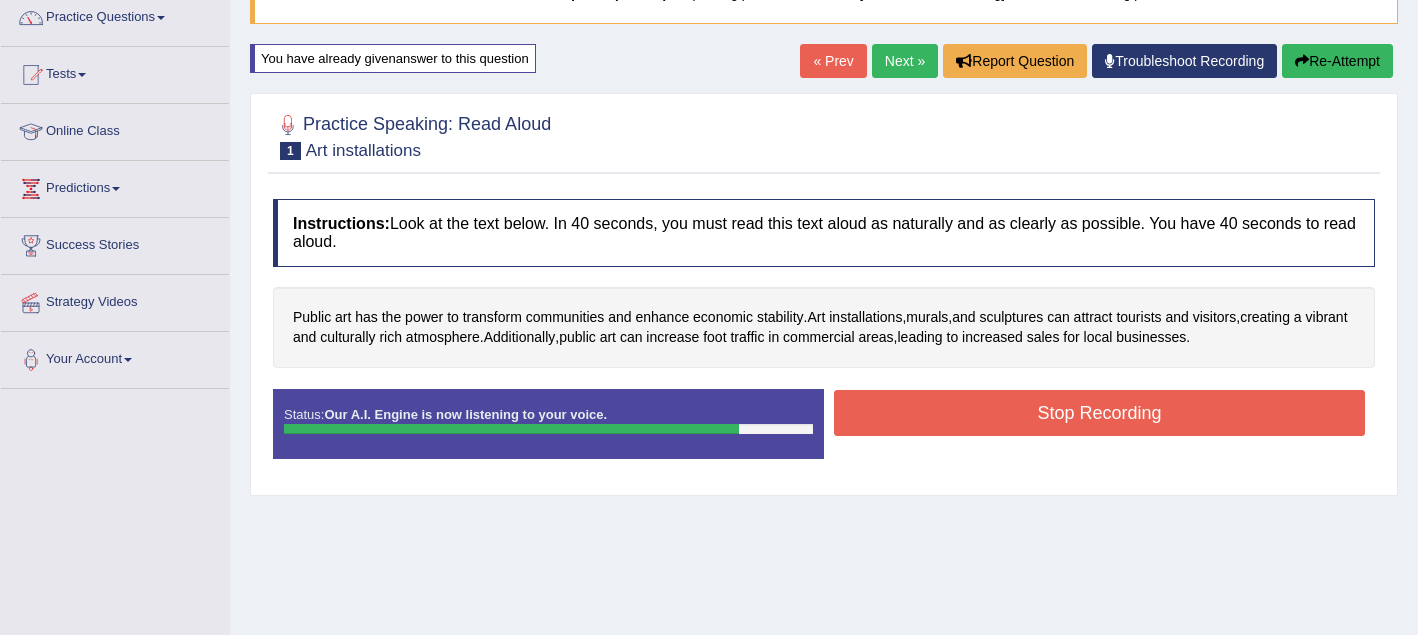 click on "Stop Recording" at bounding box center (1099, 413) 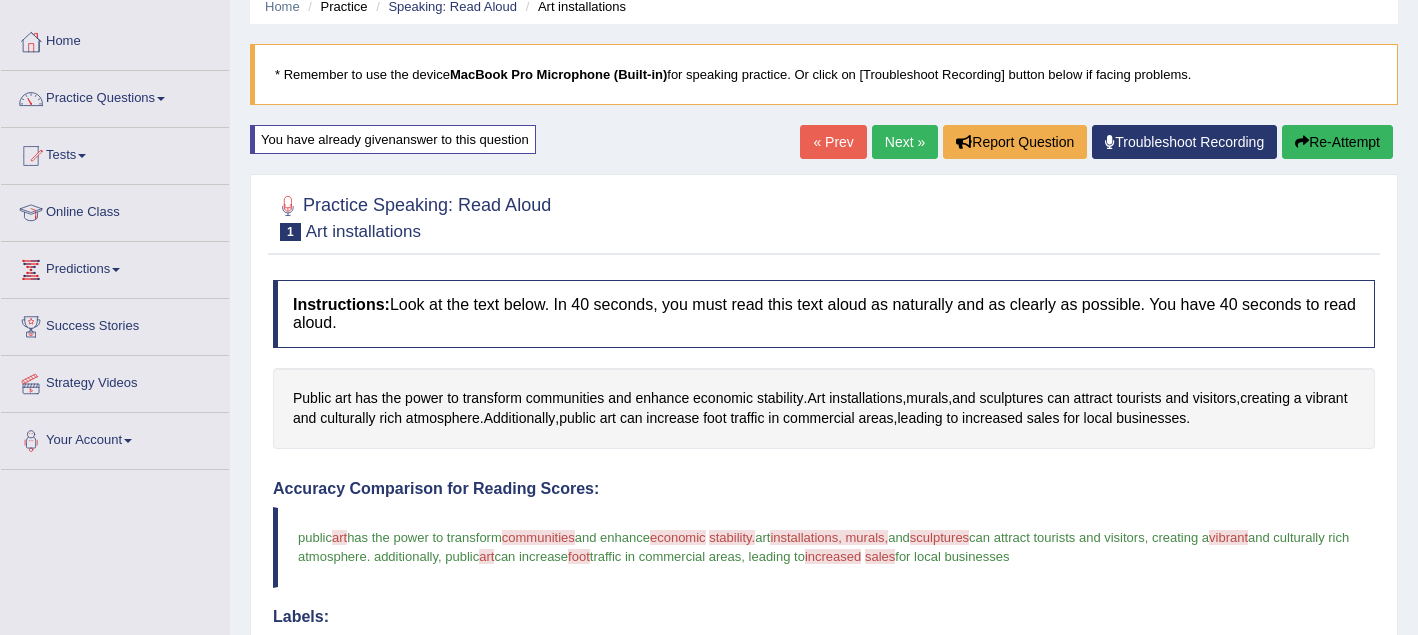 scroll, scrollTop: 67, scrollLeft: 0, axis: vertical 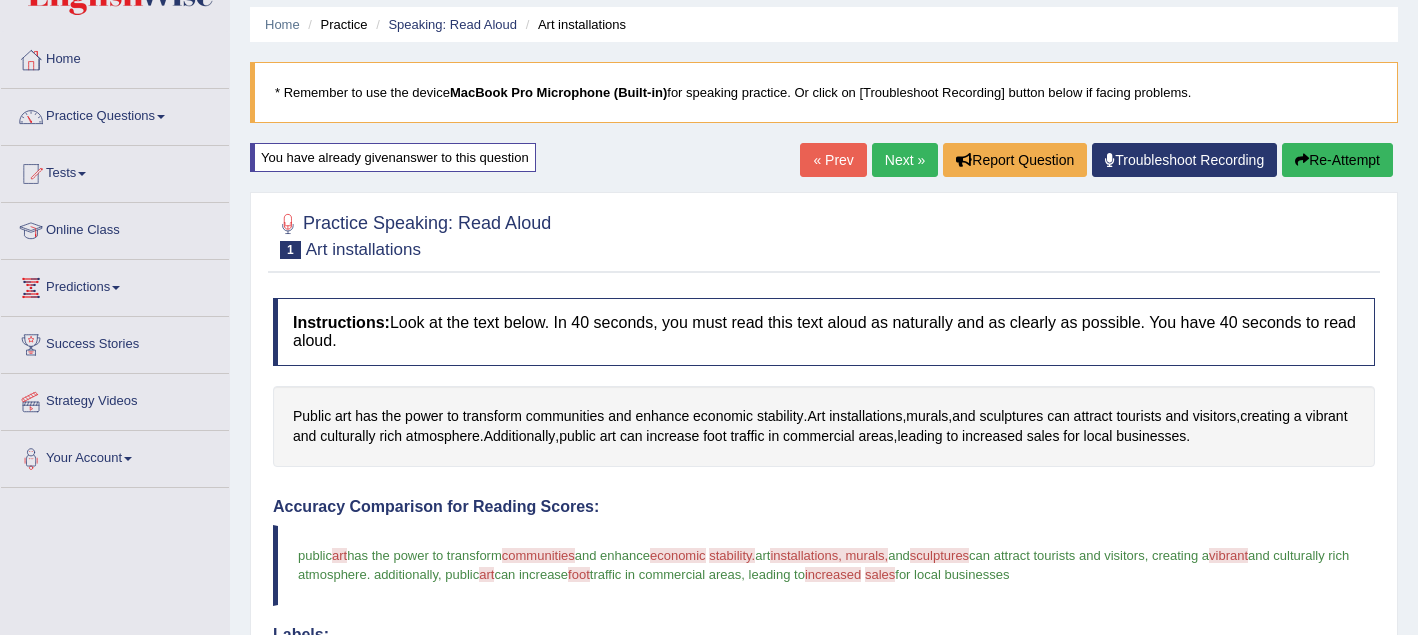 click on "Re-Attempt" at bounding box center (1337, 160) 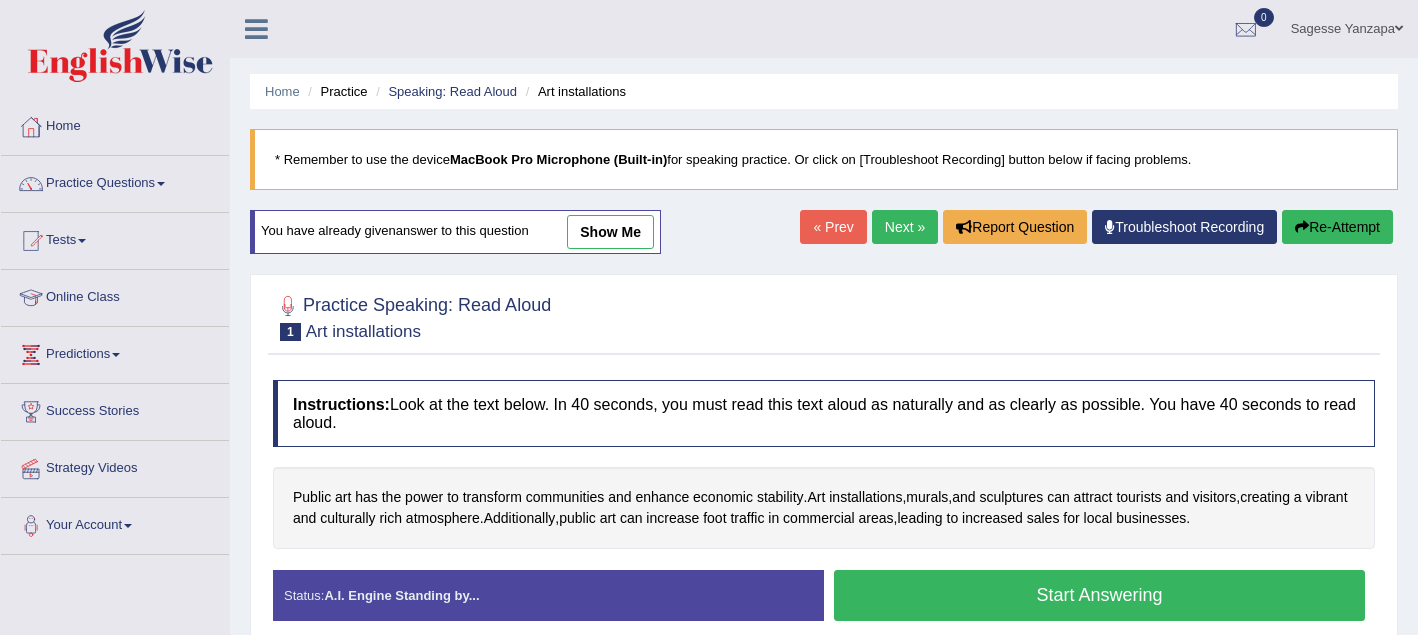 scroll, scrollTop: 67, scrollLeft: 0, axis: vertical 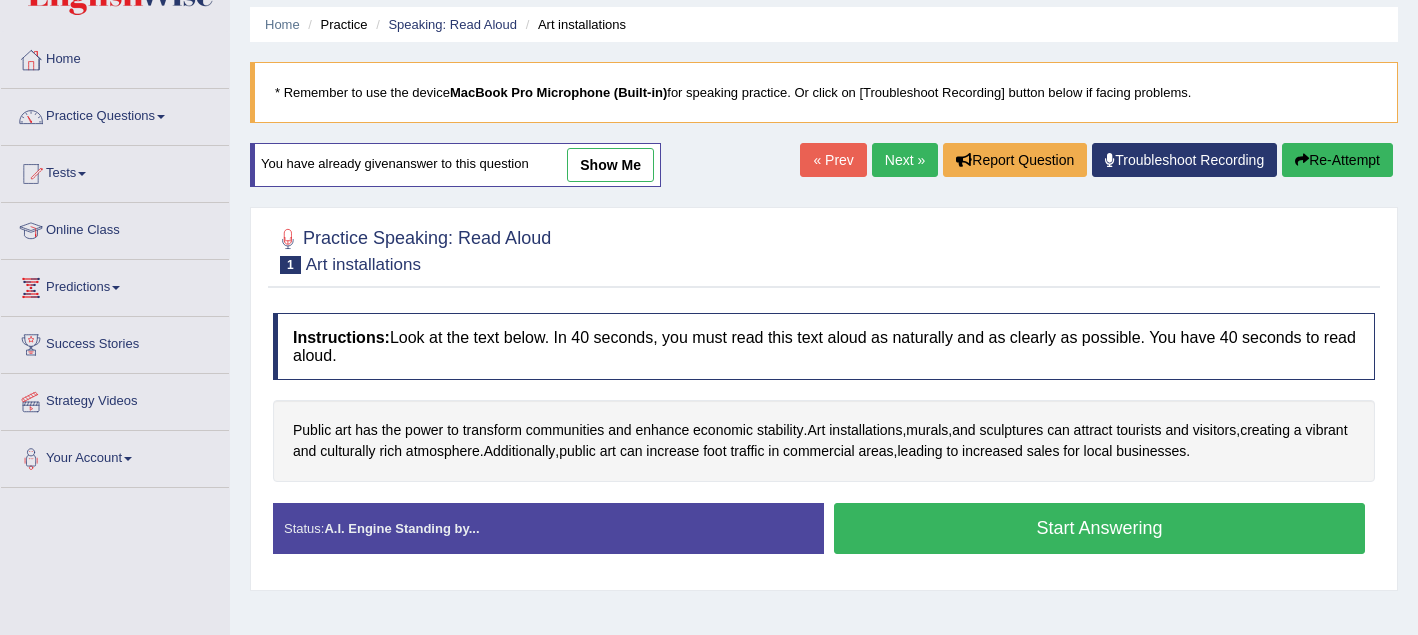 click on "Start Answering" at bounding box center [1099, 528] 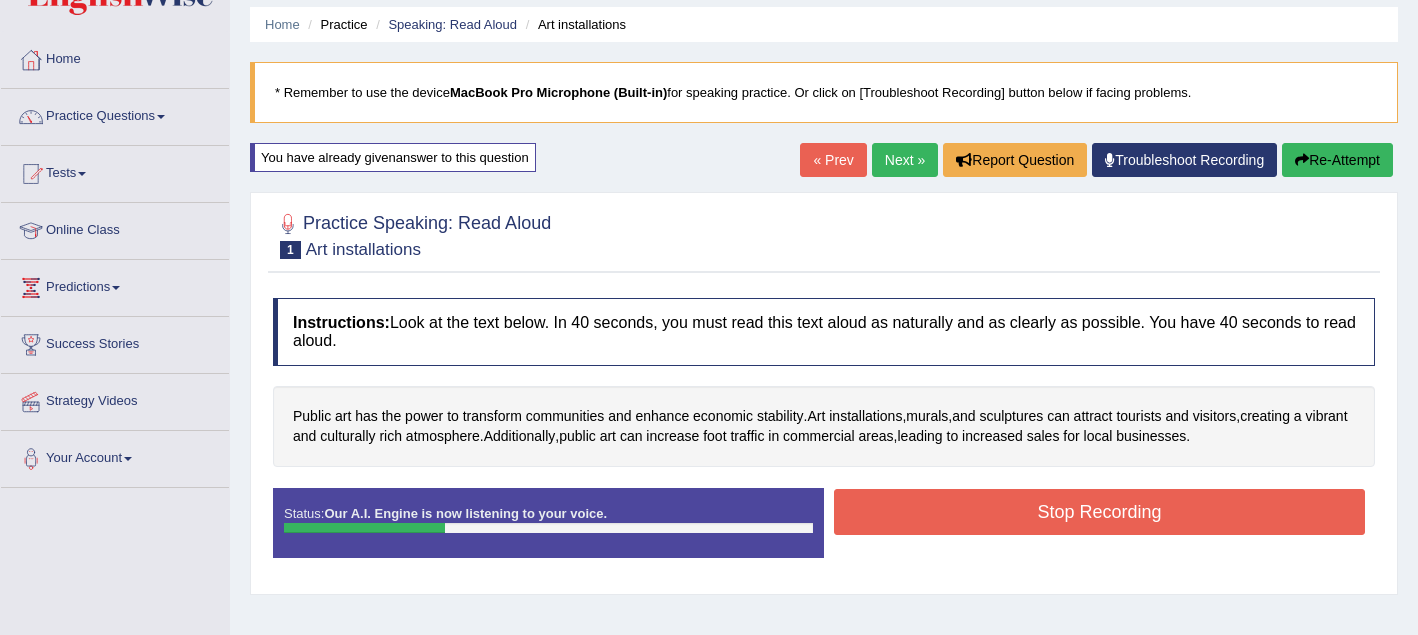 click on "Re-Attempt" at bounding box center [1337, 160] 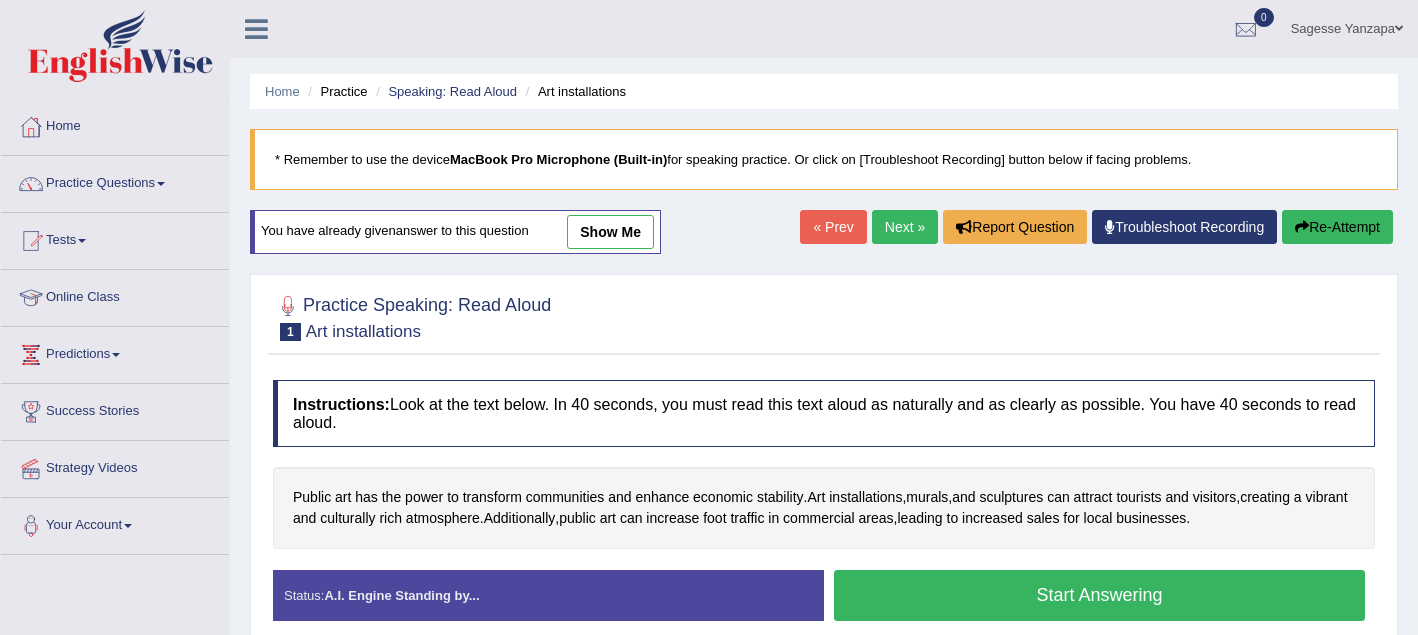 scroll, scrollTop: 67, scrollLeft: 0, axis: vertical 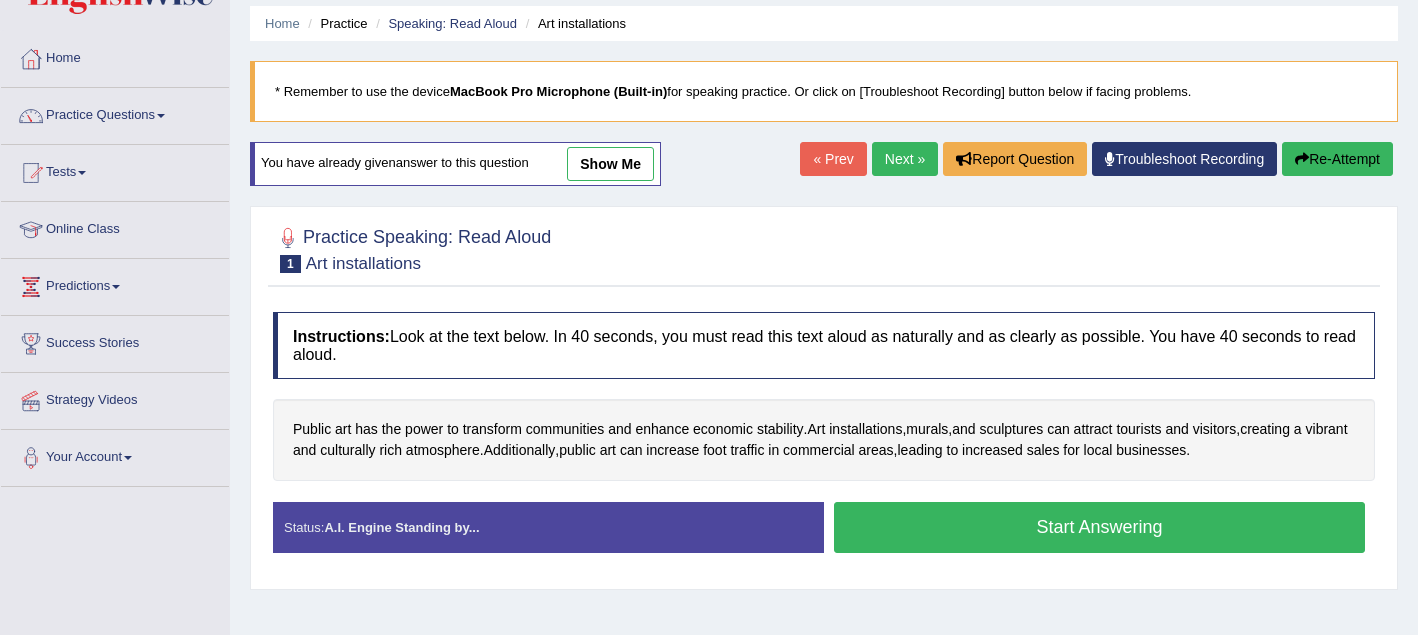 click on "Start Answering" at bounding box center [1099, 527] 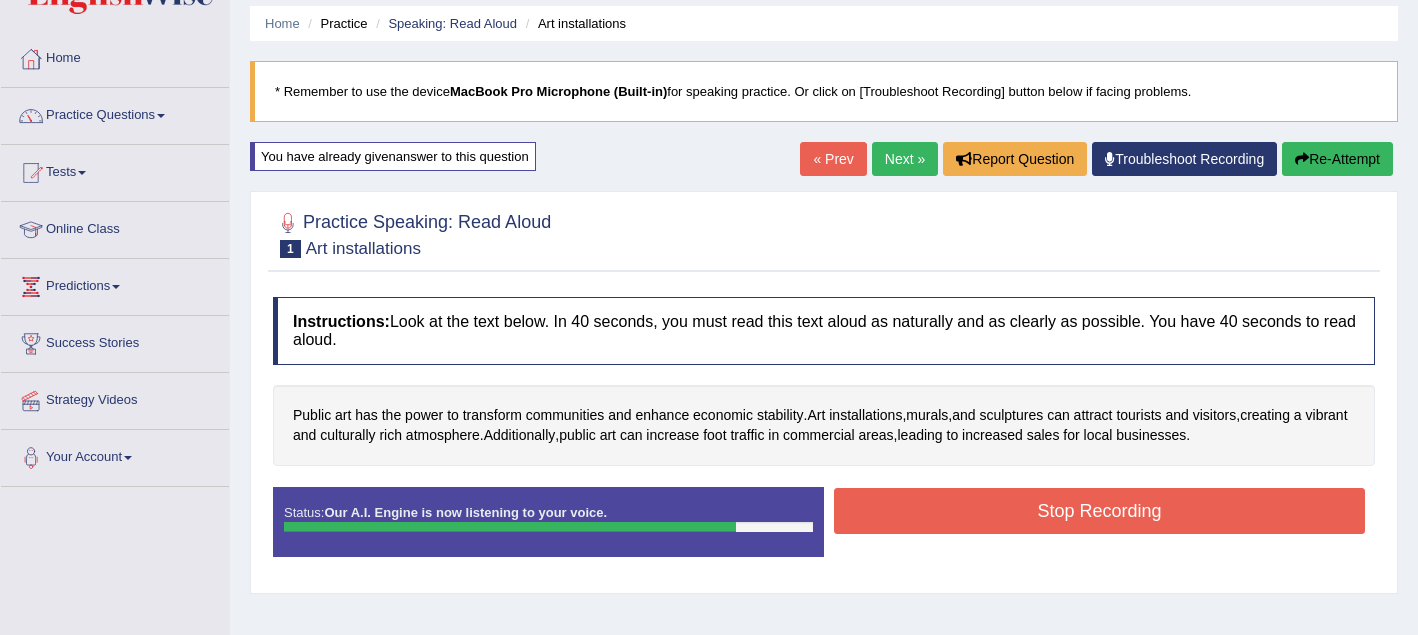 click on "Stop Recording" at bounding box center [1099, 511] 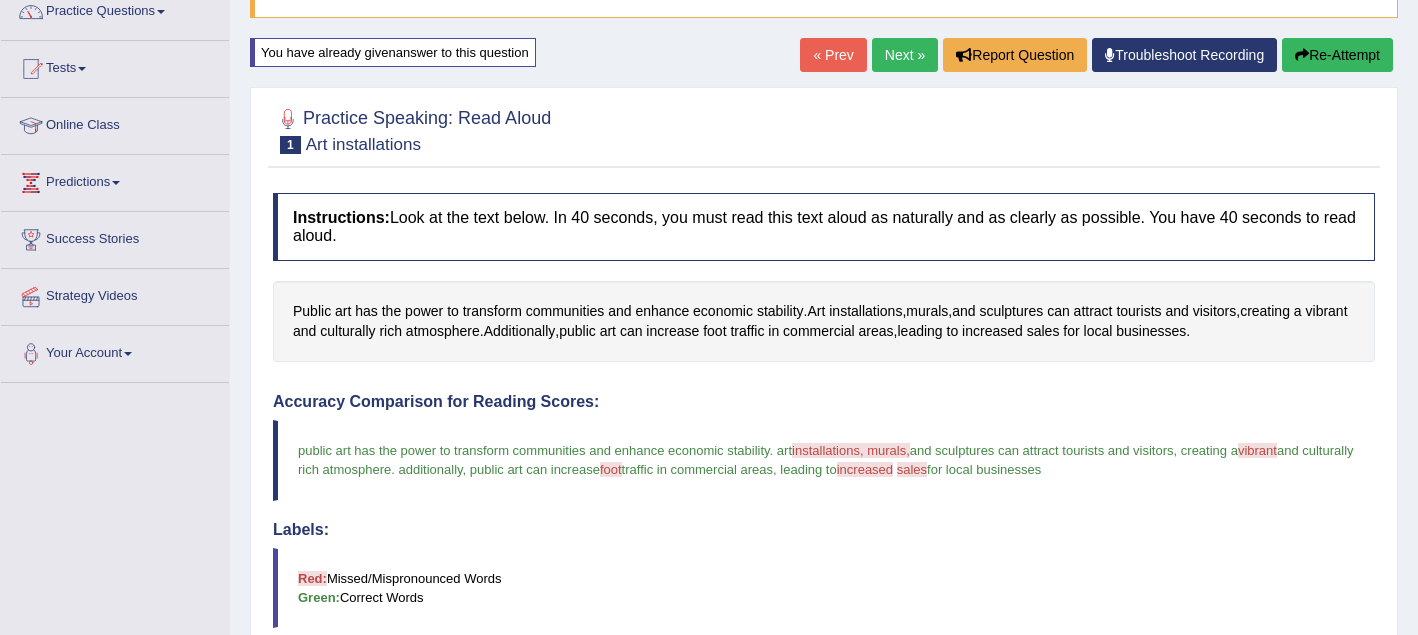 scroll, scrollTop: 167, scrollLeft: 0, axis: vertical 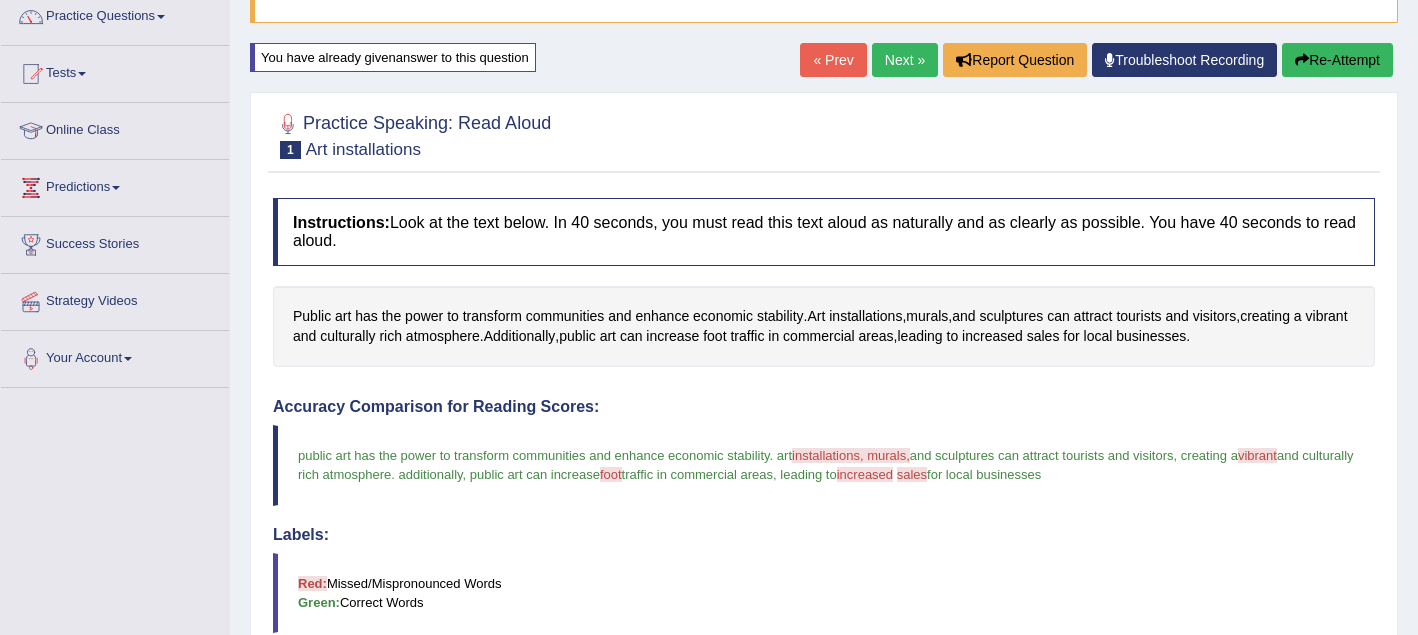 click on "Re-Attempt" at bounding box center (1337, 60) 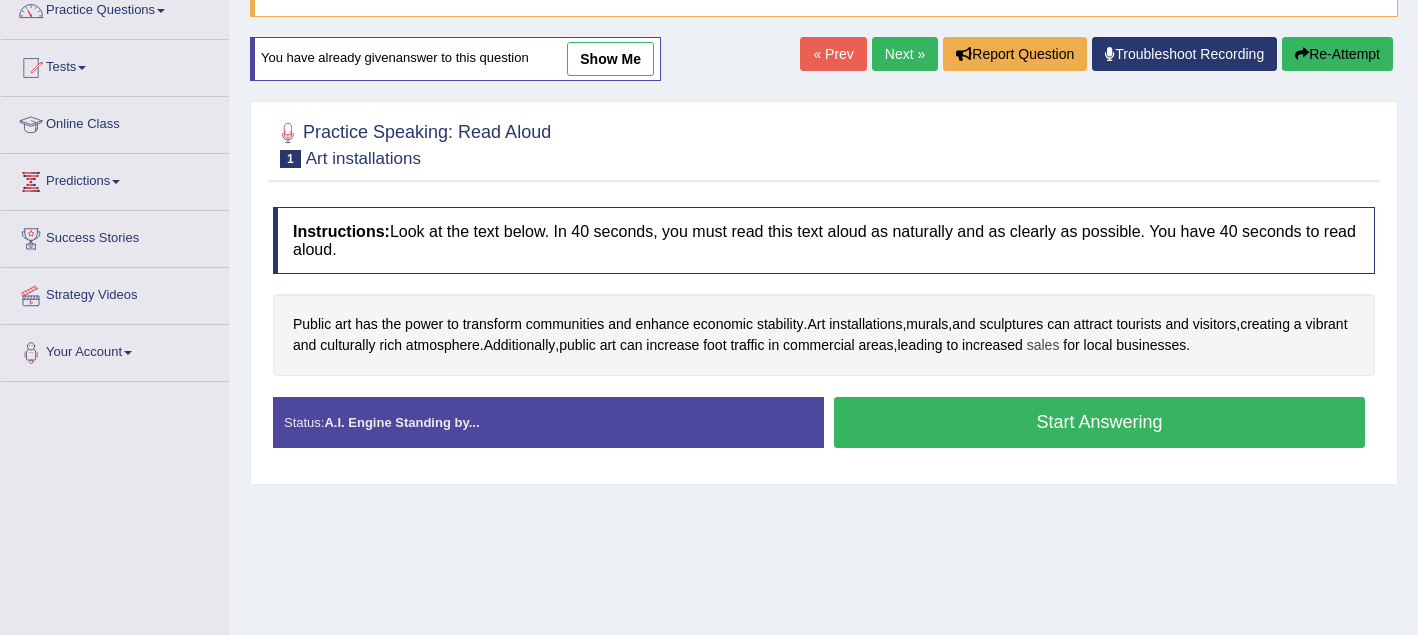 scroll, scrollTop: 173, scrollLeft: 0, axis: vertical 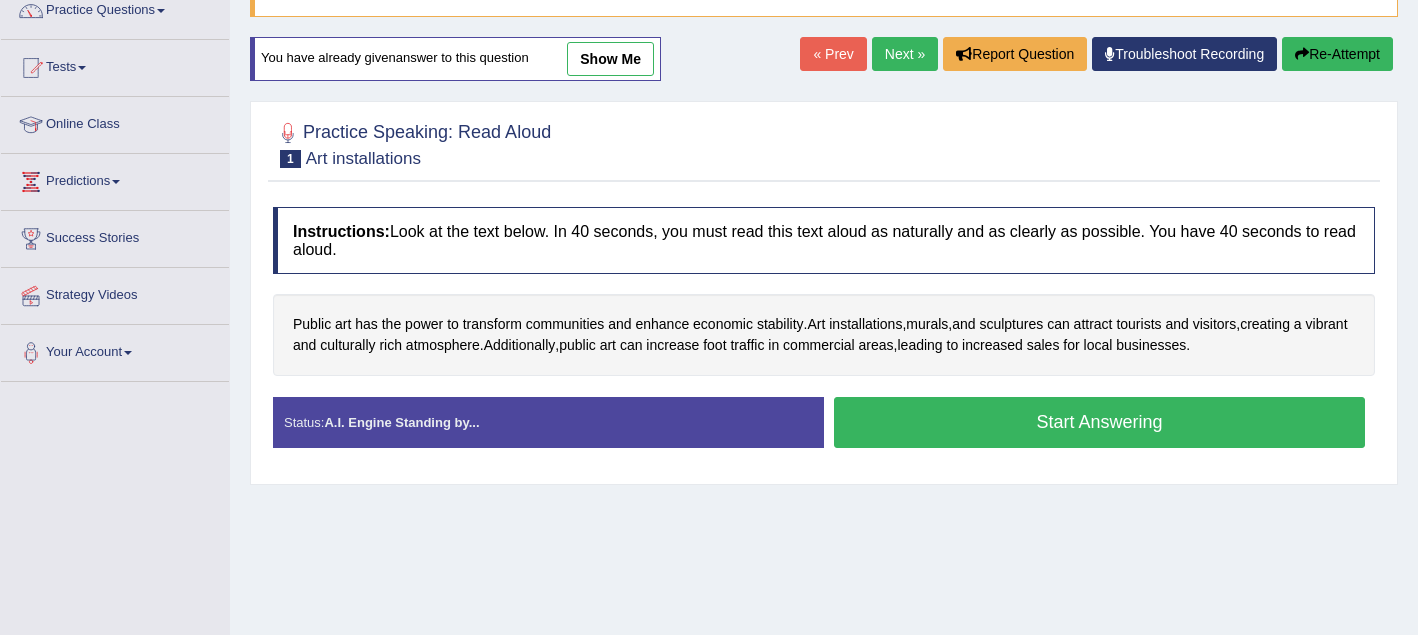 click on "Start Answering" at bounding box center [1099, 422] 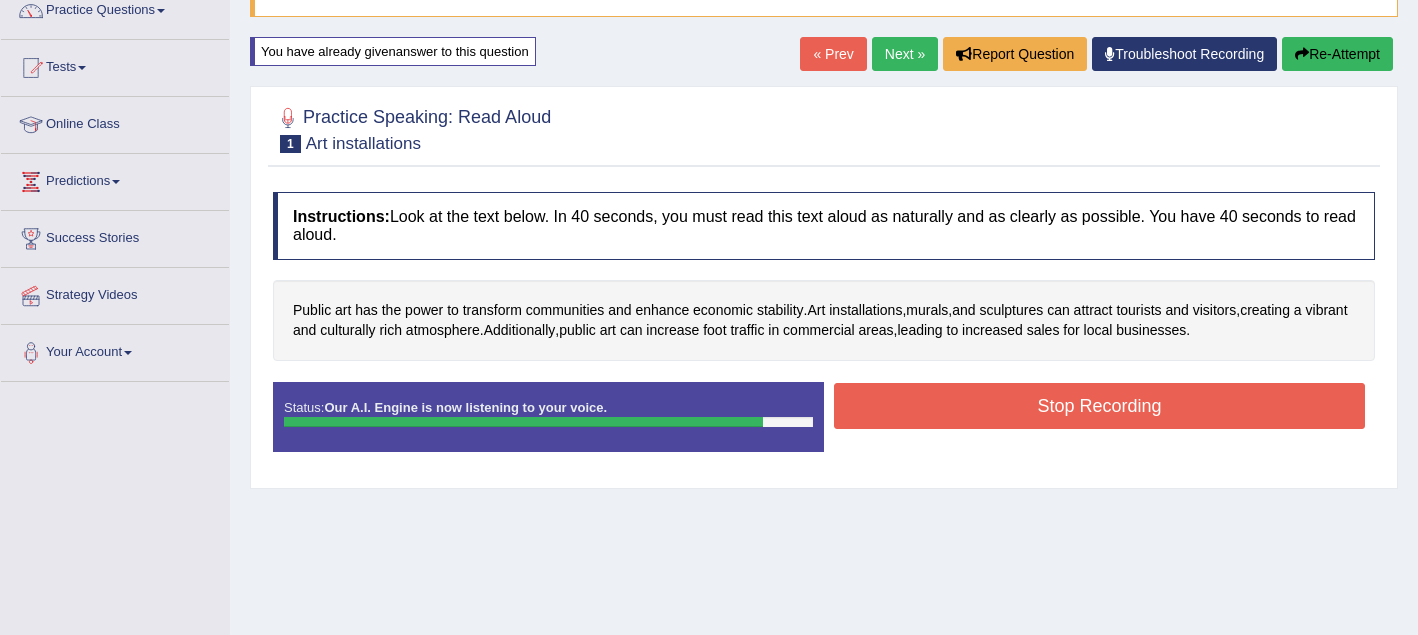 click on "Stop Recording" at bounding box center (1099, 406) 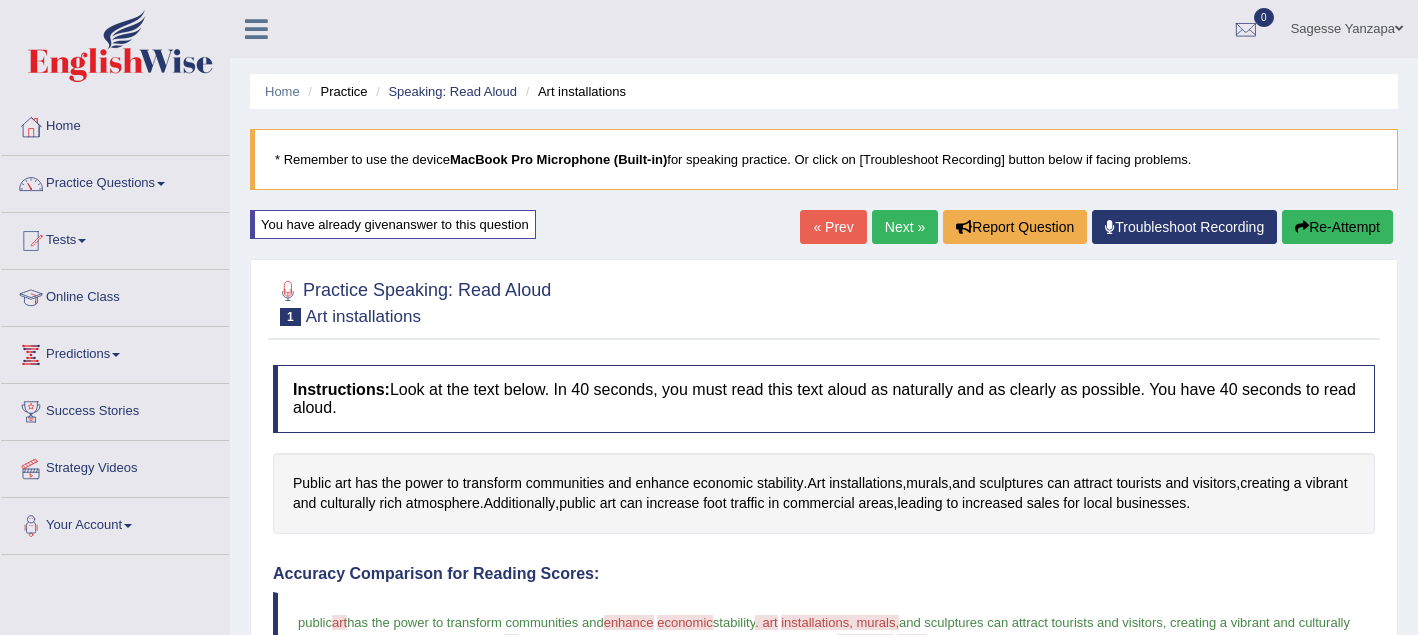 scroll, scrollTop: 56, scrollLeft: 0, axis: vertical 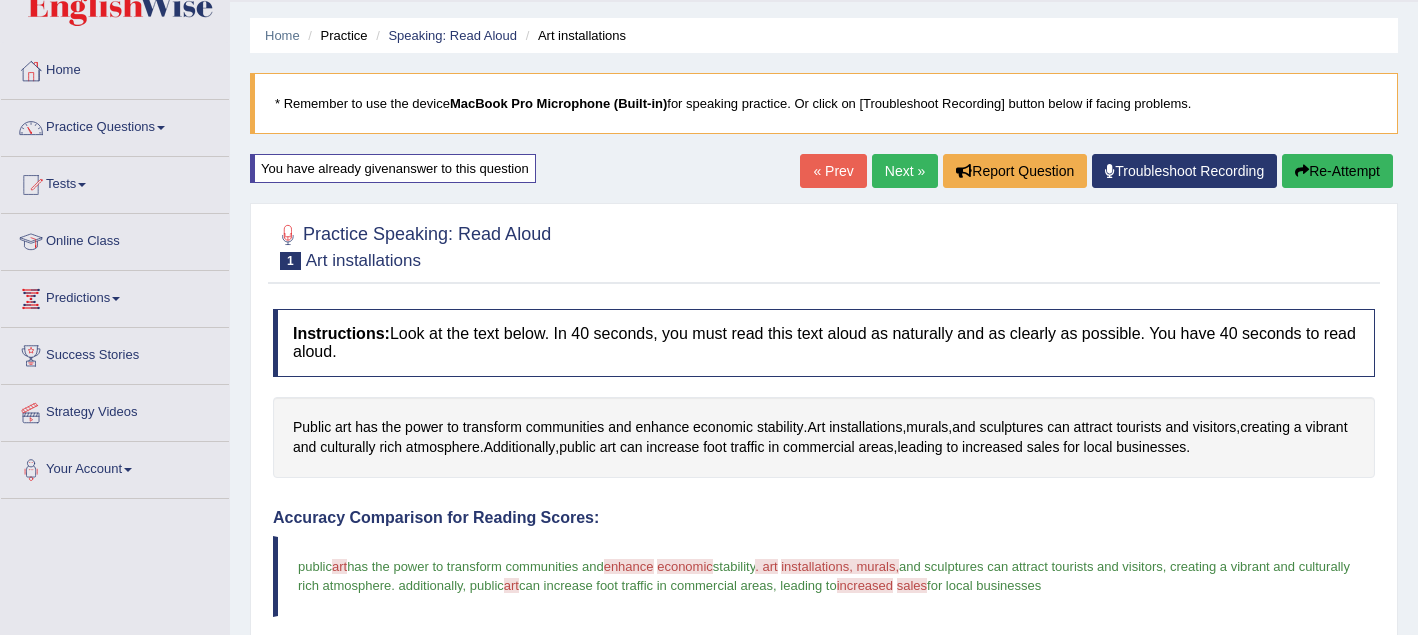 click on "Re-Attempt" at bounding box center (1337, 171) 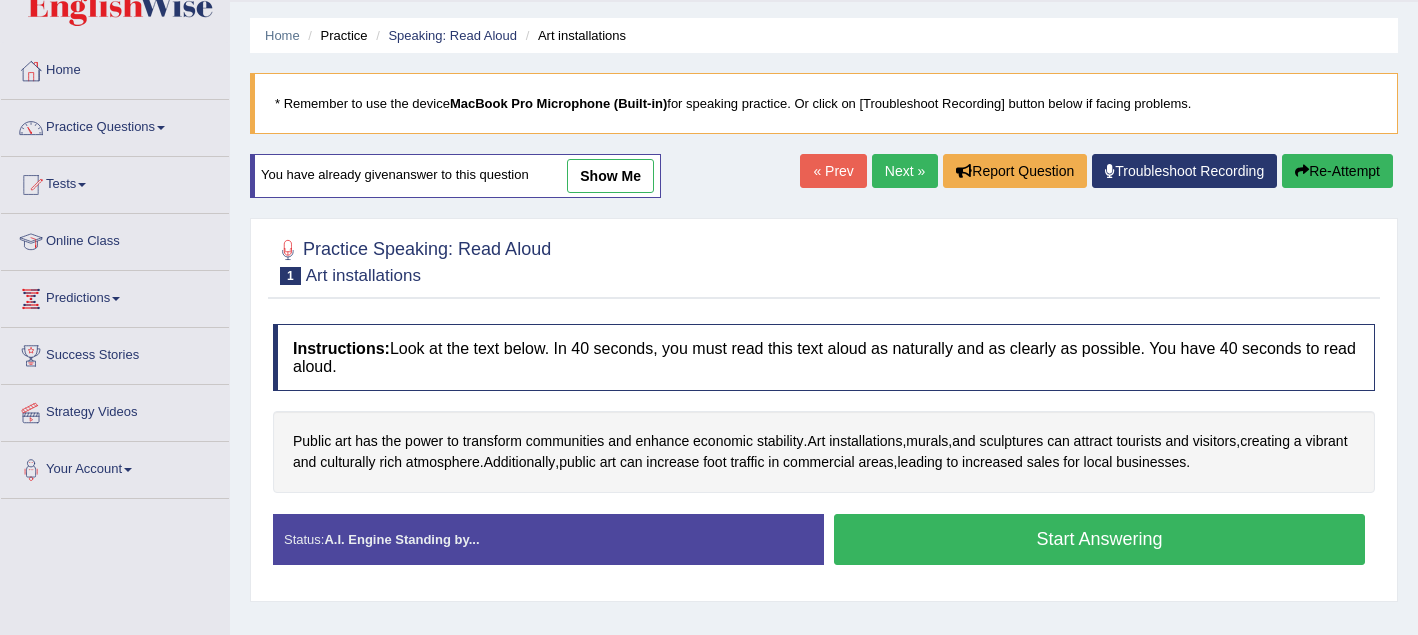 scroll, scrollTop: 0, scrollLeft: 0, axis: both 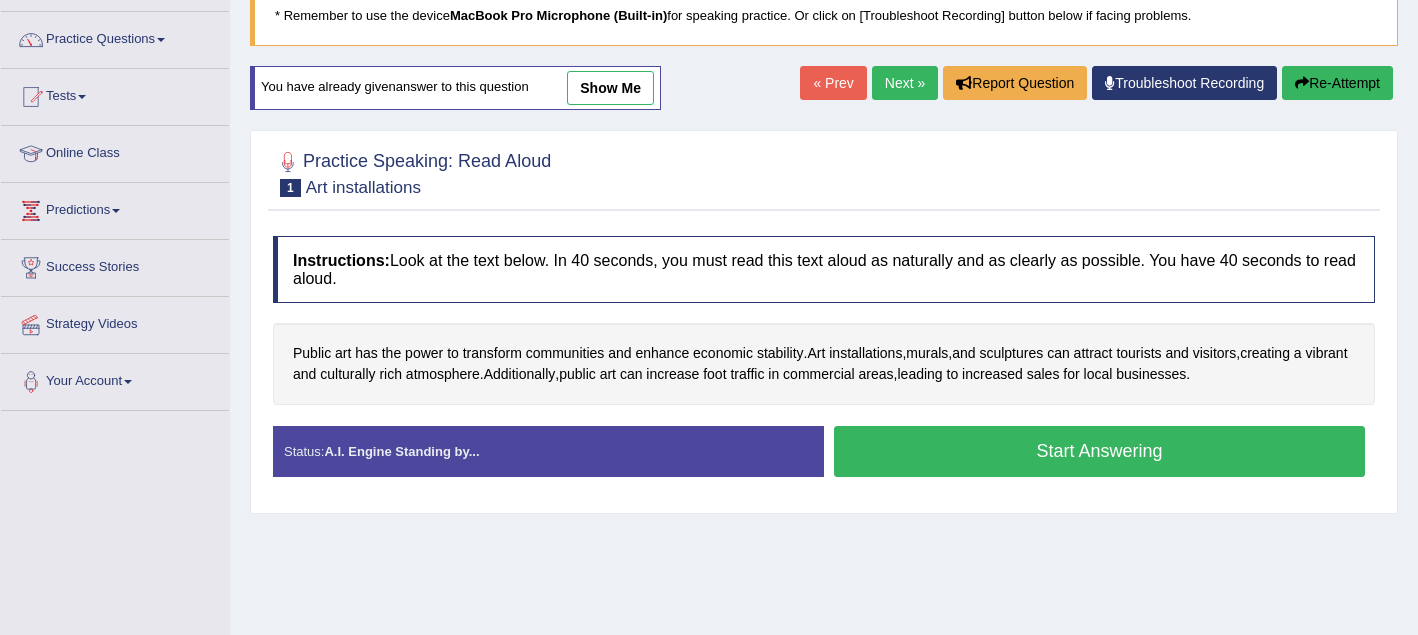click on "Start Answering" at bounding box center [1099, 451] 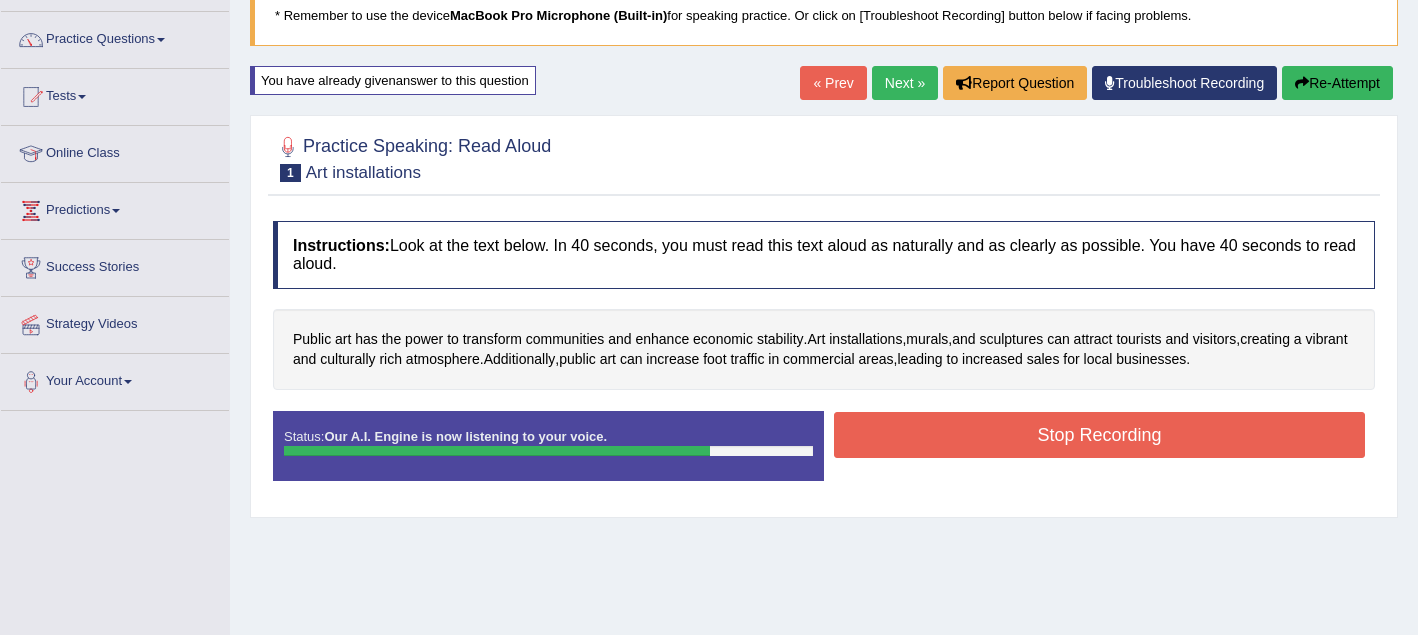click on "Stop Recording" at bounding box center [1099, 435] 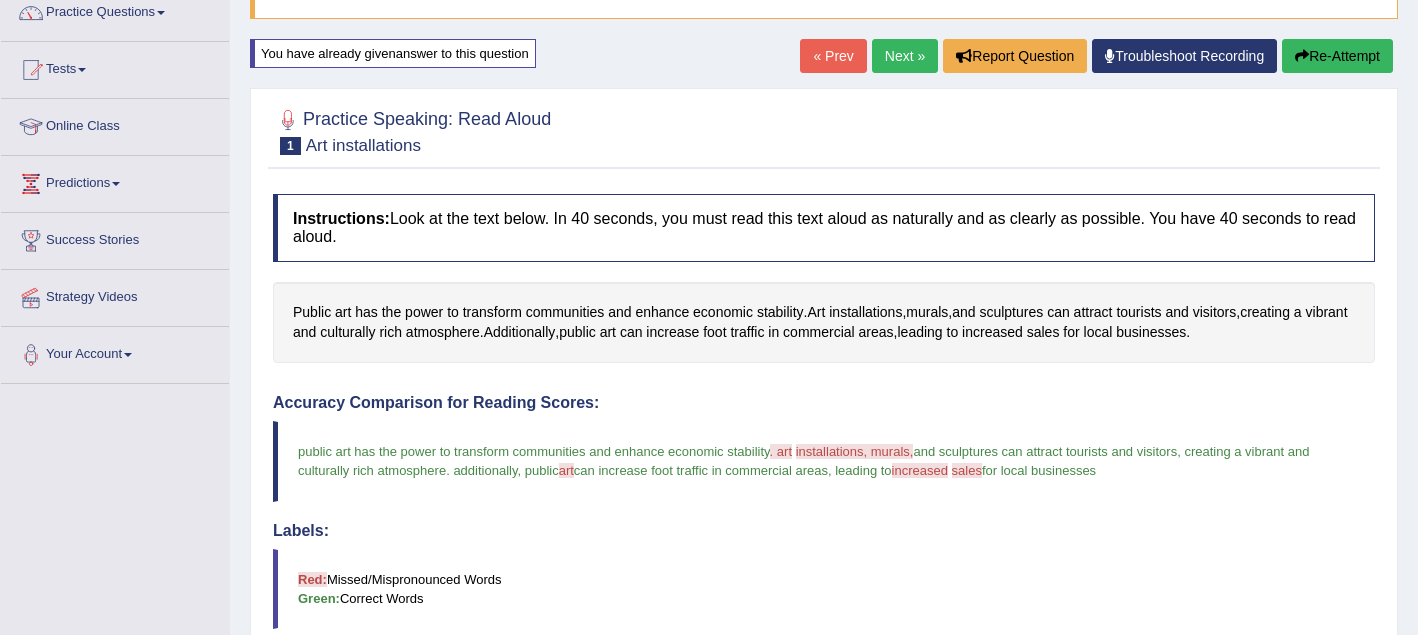 scroll, scrollTop: 0, scrollLeft: 0, axis: both 